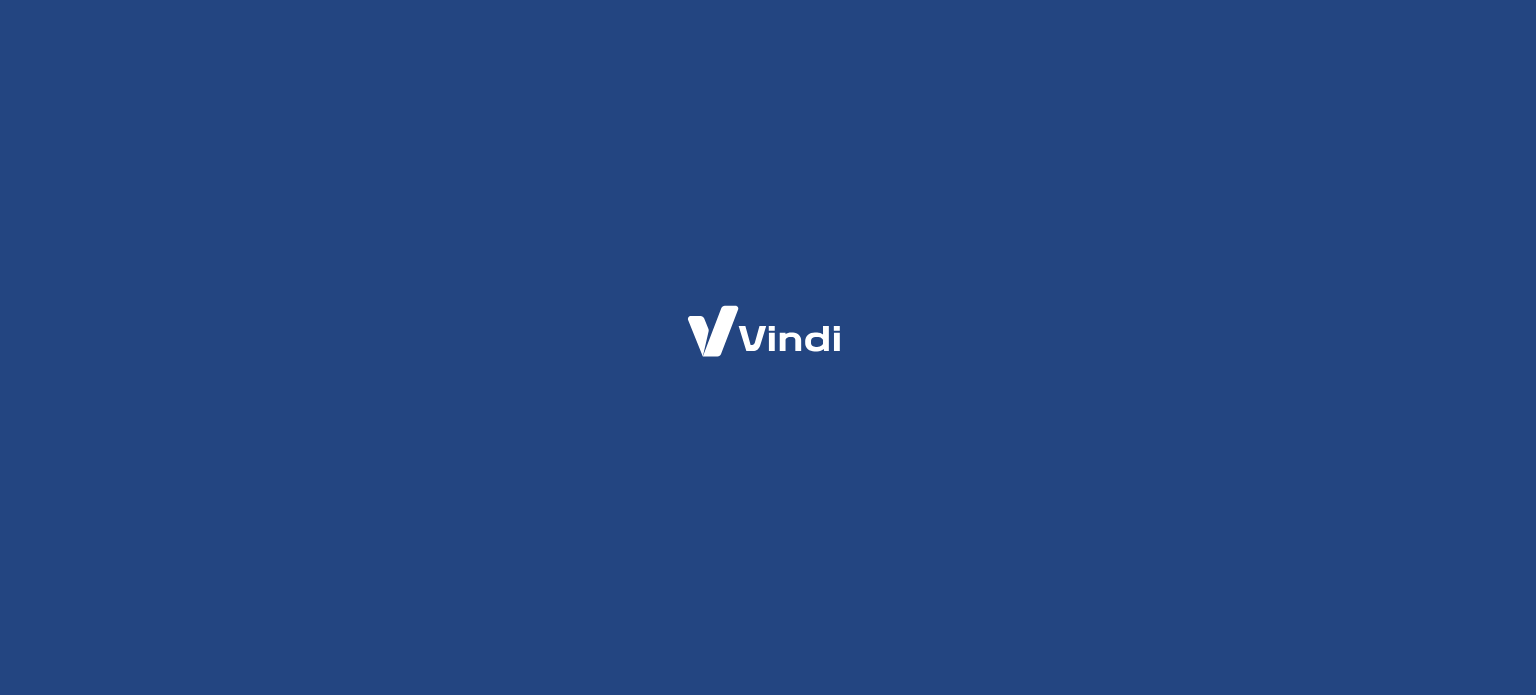 scroll, scrollTop: 0, scrollLeft: 0, axis: both 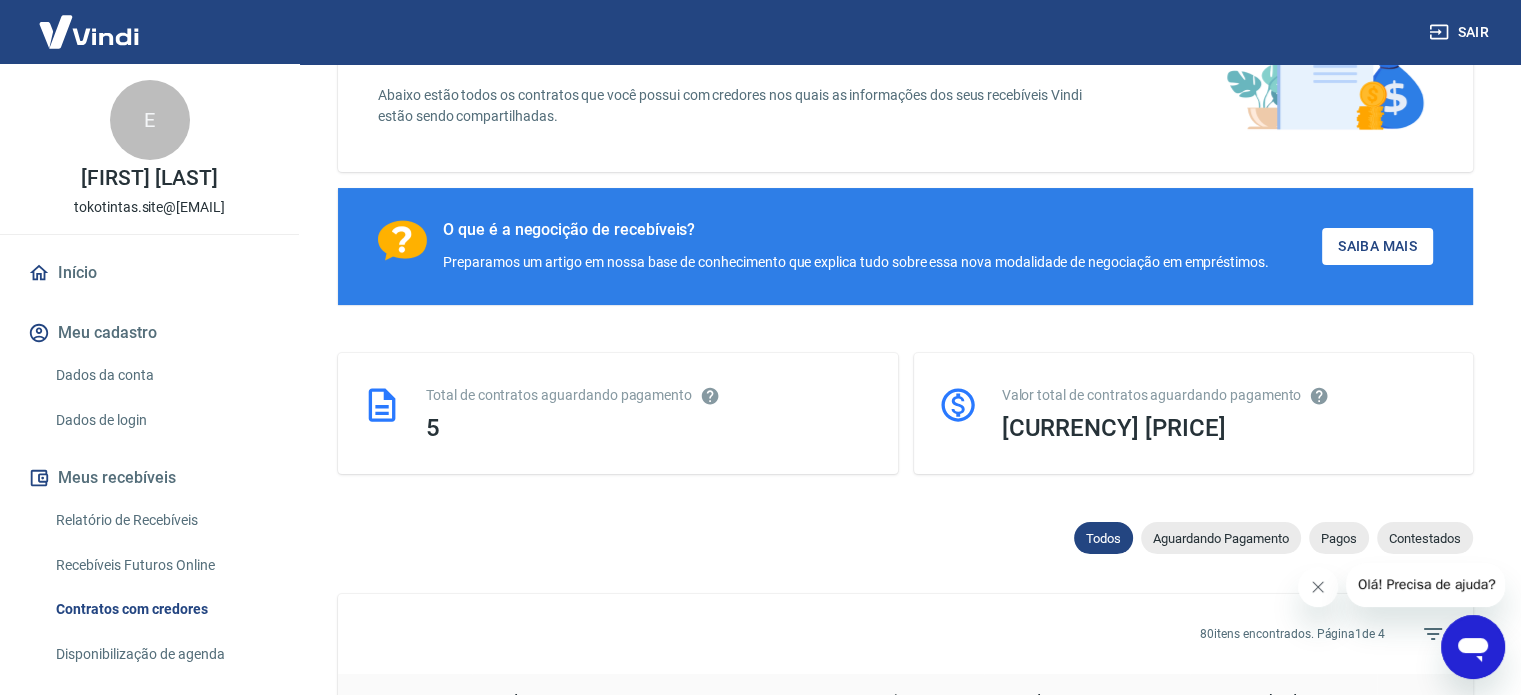 click 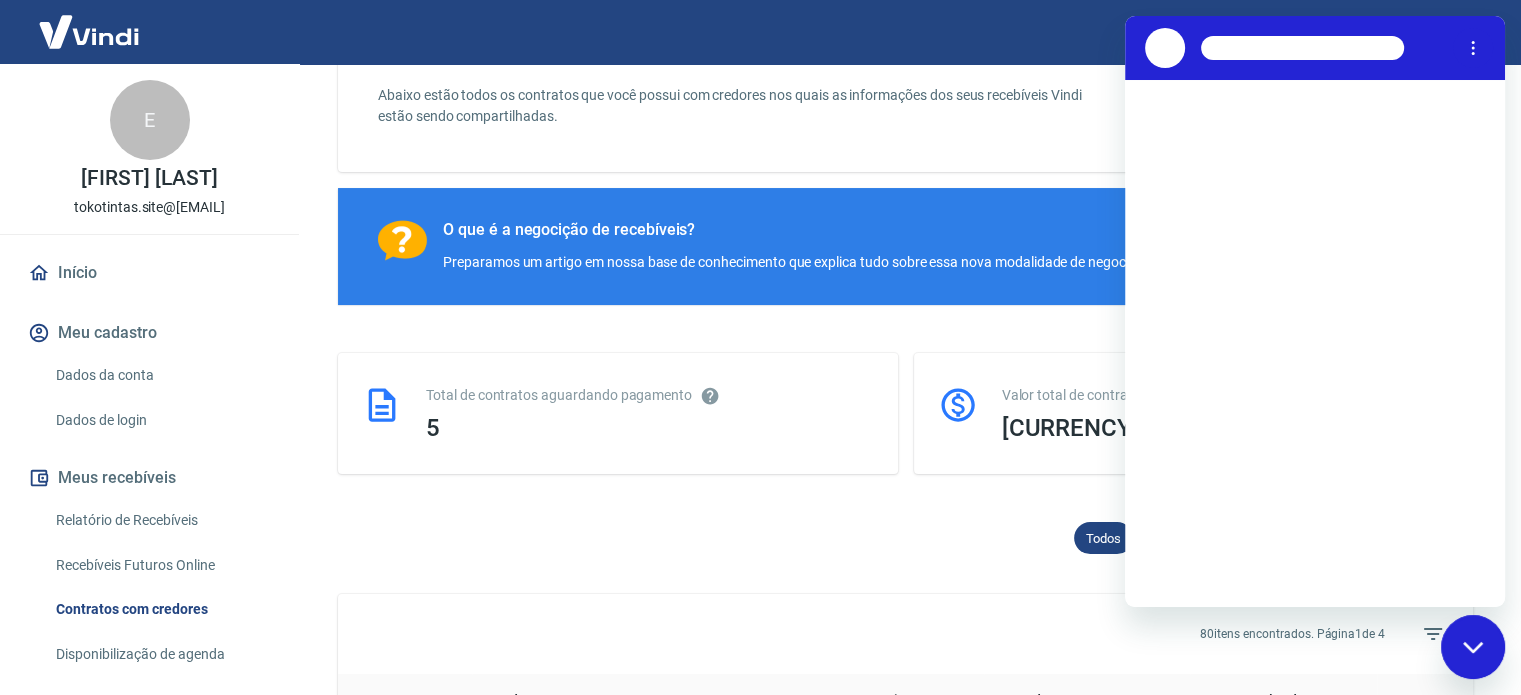 scroll, scrollTop: 0, scrollLeft: 0, axis: both 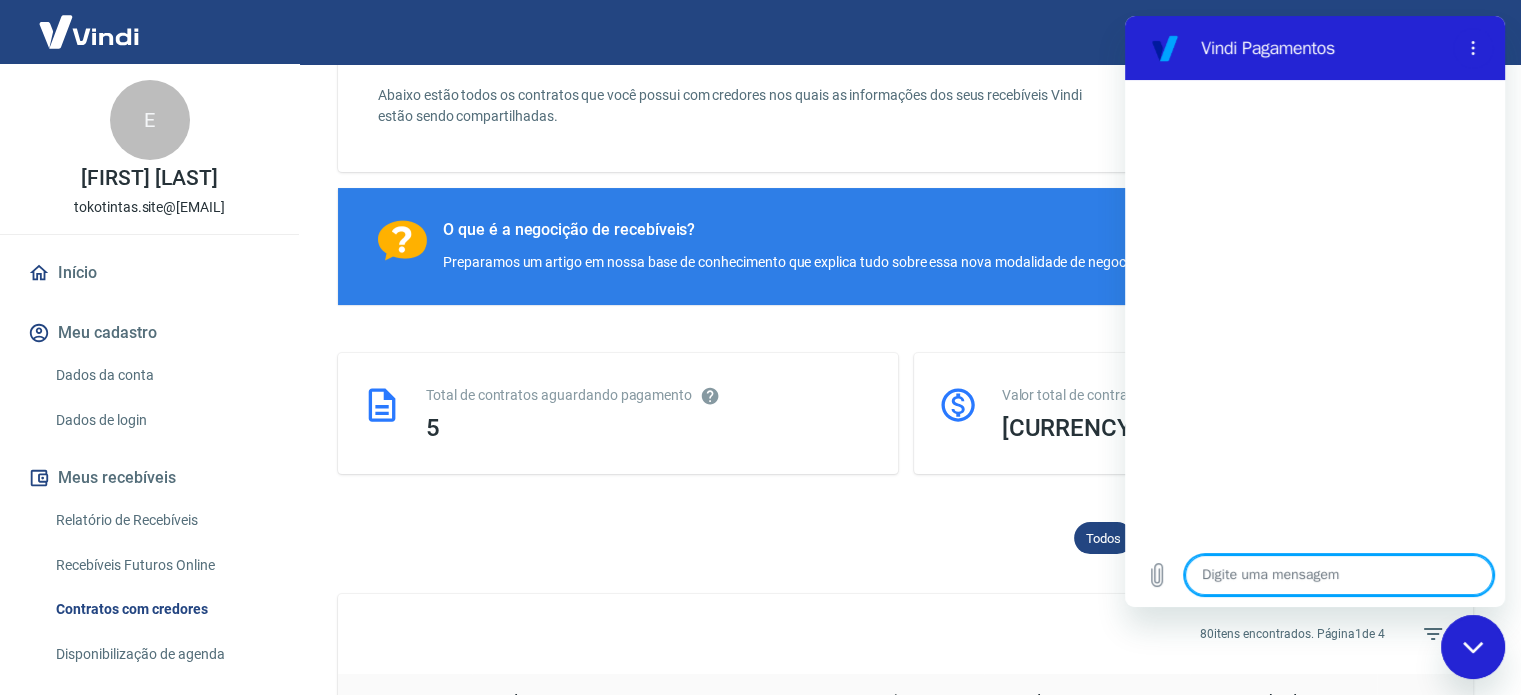 type on "x" 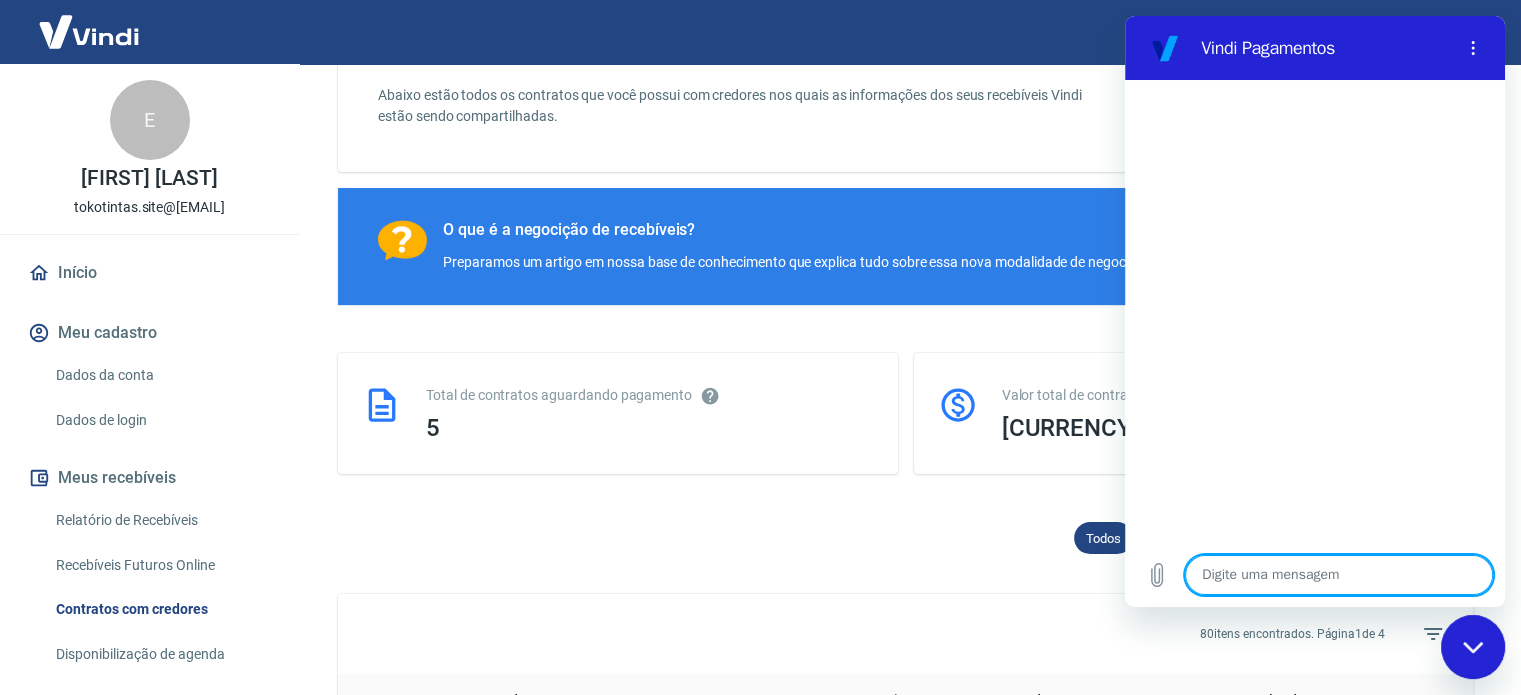 type on "o" 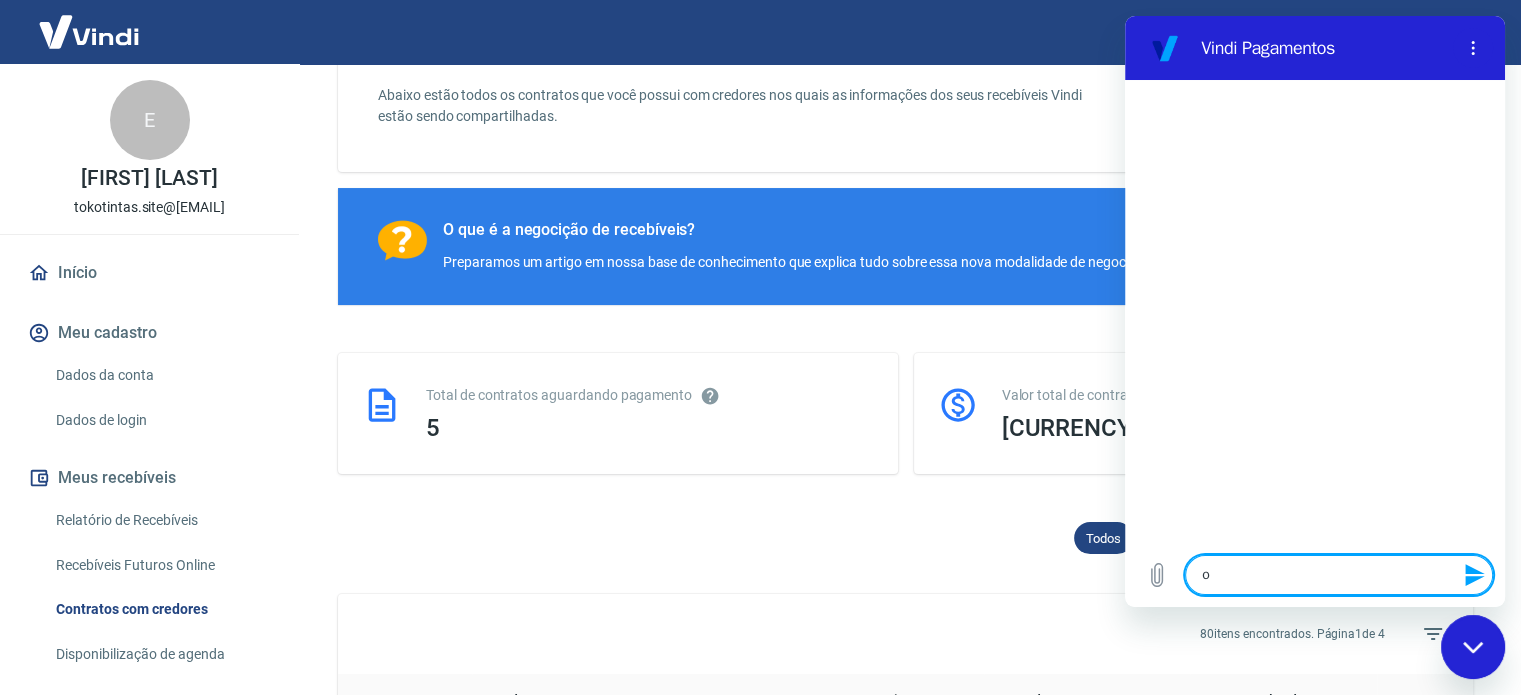 type on "ol" 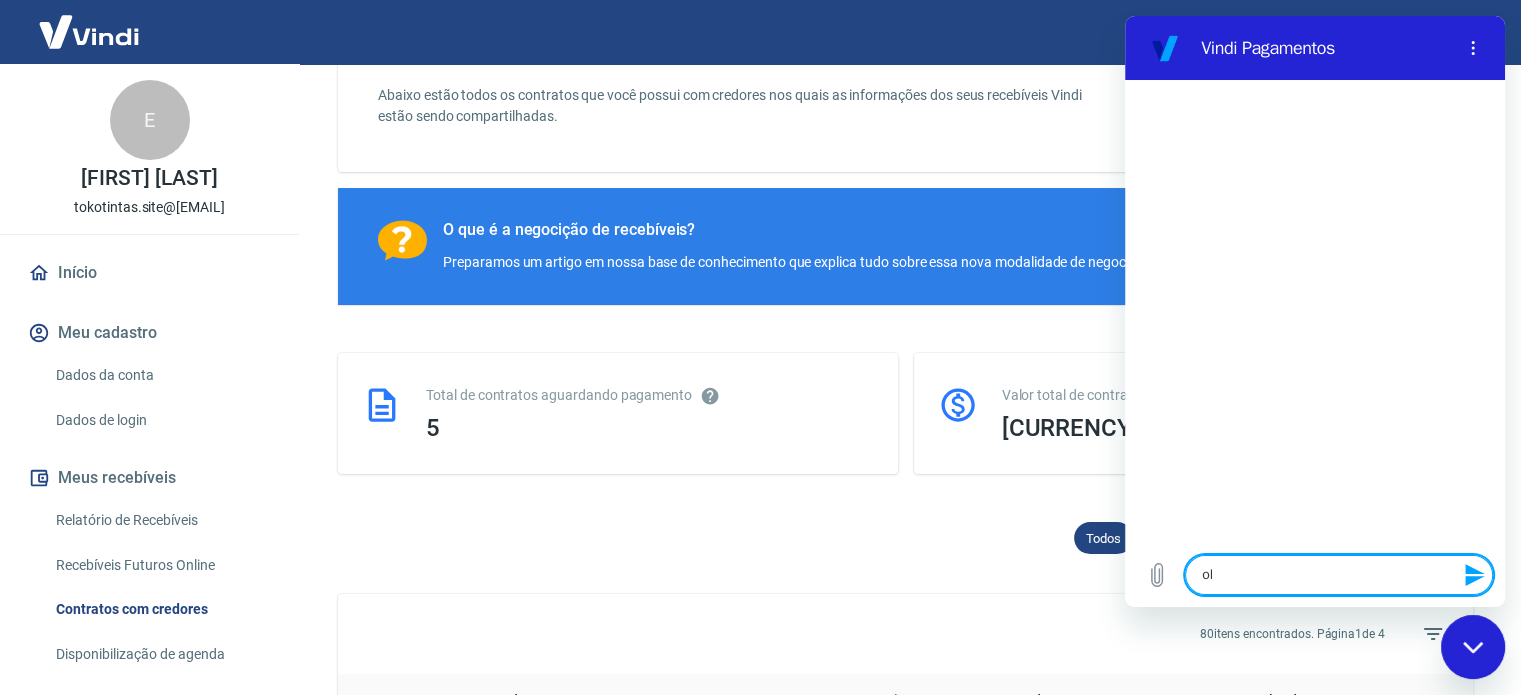 type on "ola" 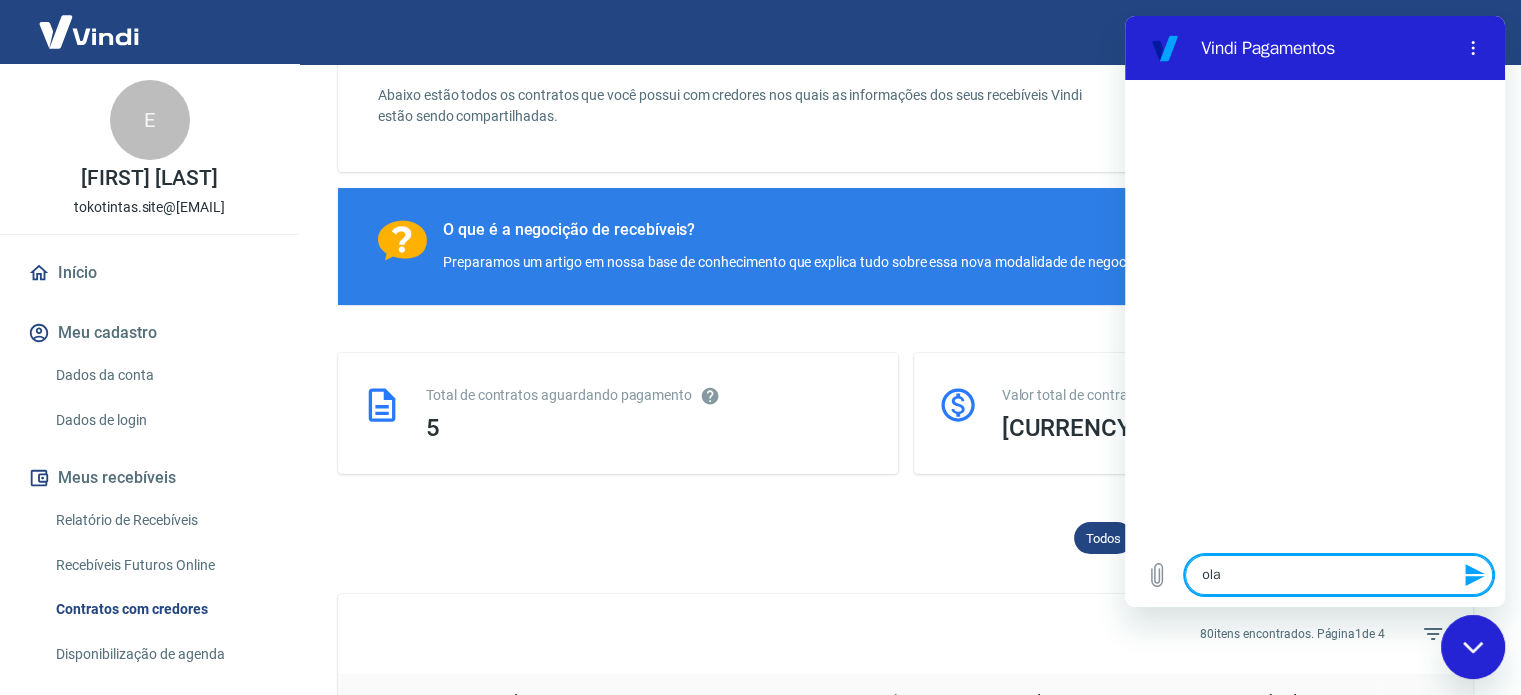 type 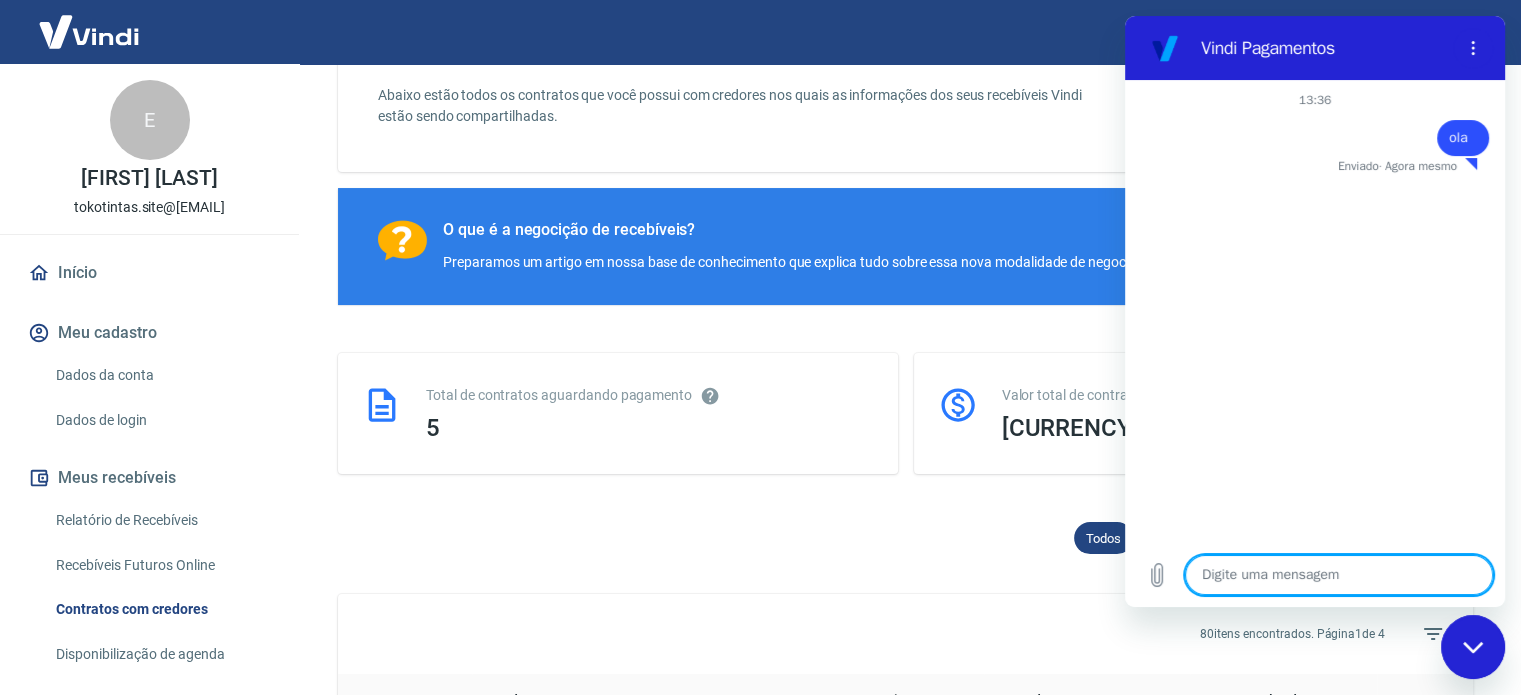 type on "x" 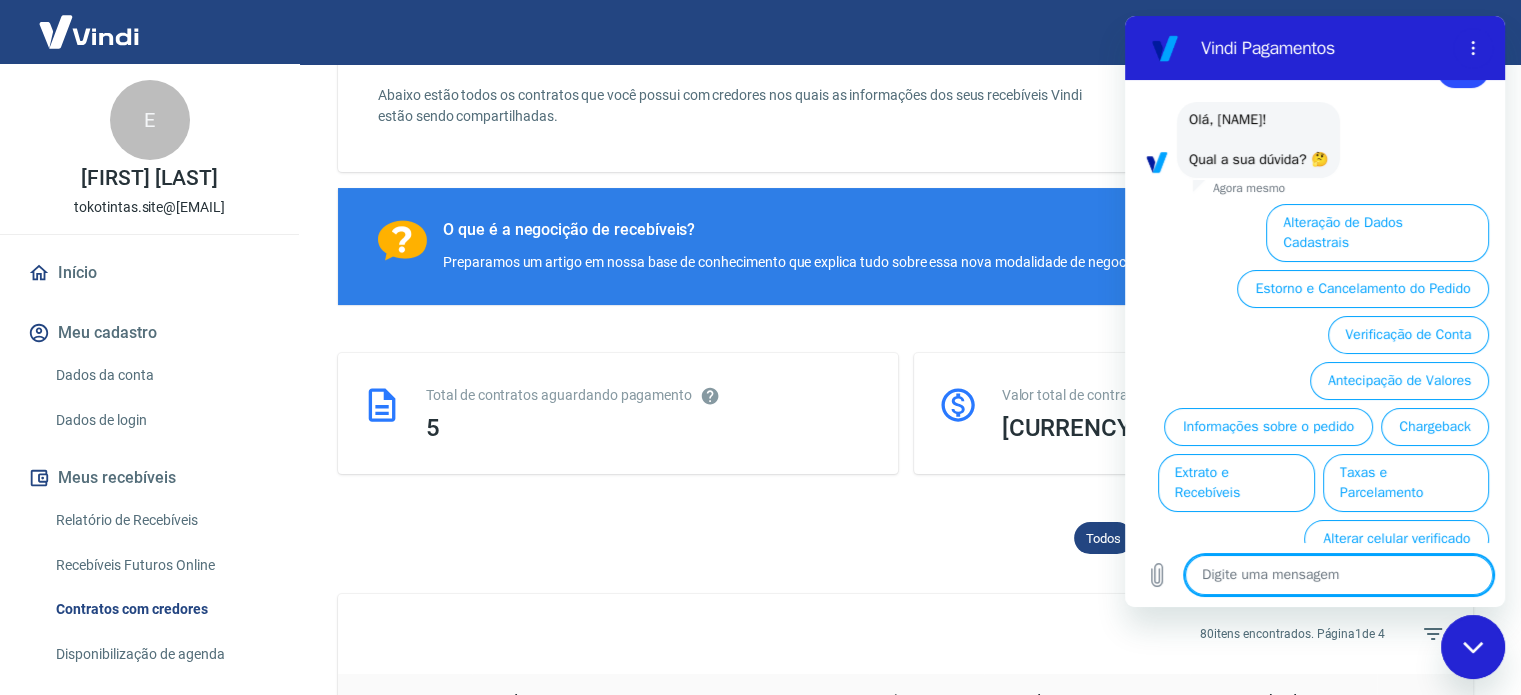 scroll, scrollTop: 90, scrollLeft: 0, axis: vertical 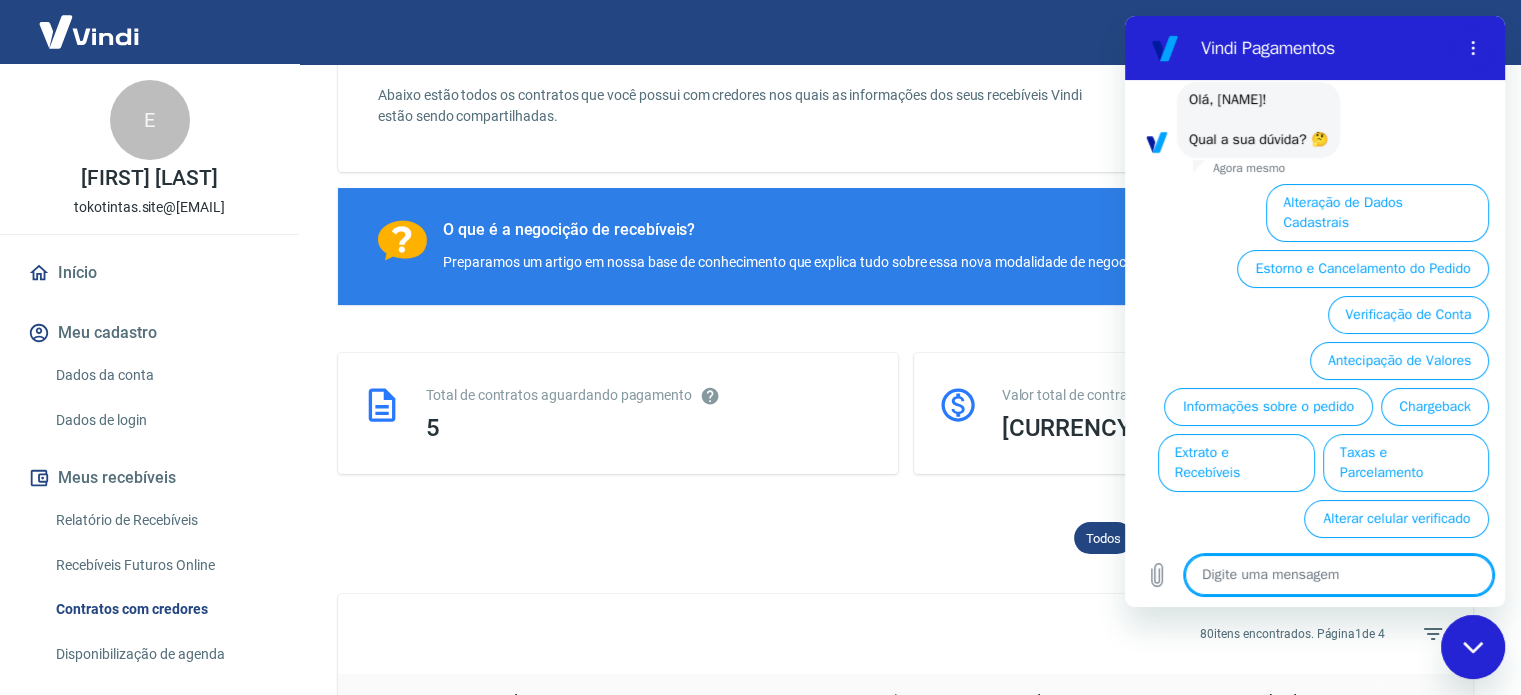 type on "f" 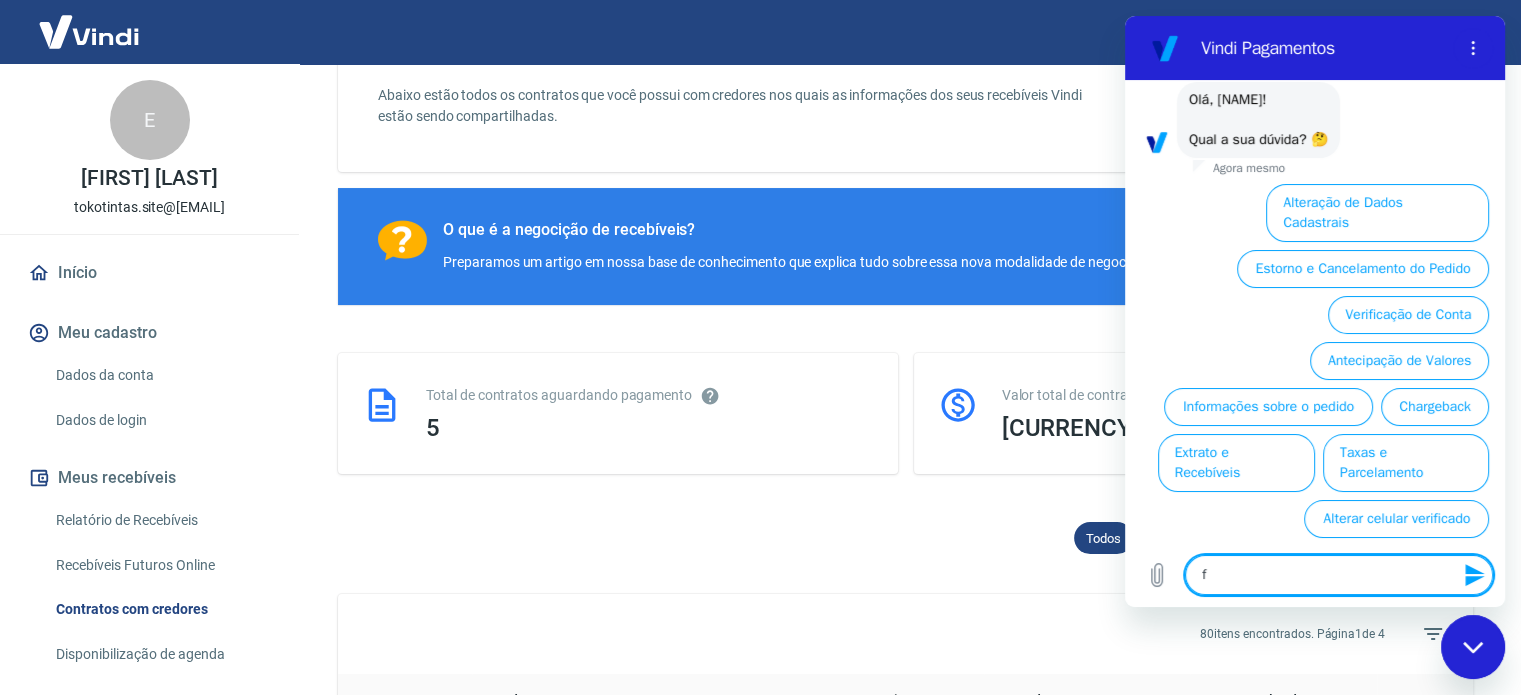 type on "fa" 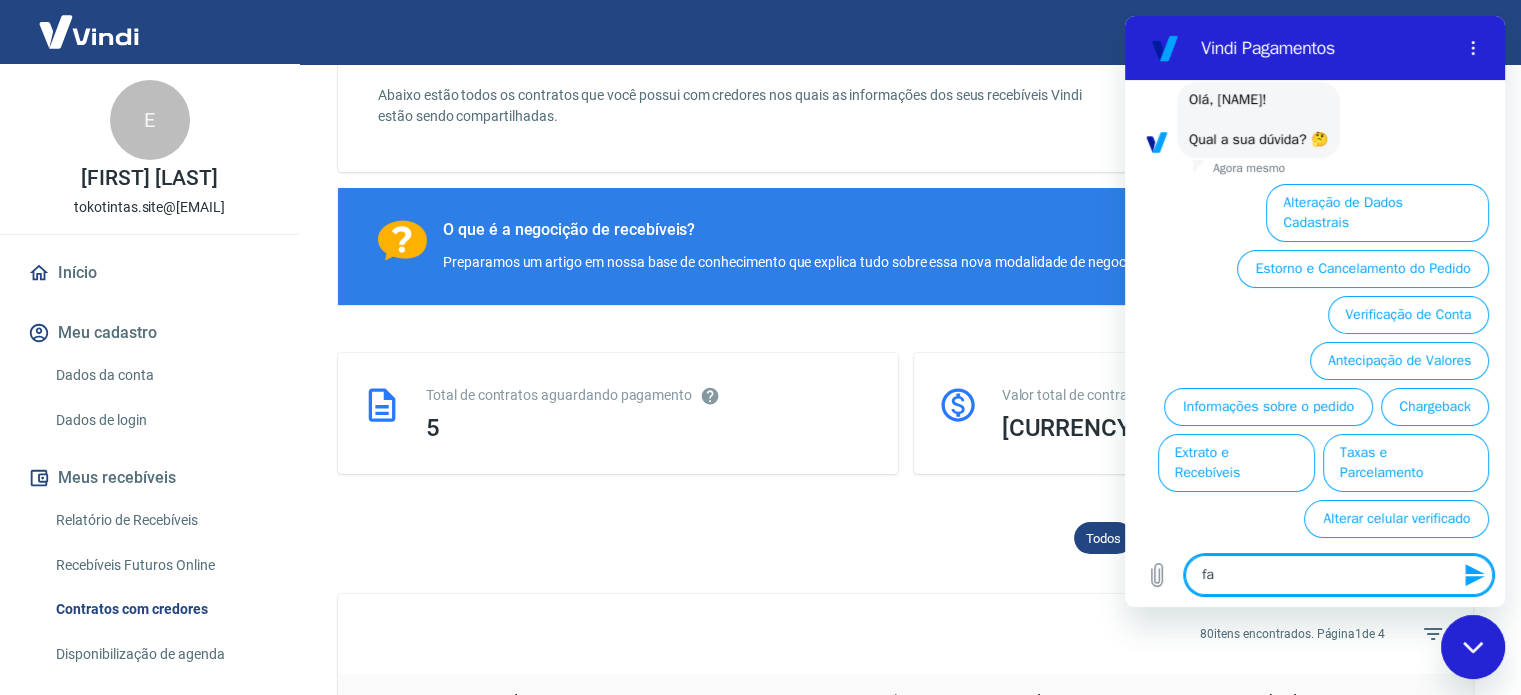 type on "fal" 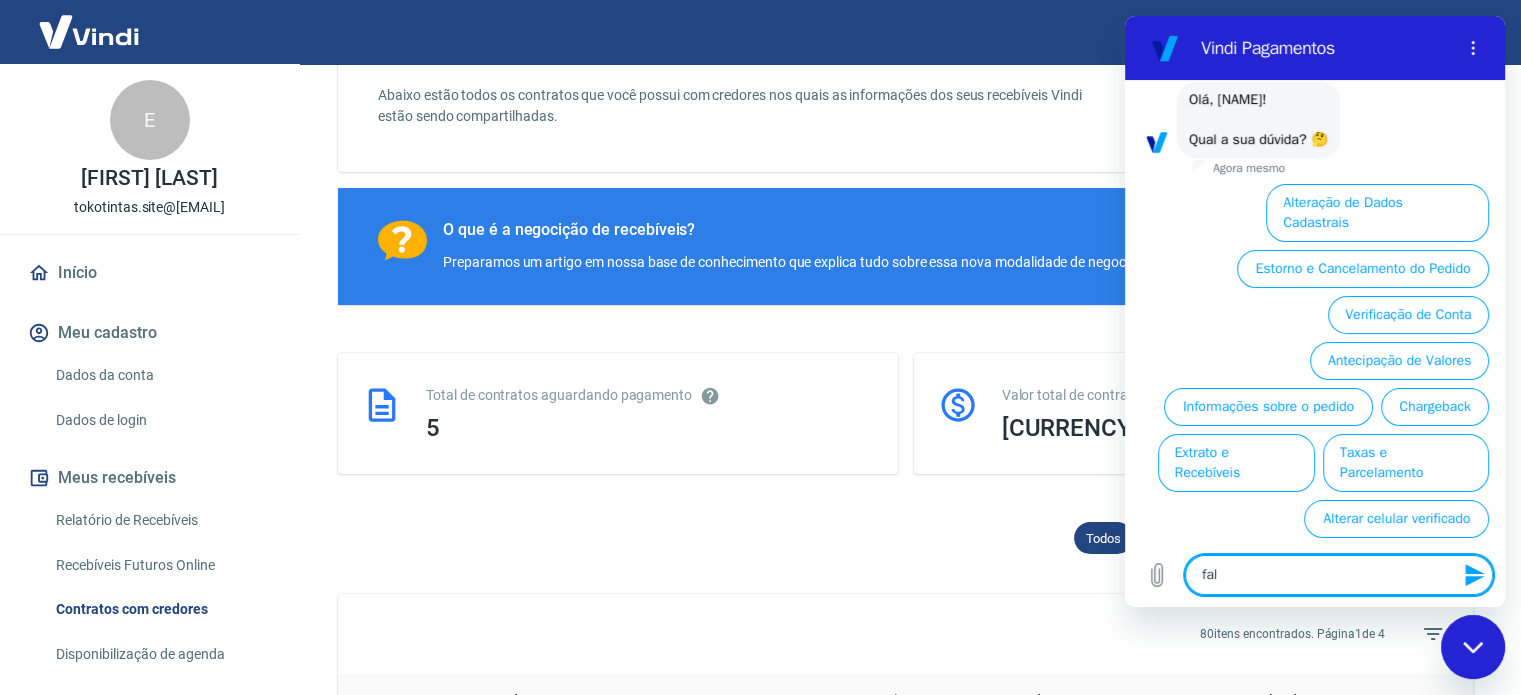 type on "fala" 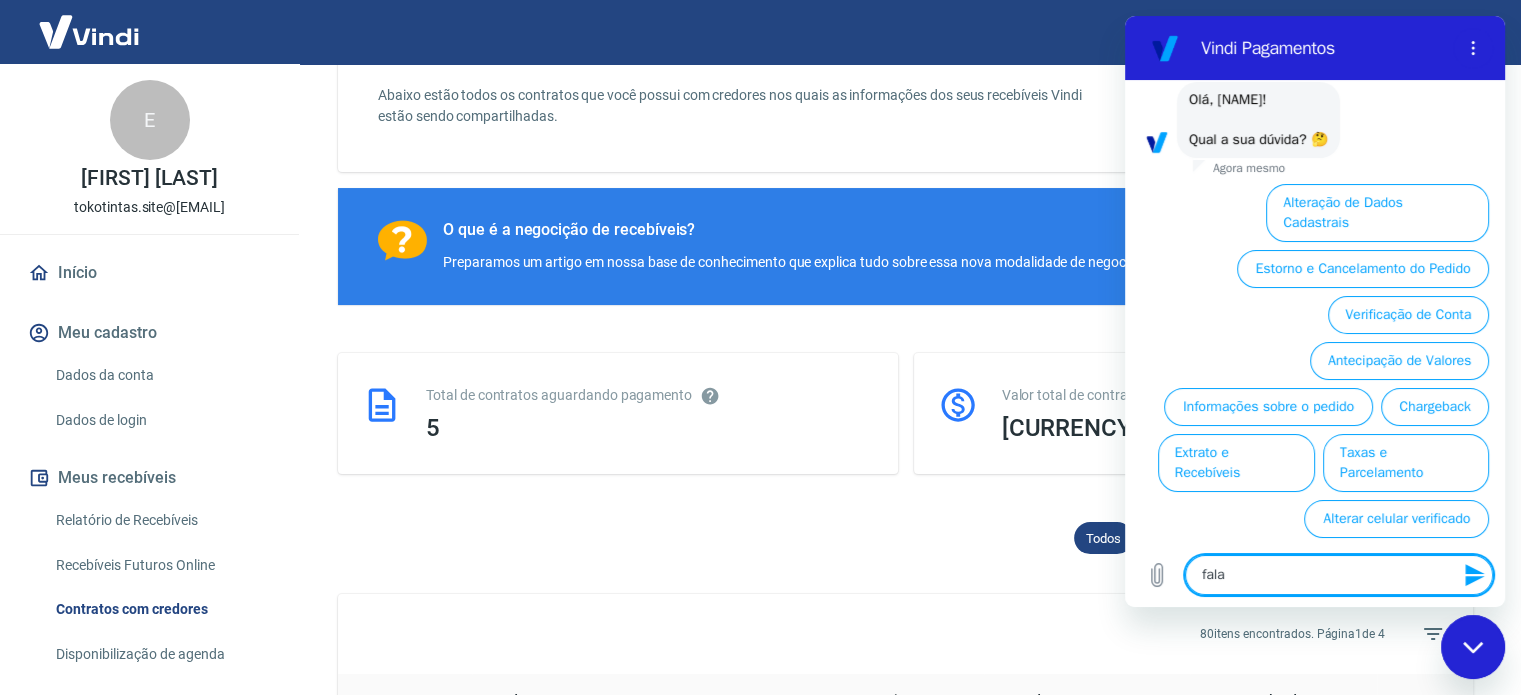 type on "falar" 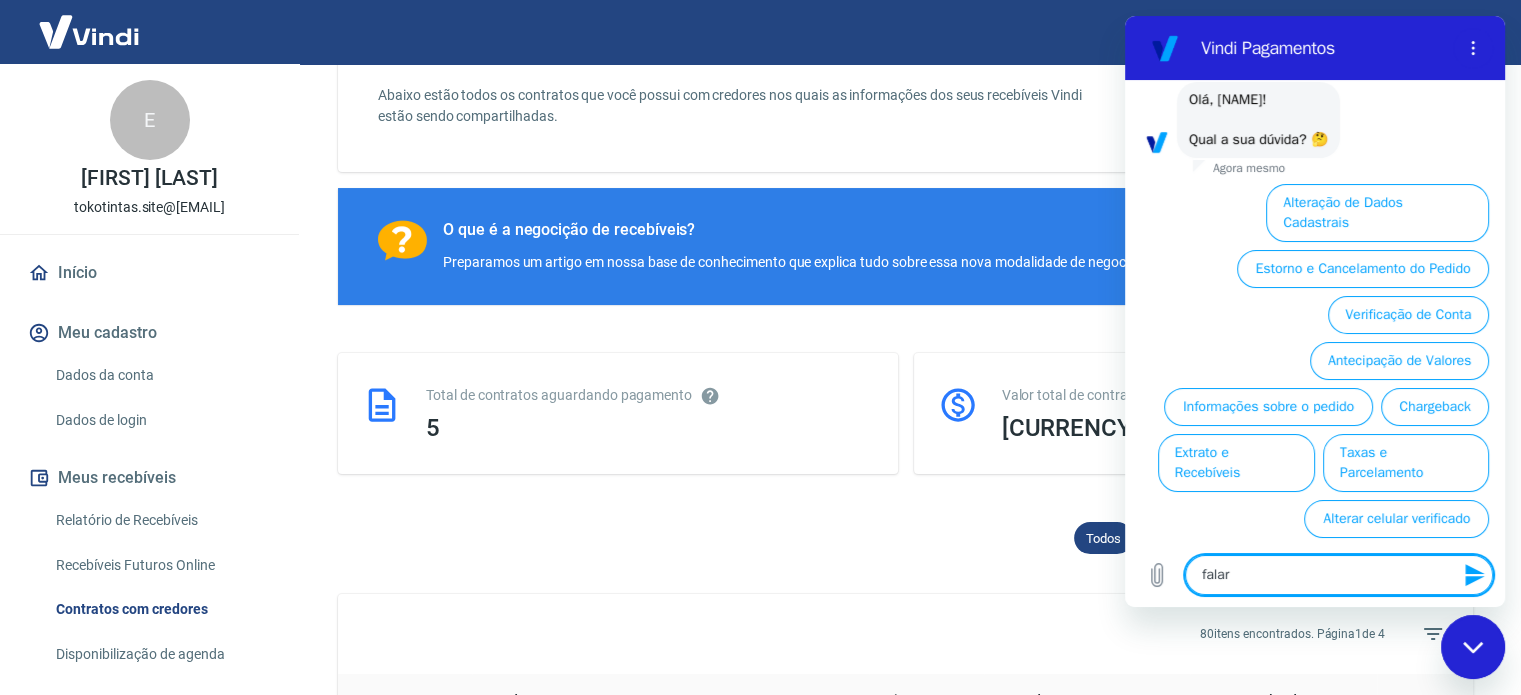 type on "falar" 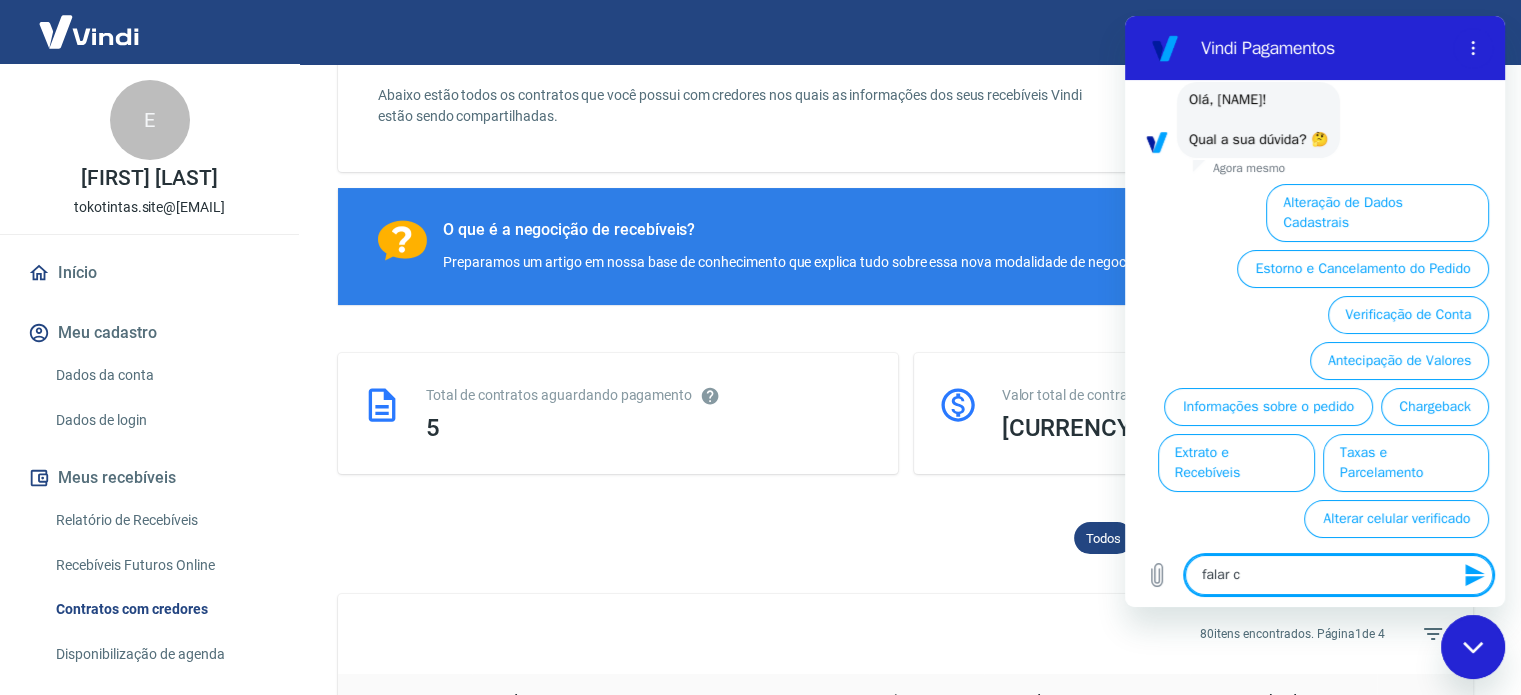 type on "falar co" 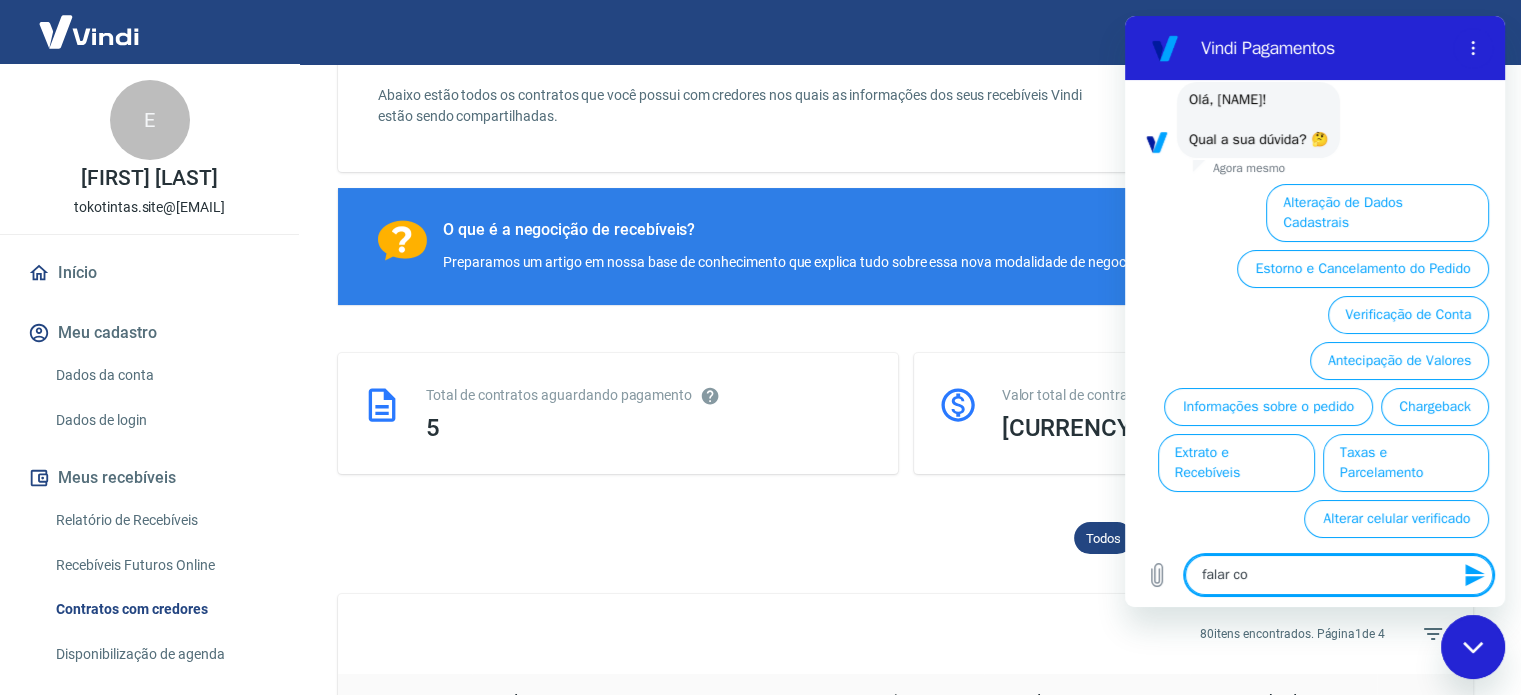 type on "falar com" 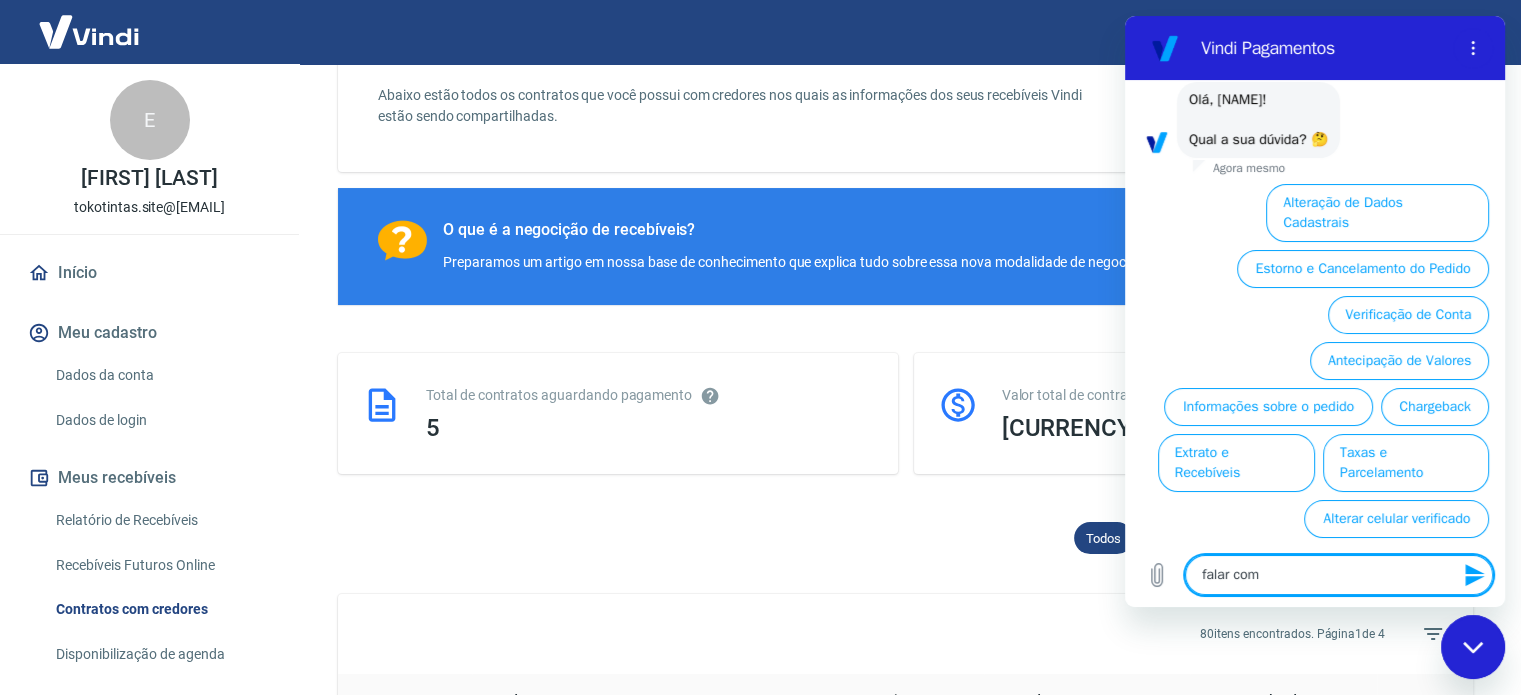 type on "x" 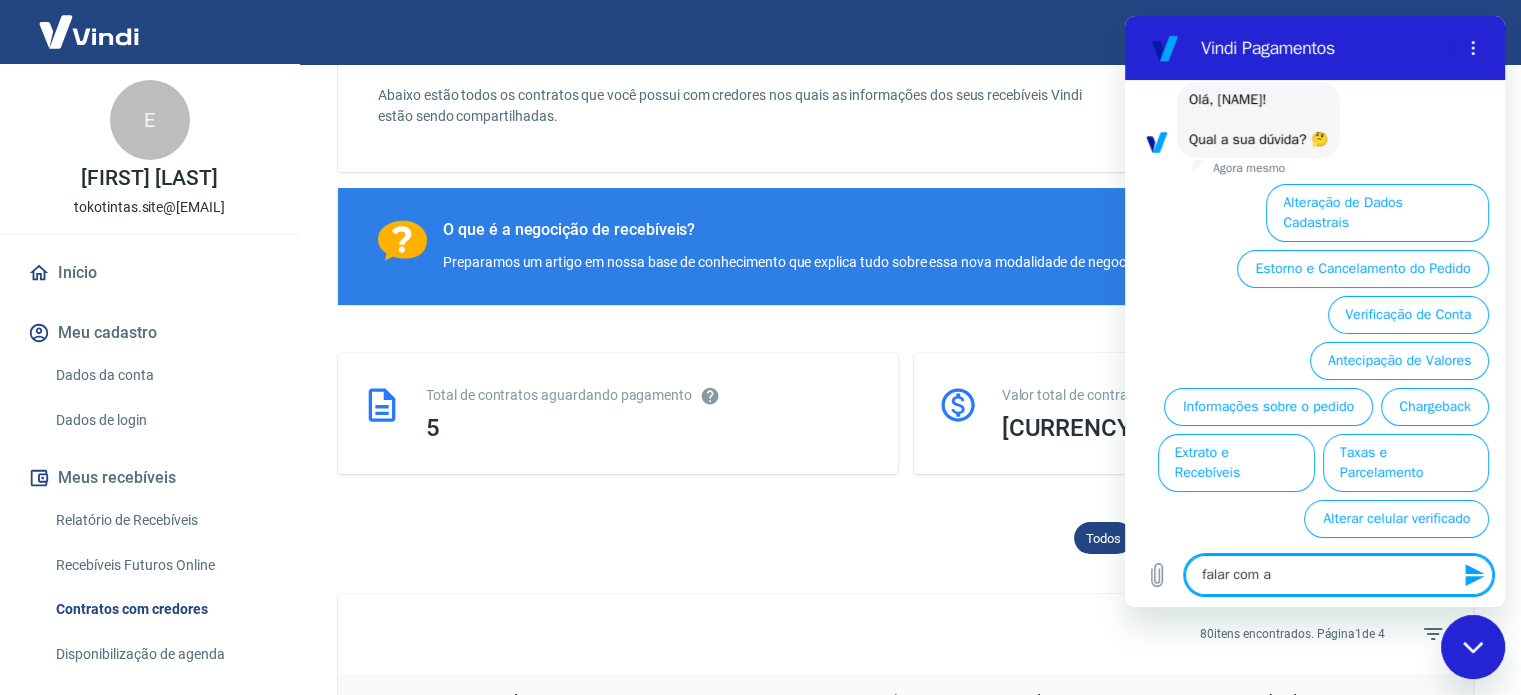 type on "falar com at" 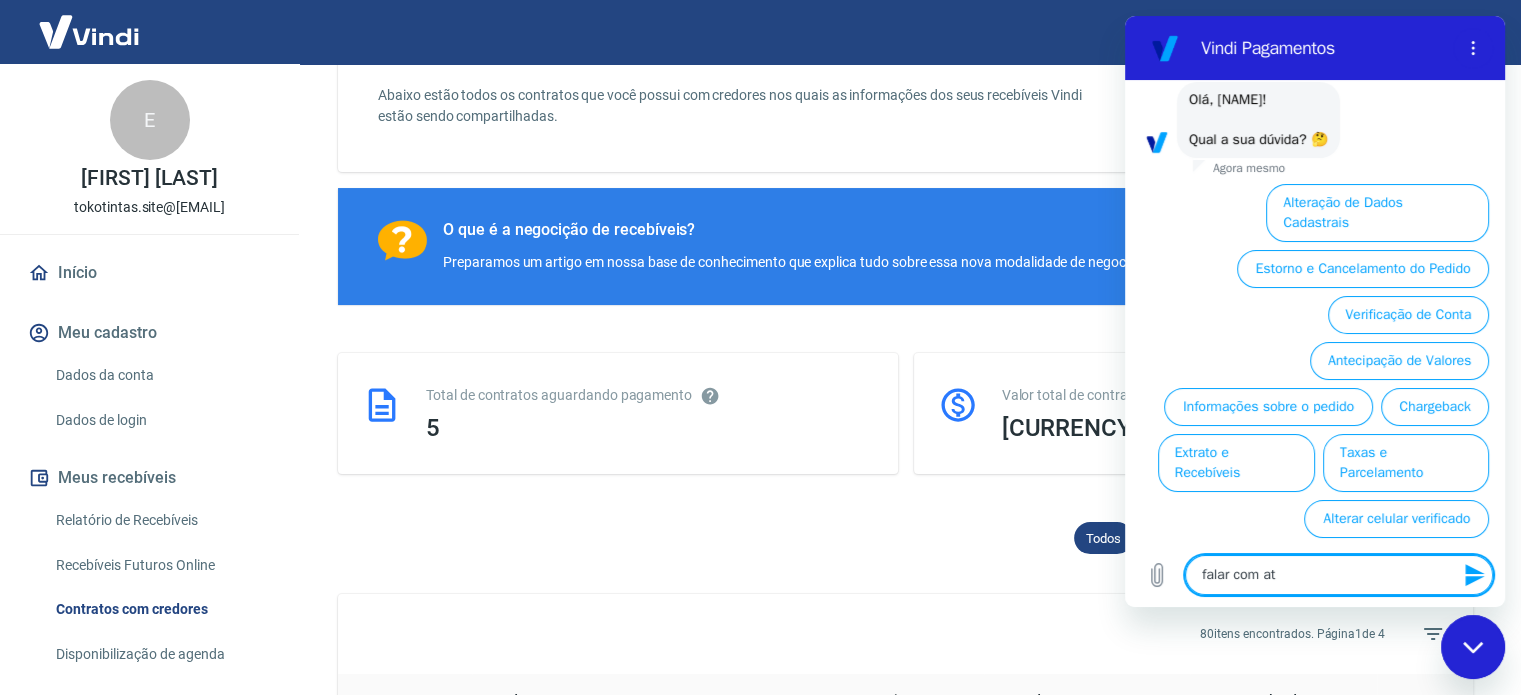 type on "falar com ate" 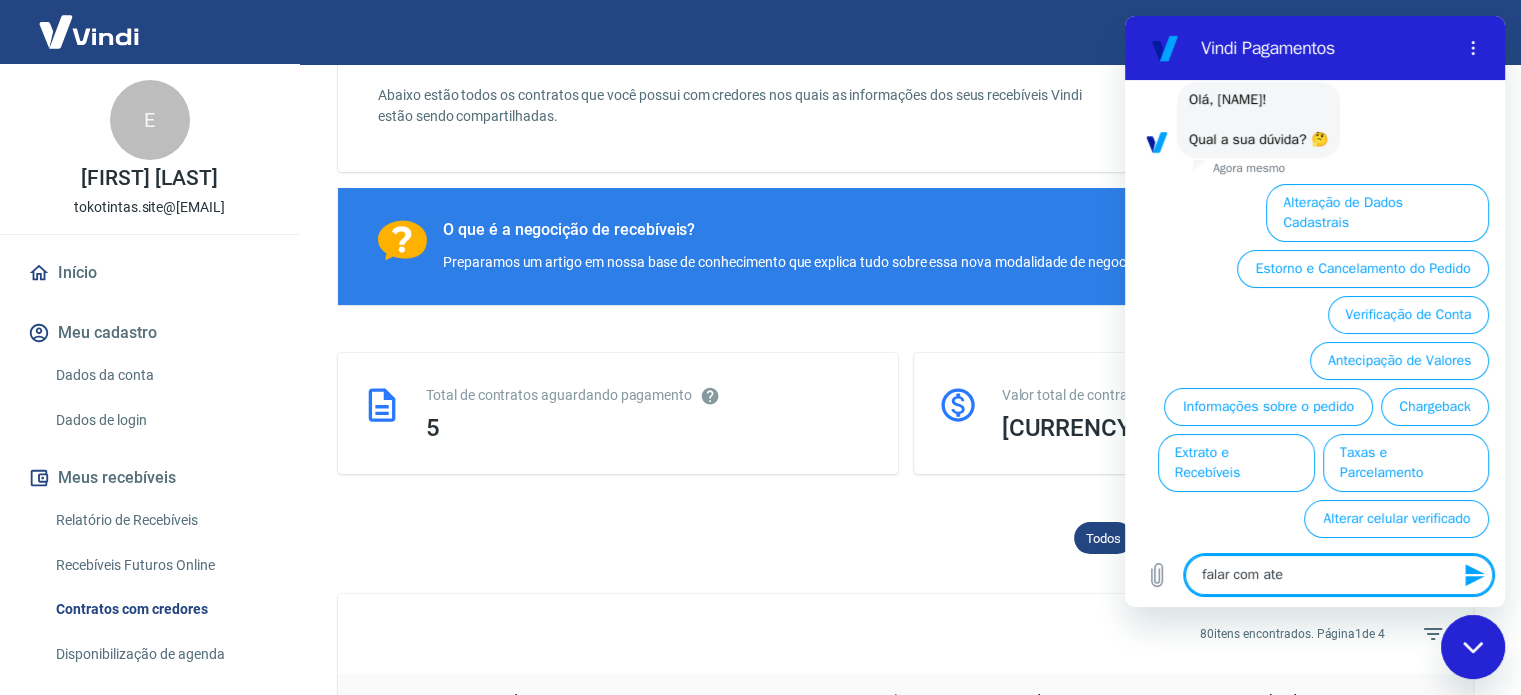 type on "x" 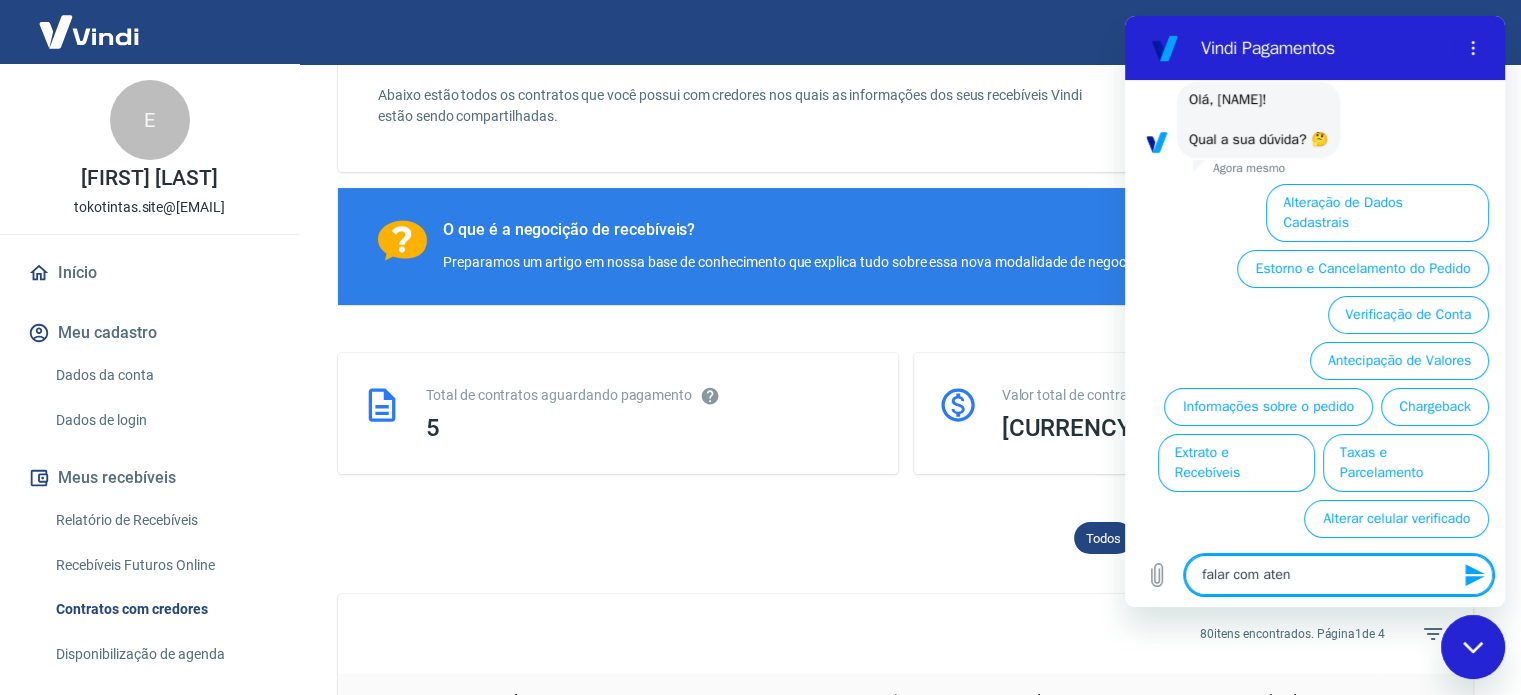 type on "x" 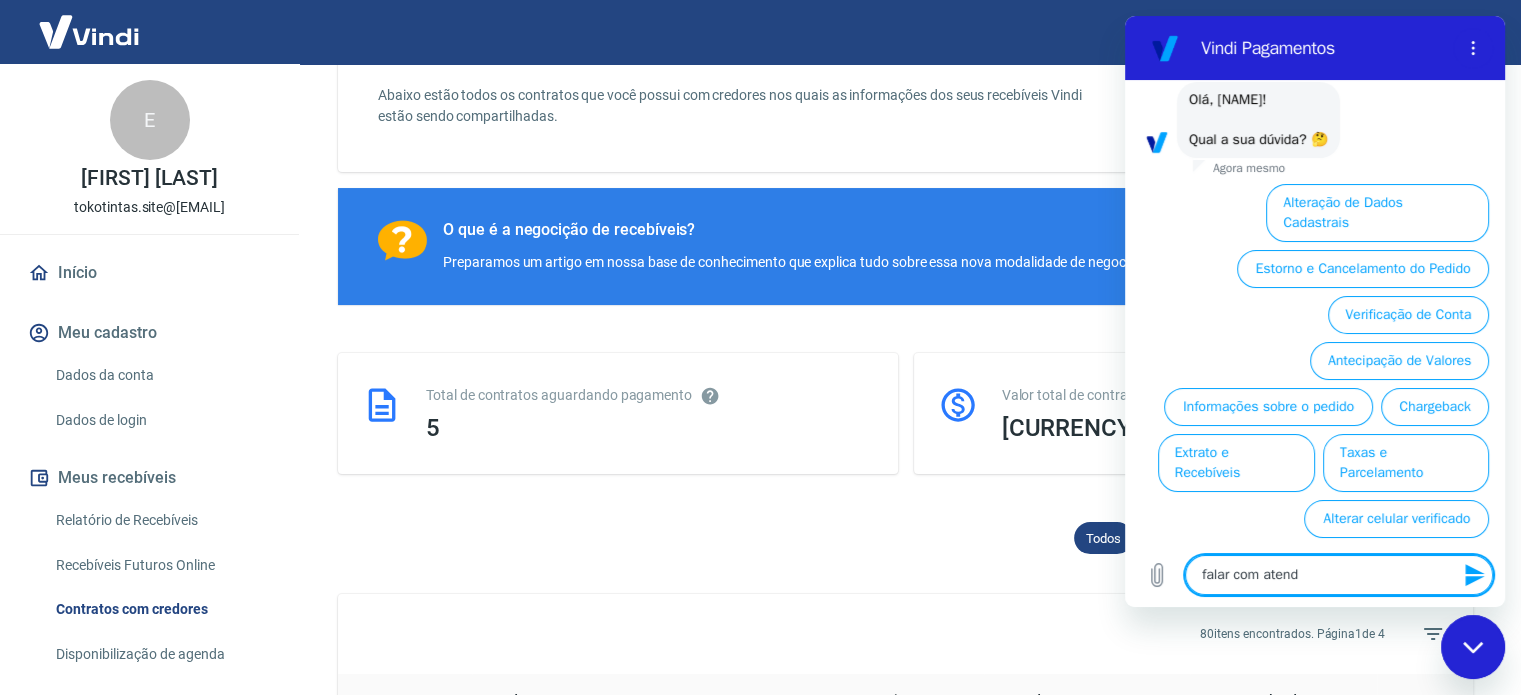 type on "falar com atende" 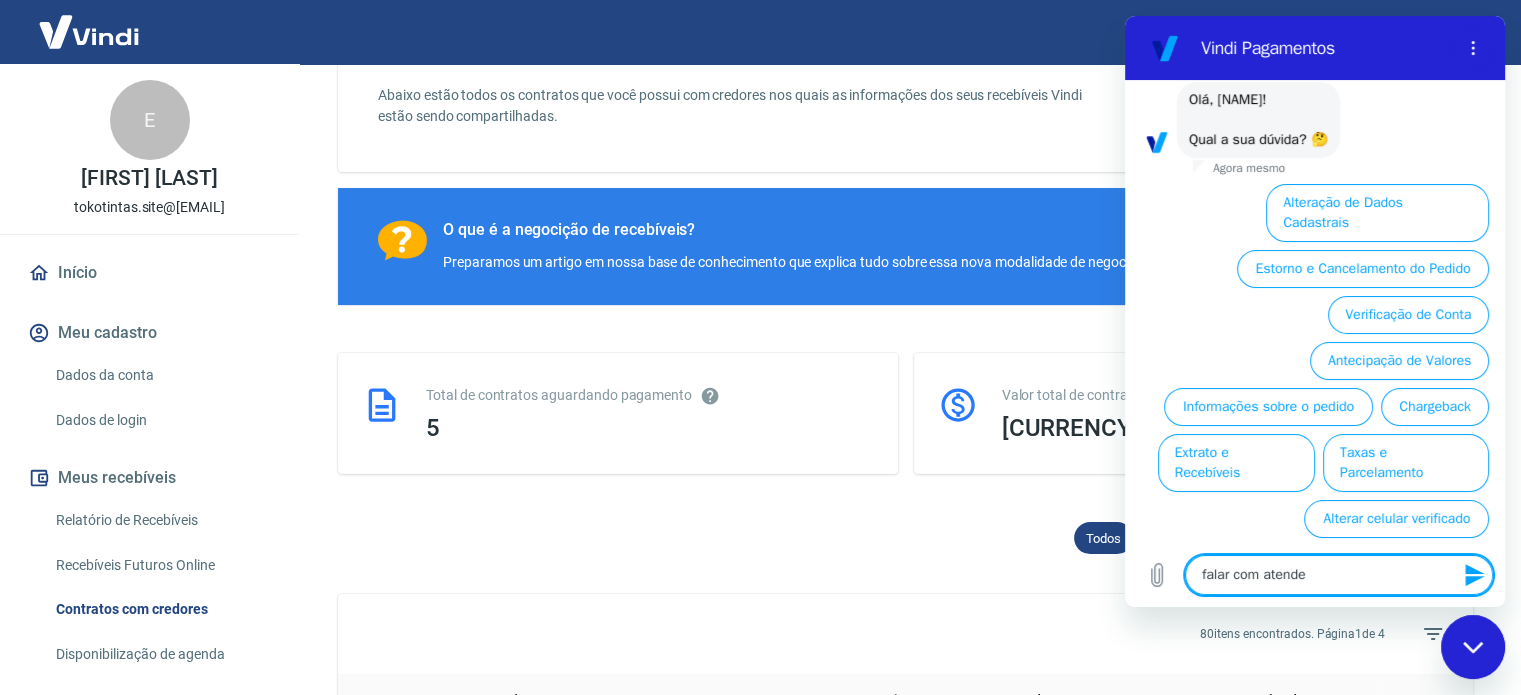 type on "falar com atenden" 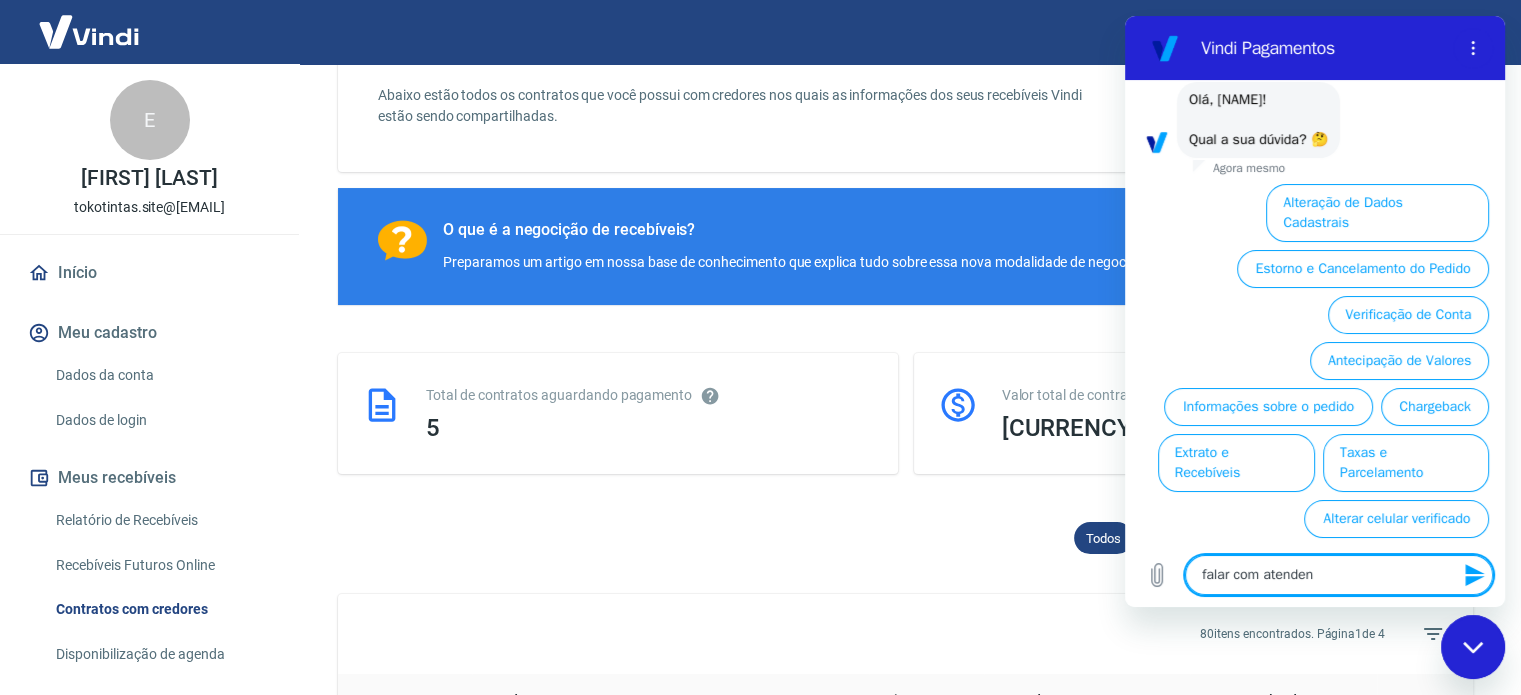 type on "falar com atendent" 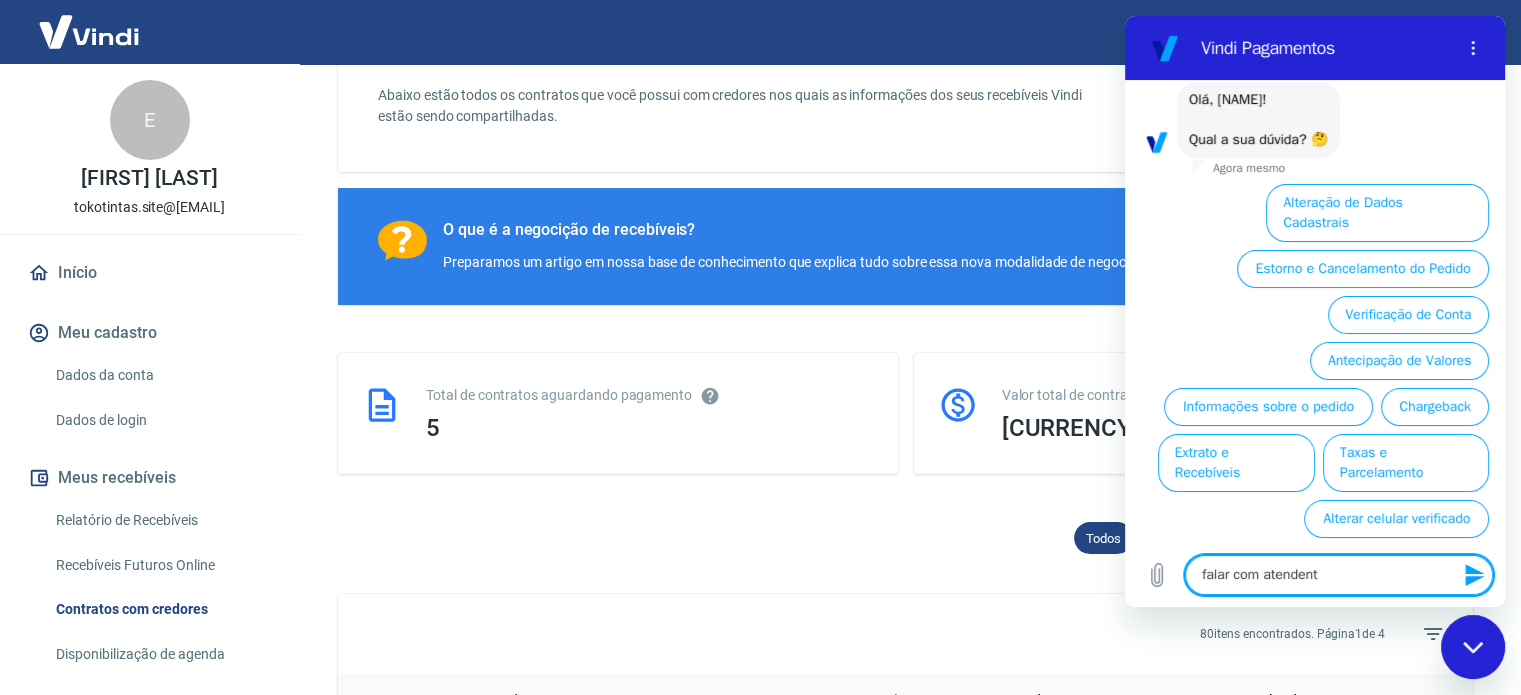 type on "falar com atendente" 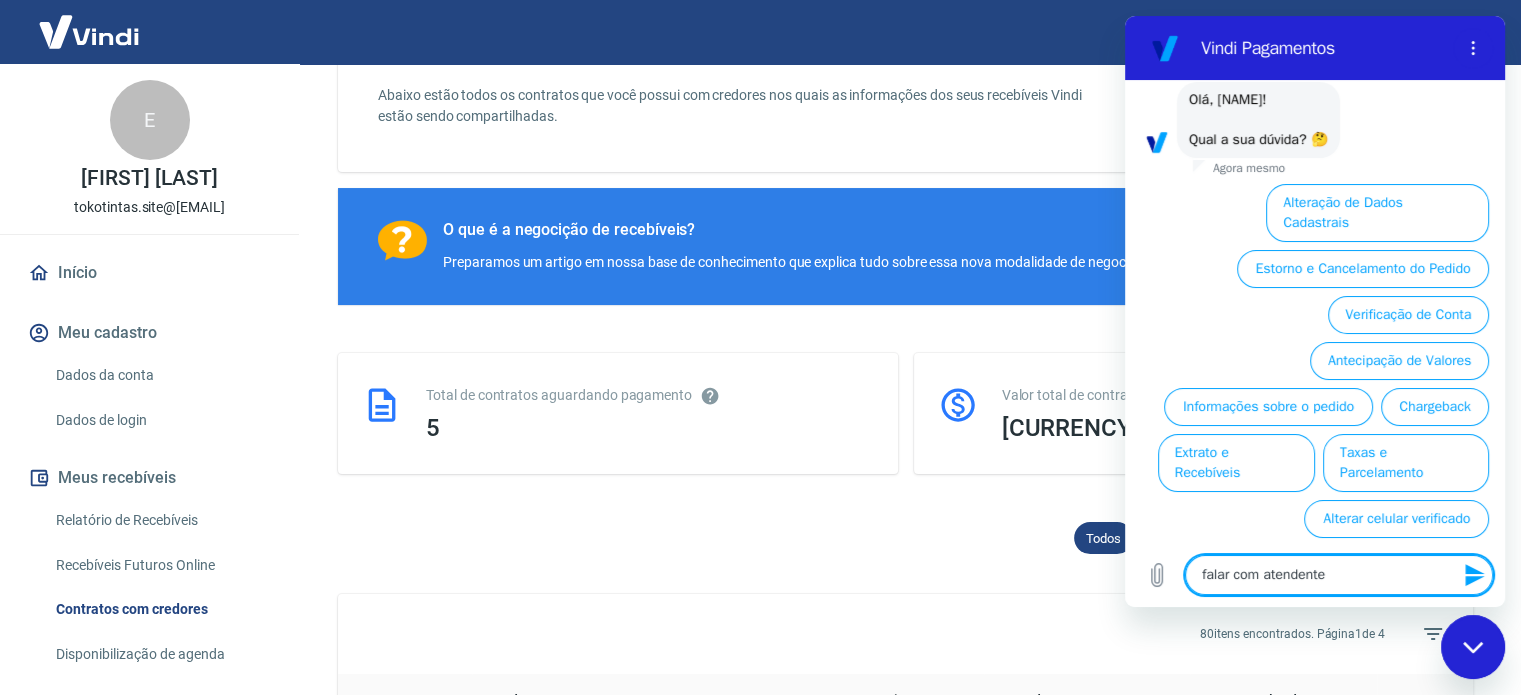 type on "falar com atendente" 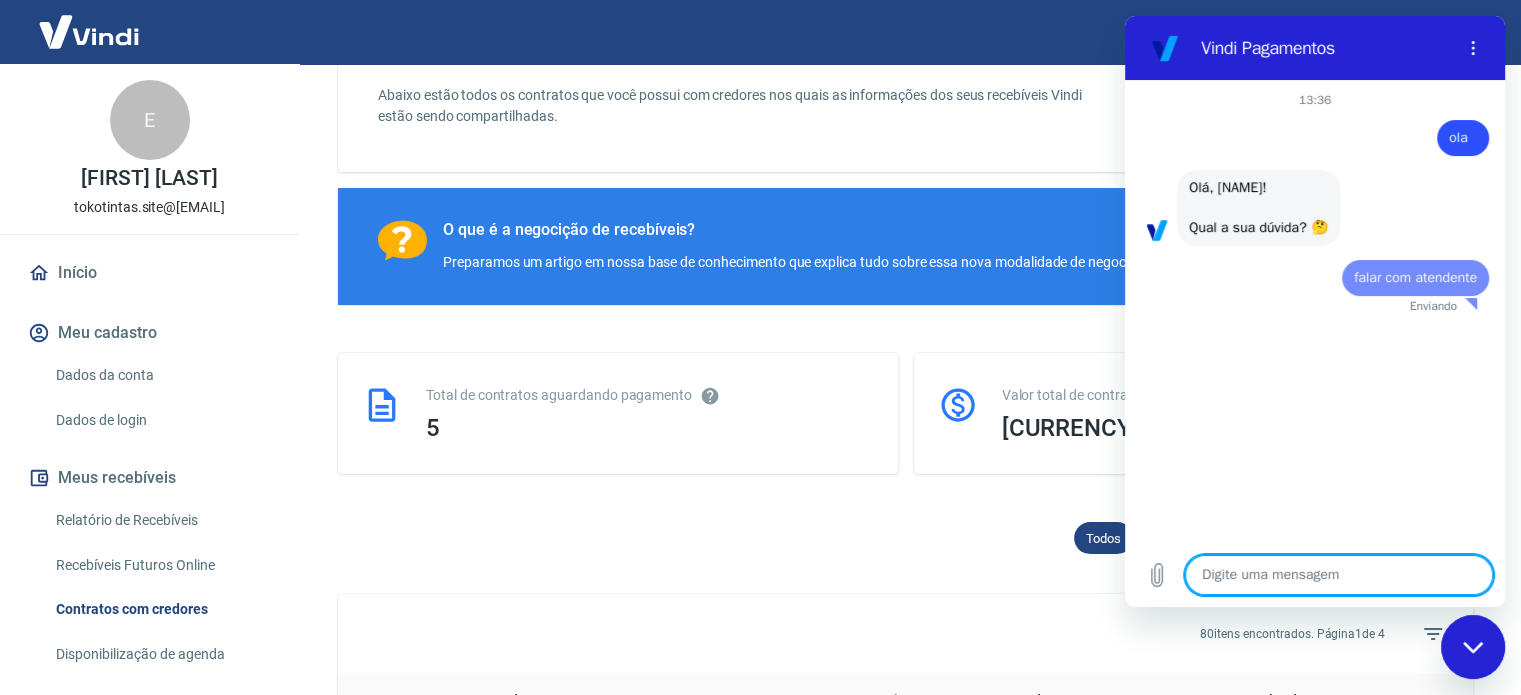 scroll, scrollTop: 0, scrollLeft: 0, axis: both 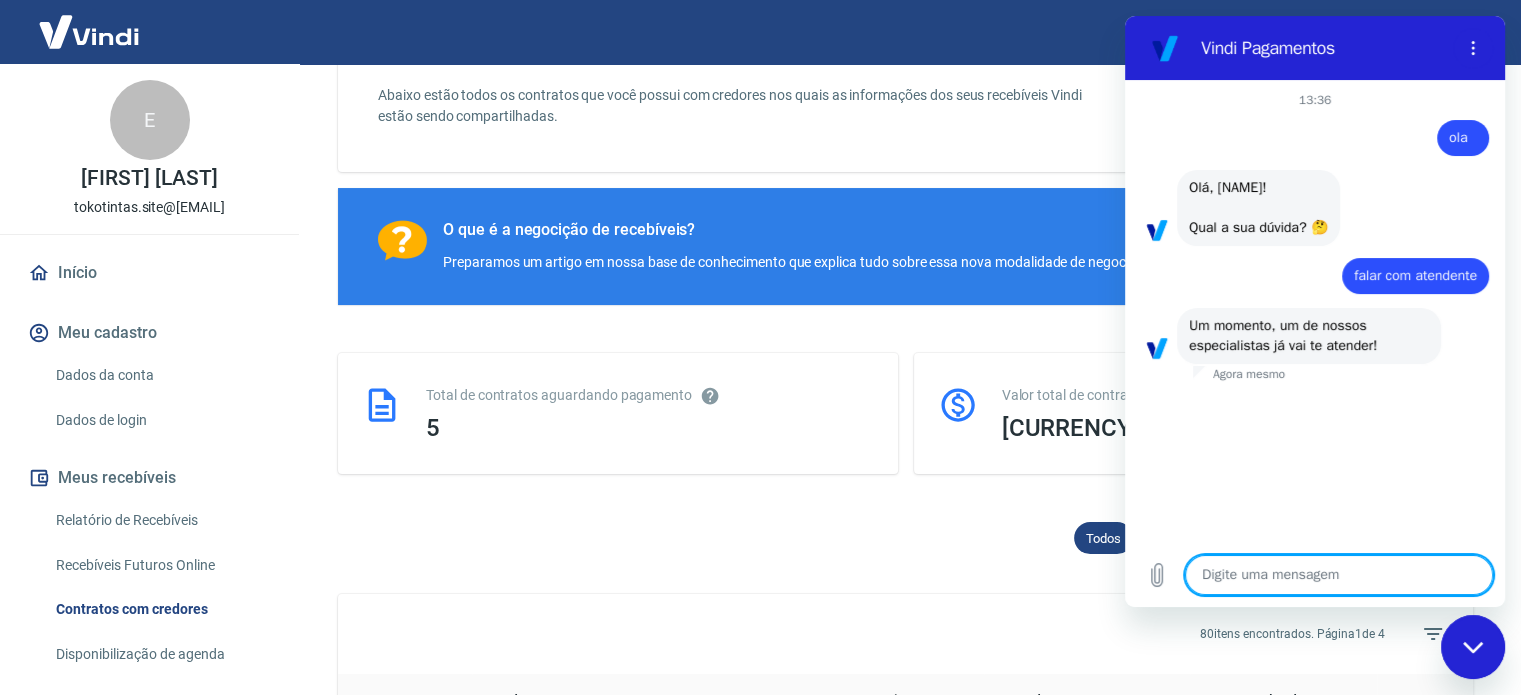 type on "x" 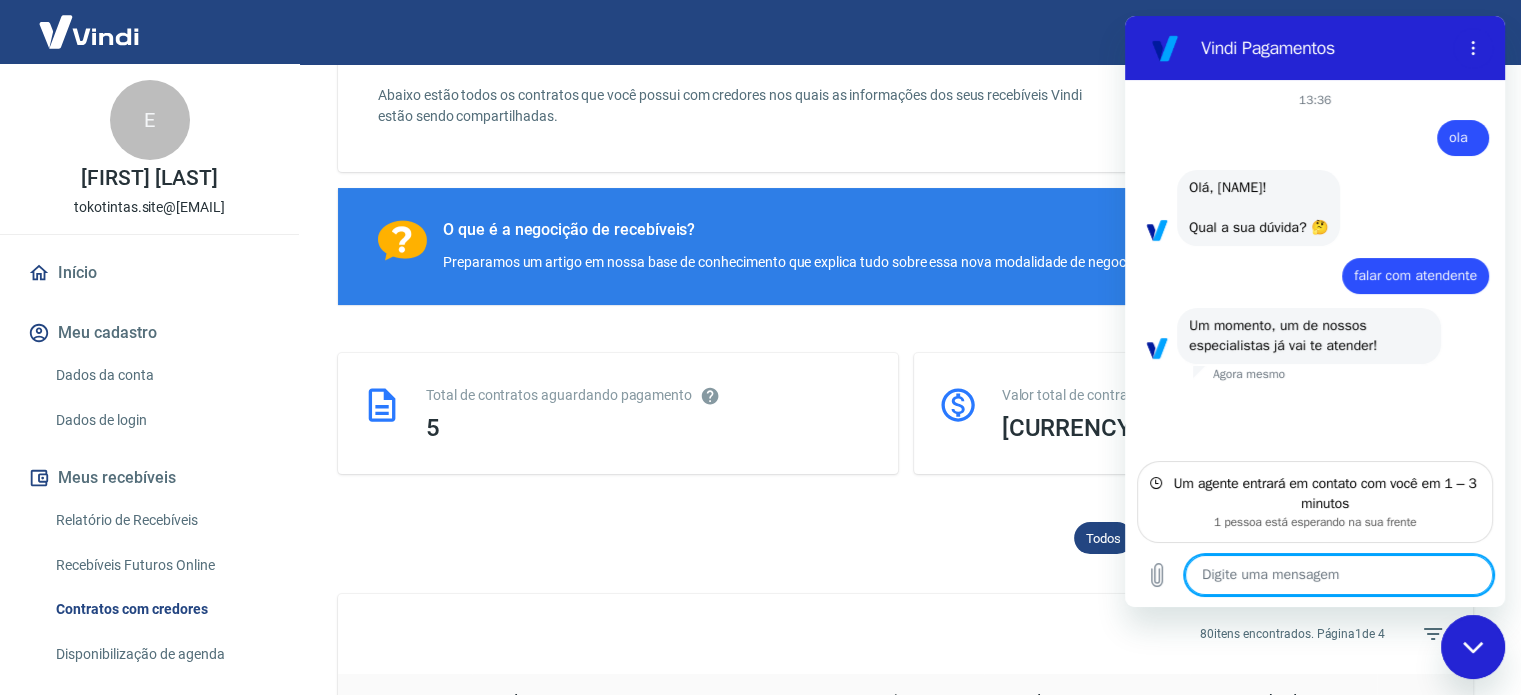 type on "B" 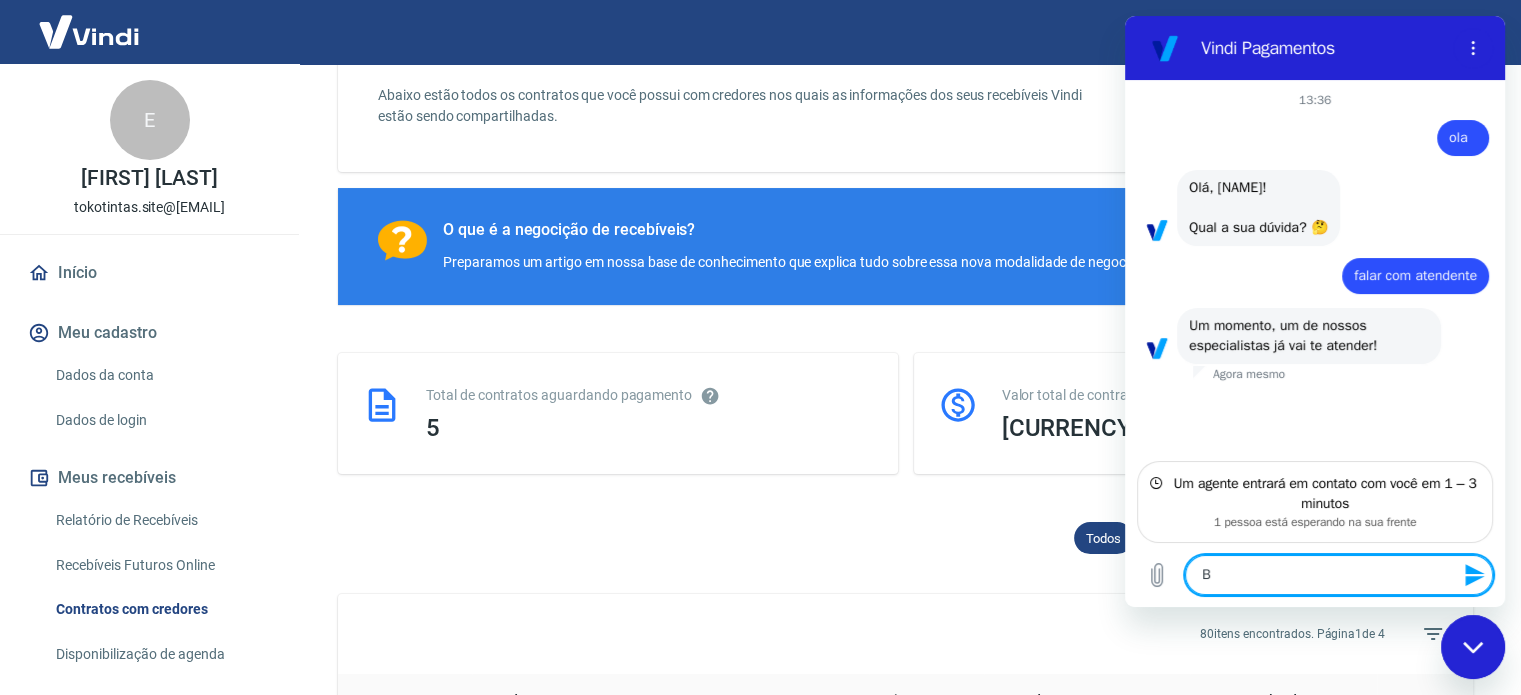 type on "Bo" 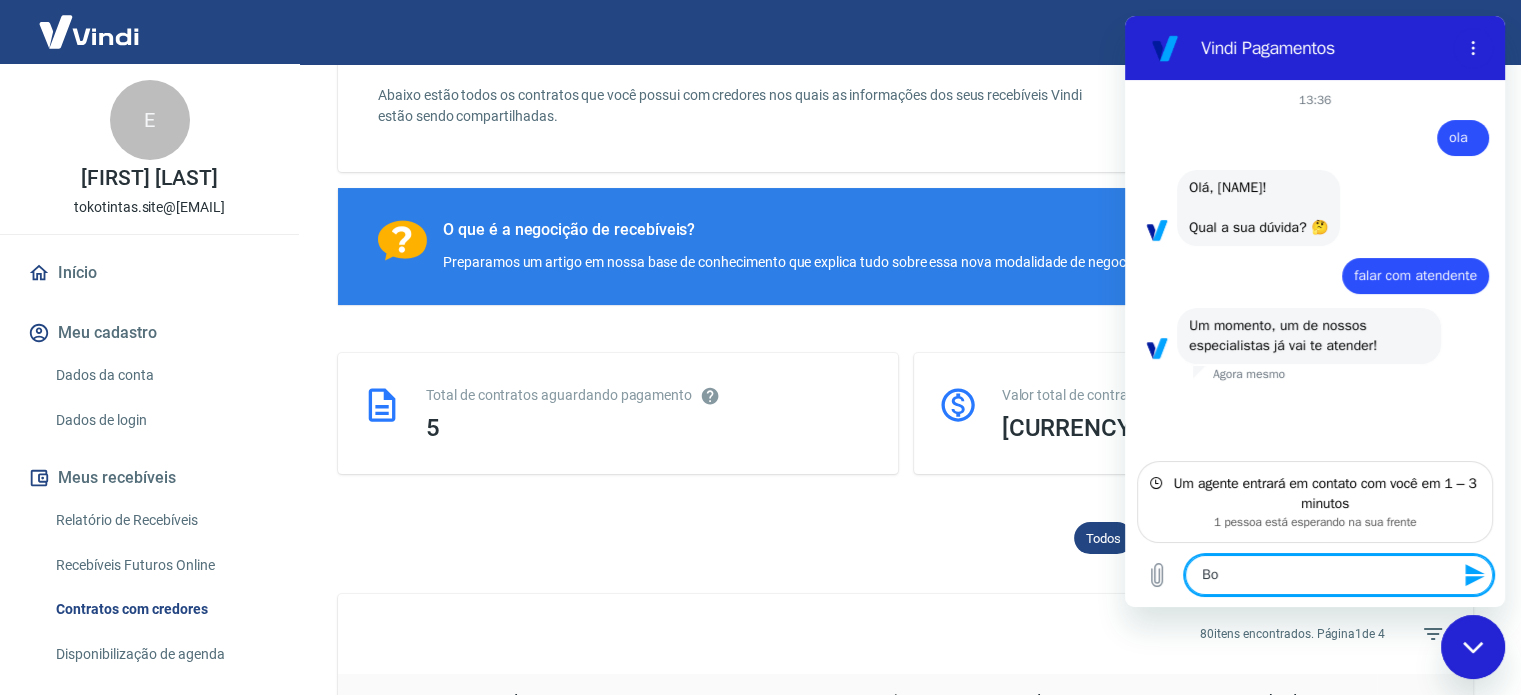 type on "x" 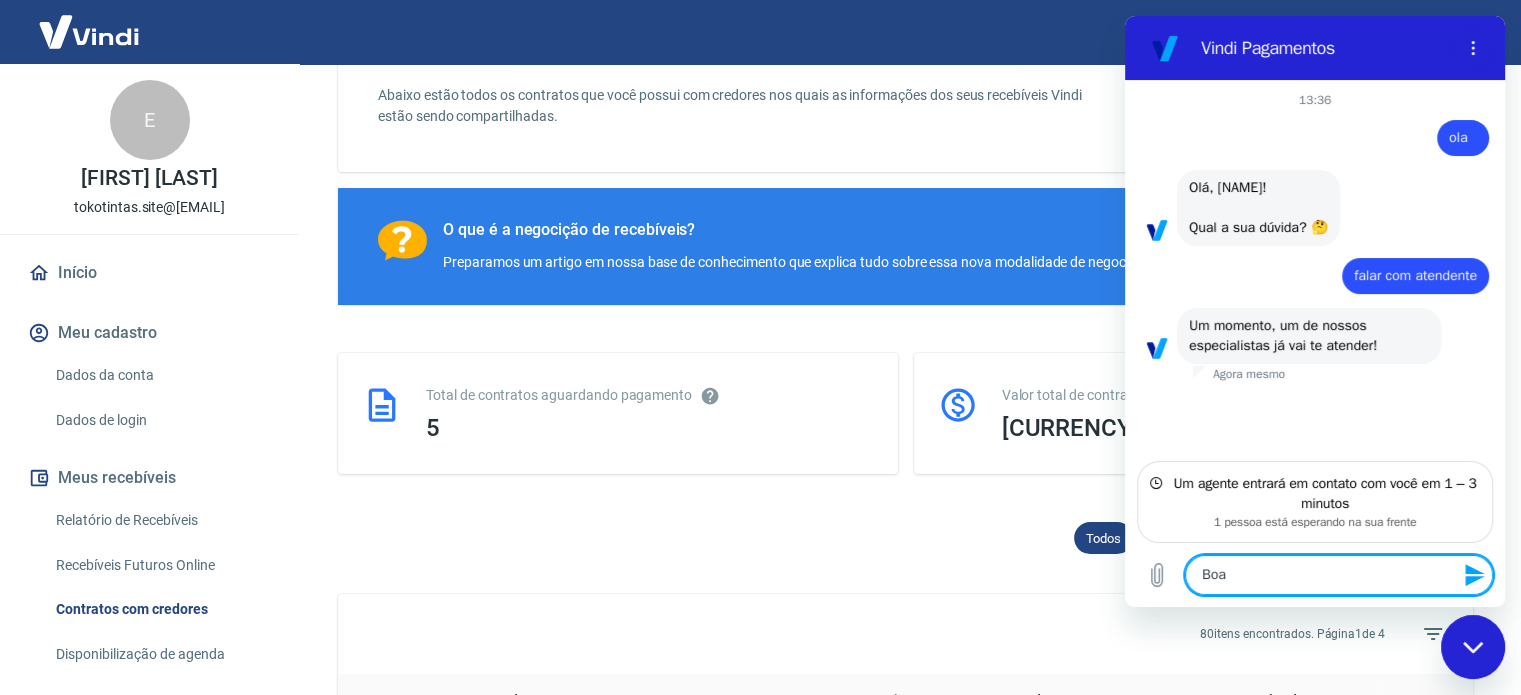 type on "Boa" 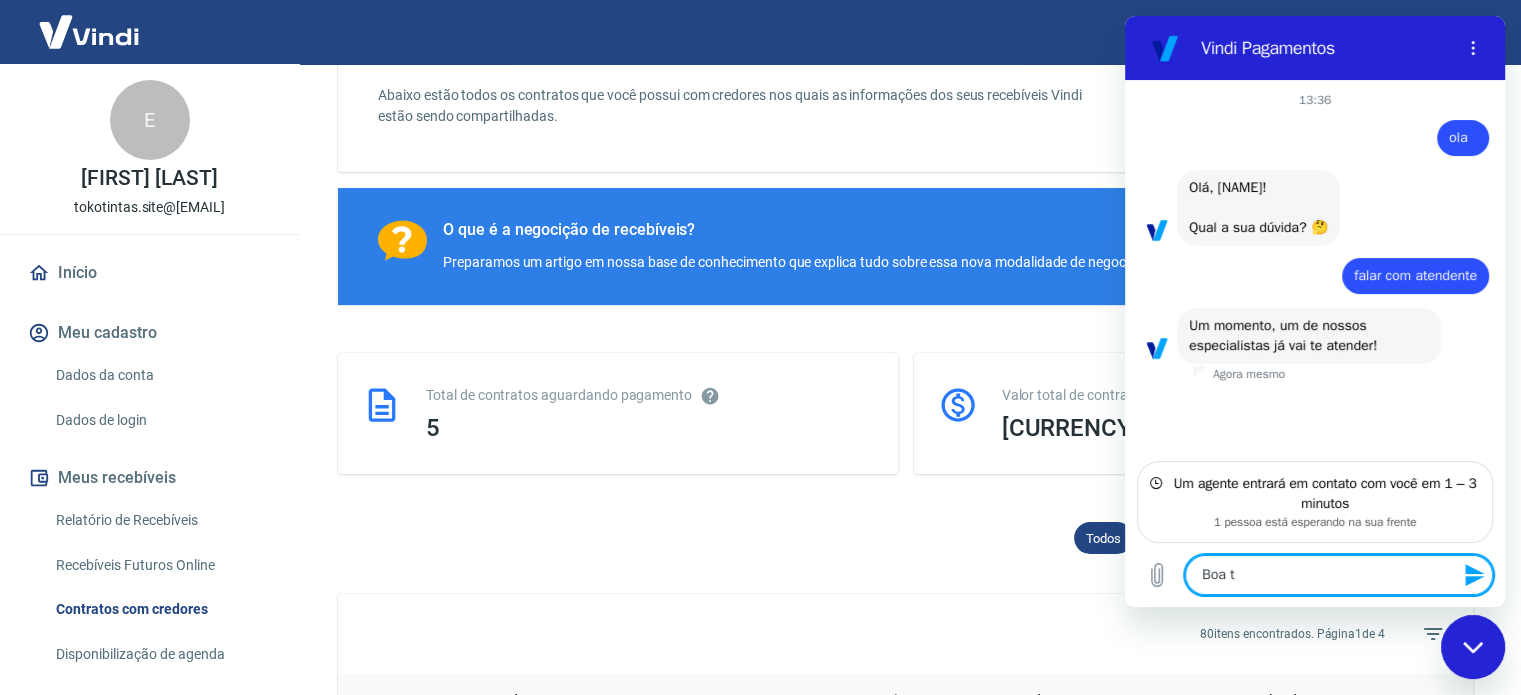 type on "Boa ta" 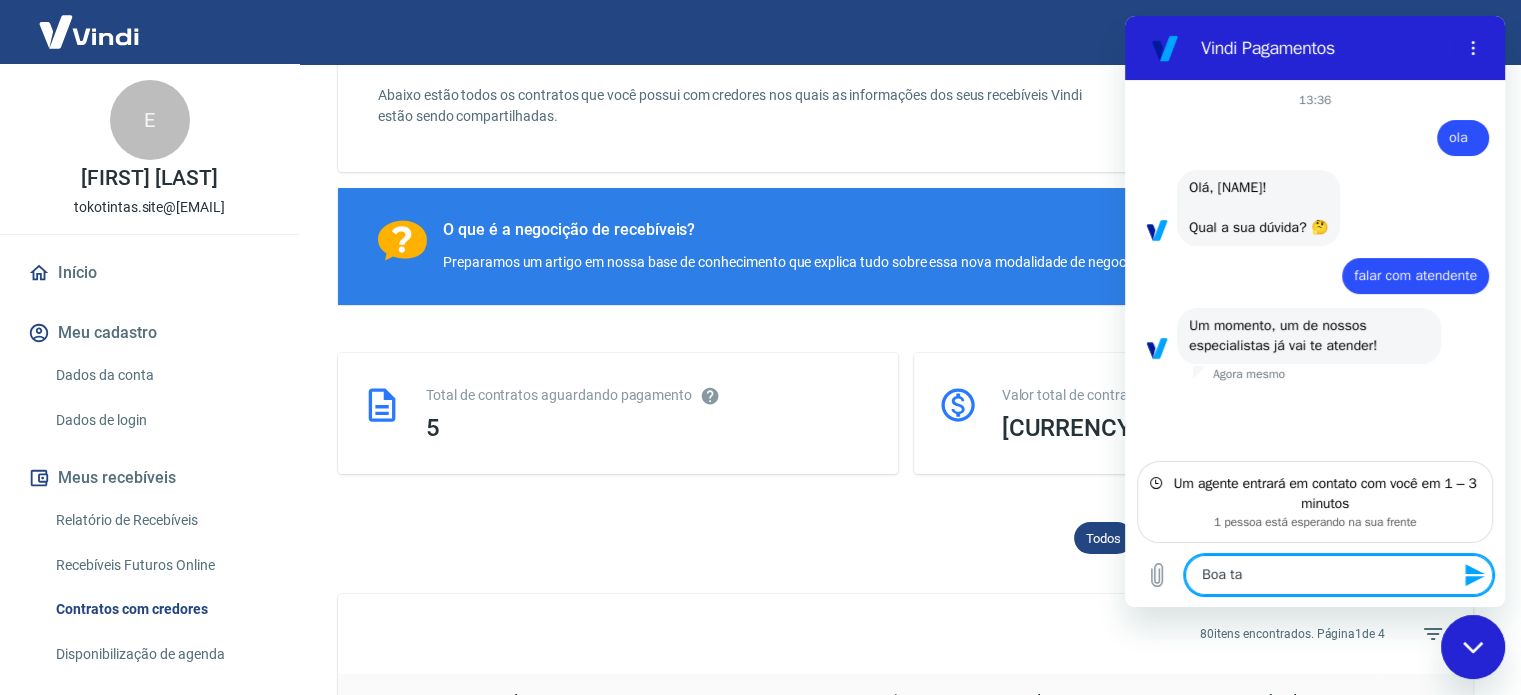 type on "x" 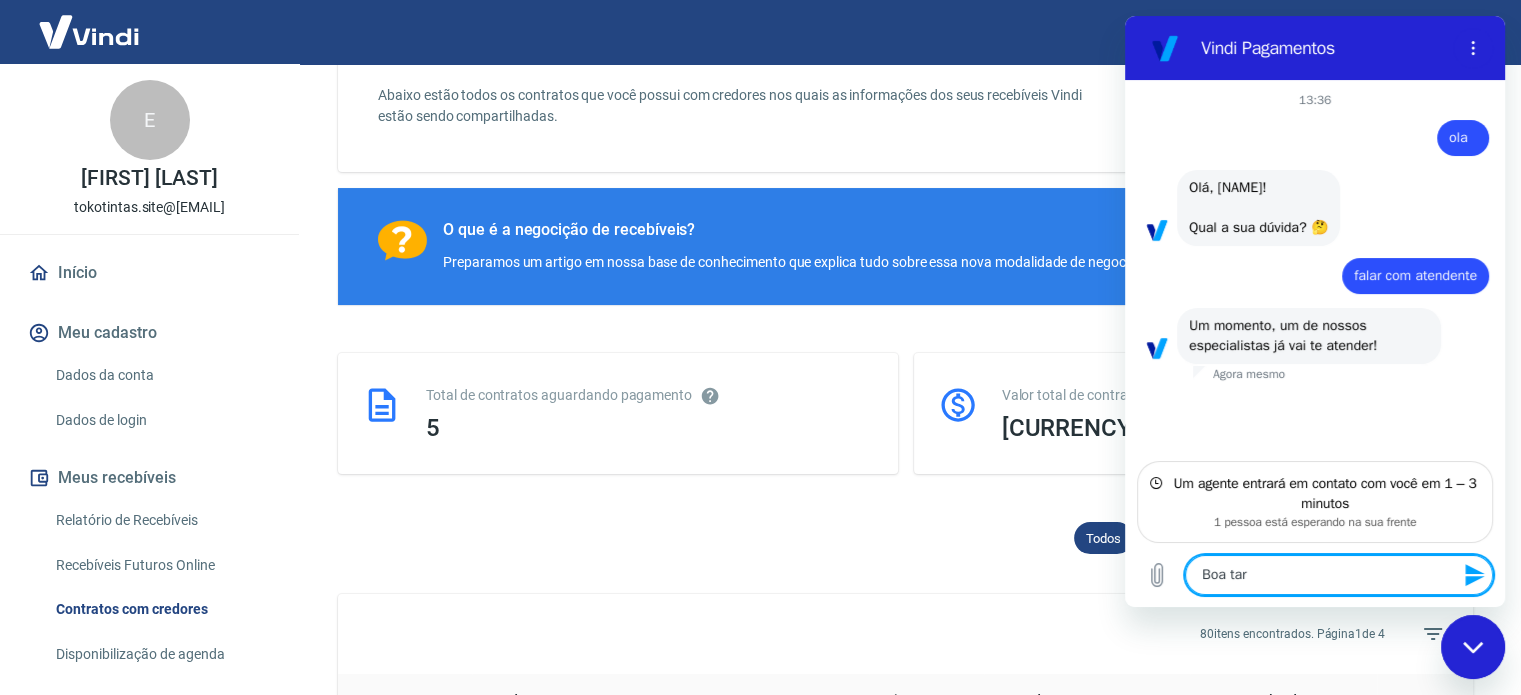 type on "Boa tard" 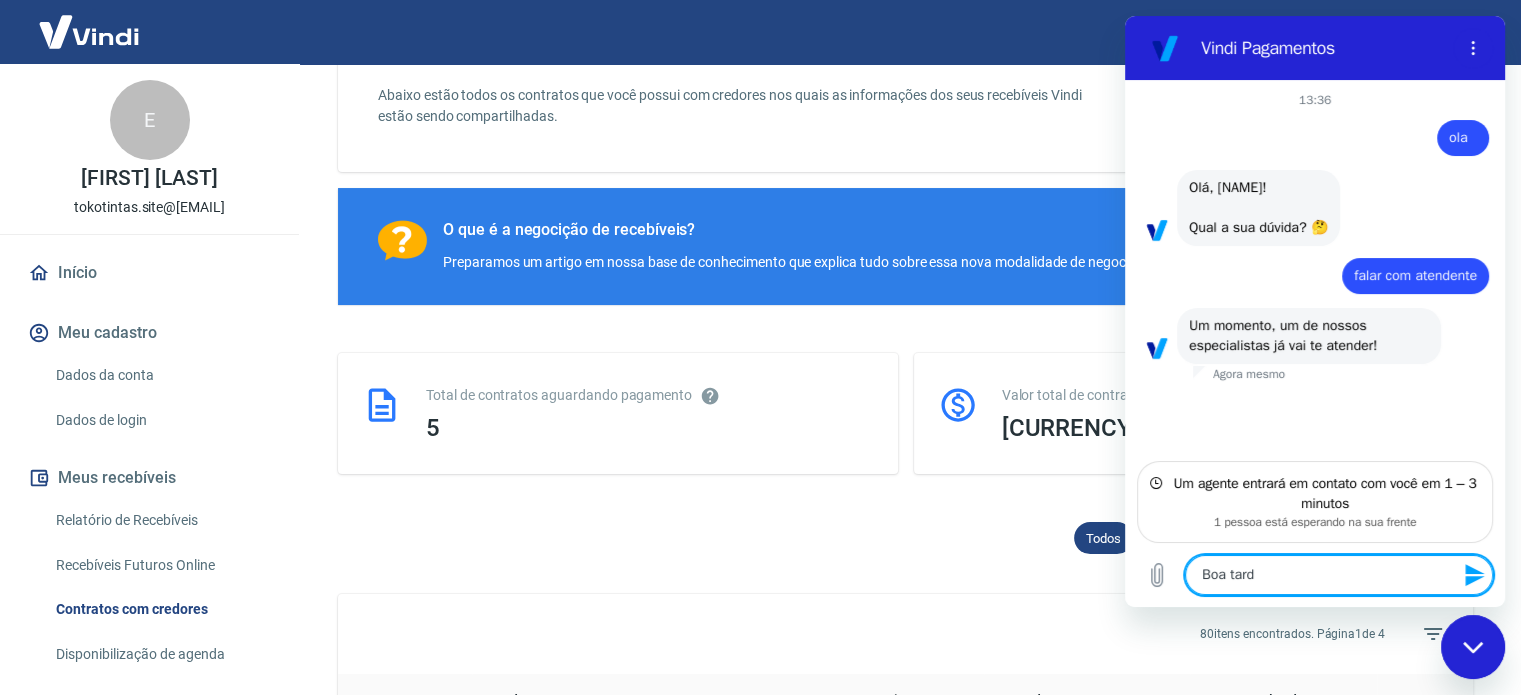 type on "x" 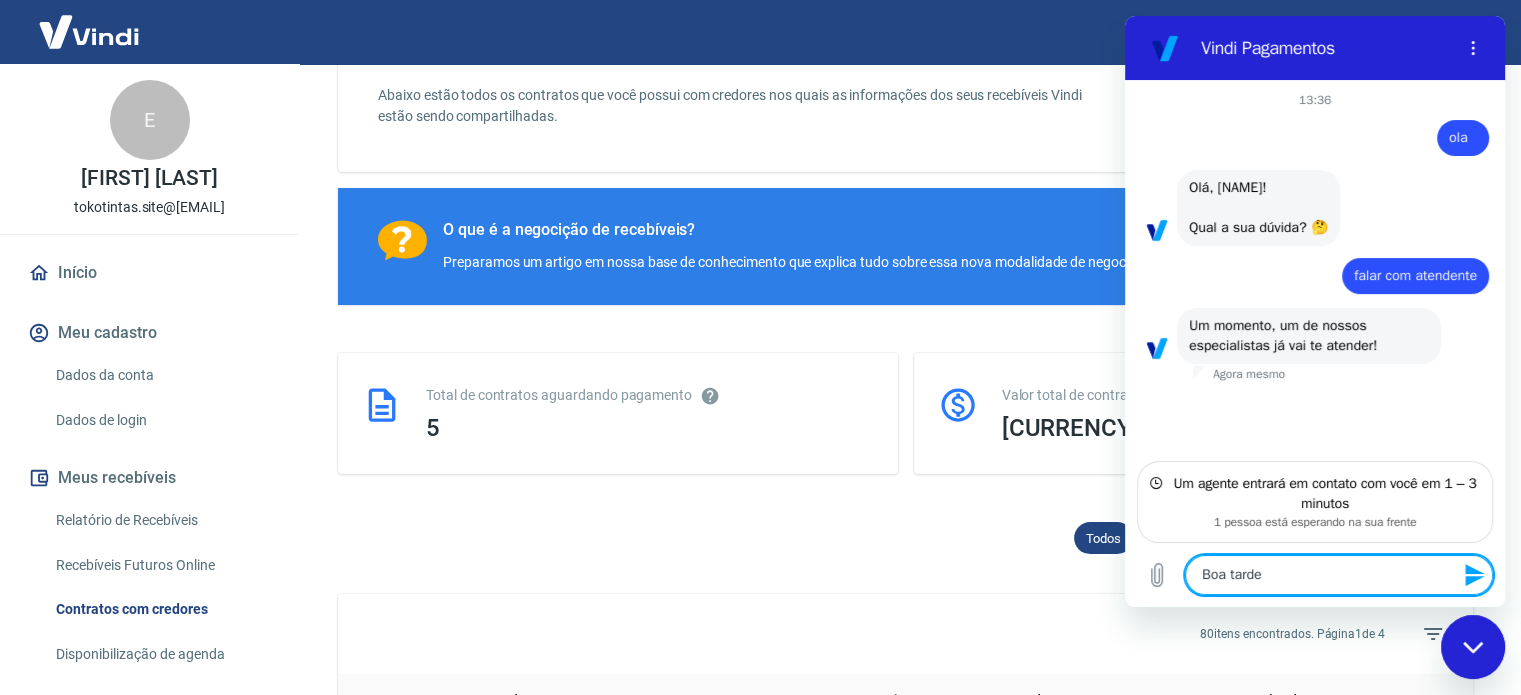 type on "Boa tarde!" 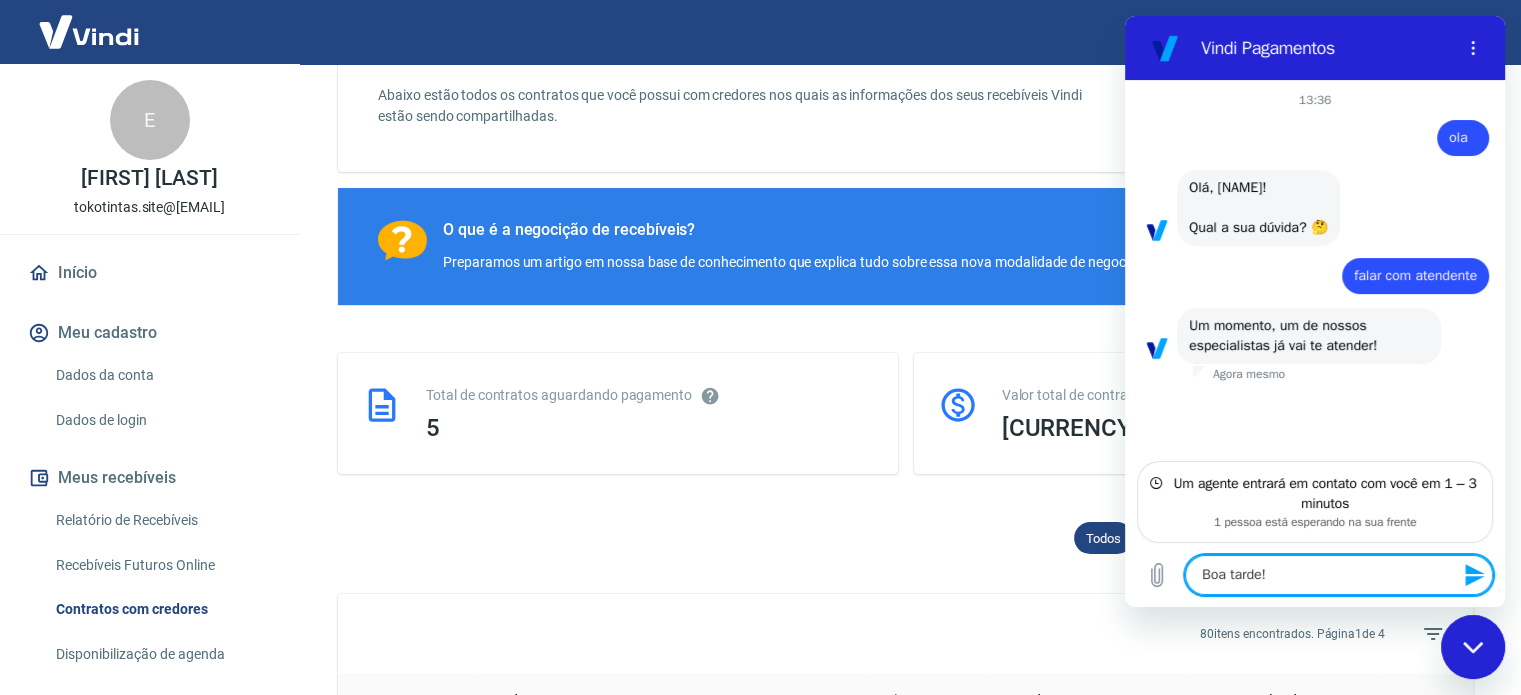 type on "Boa tarde!" 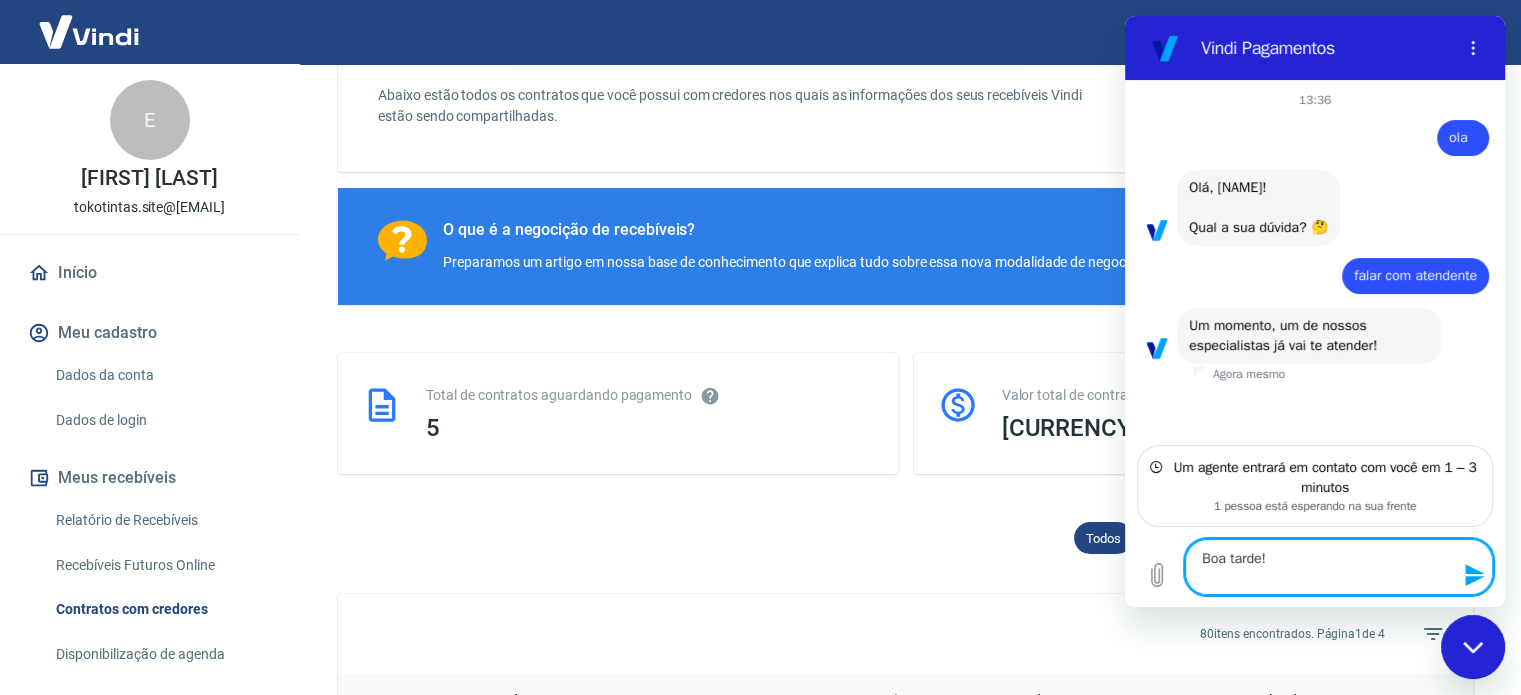 type on "Boa tarde!" 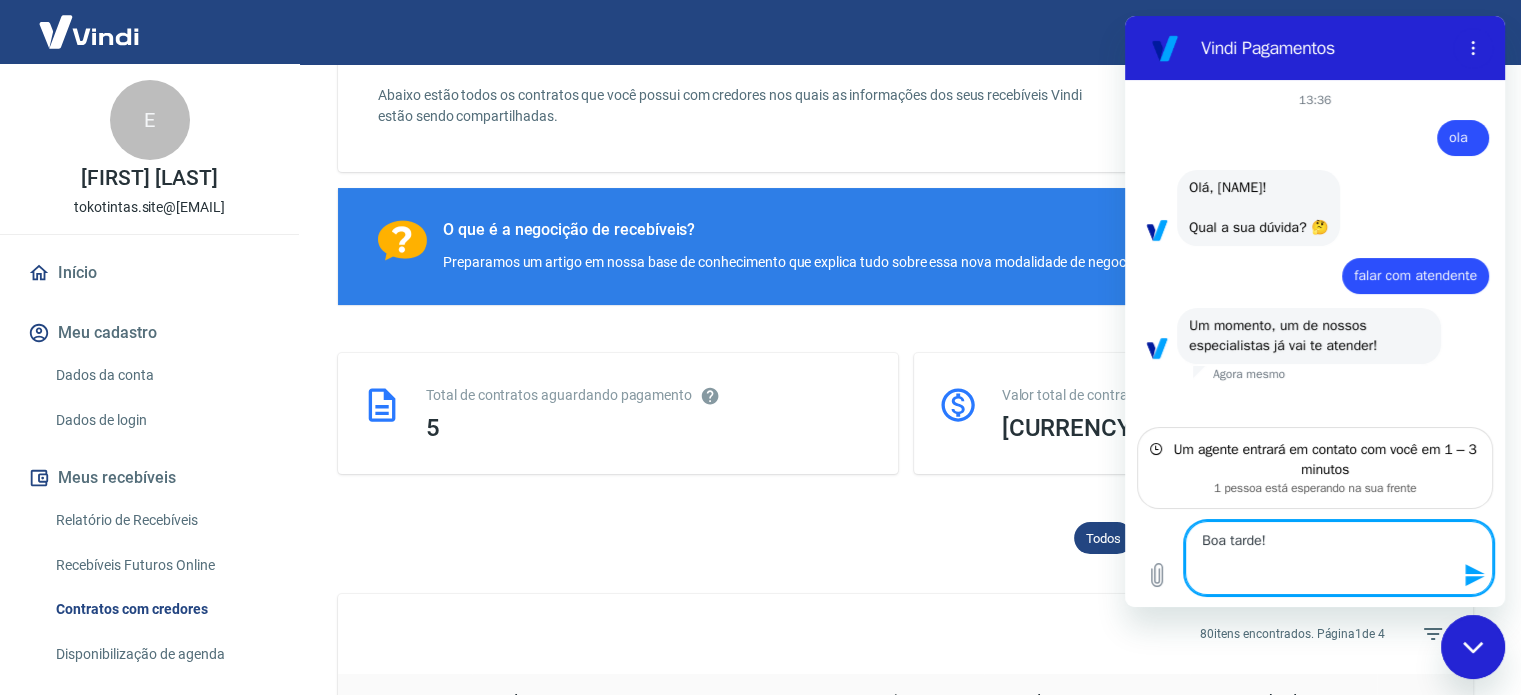 type on "Boa tarde!" 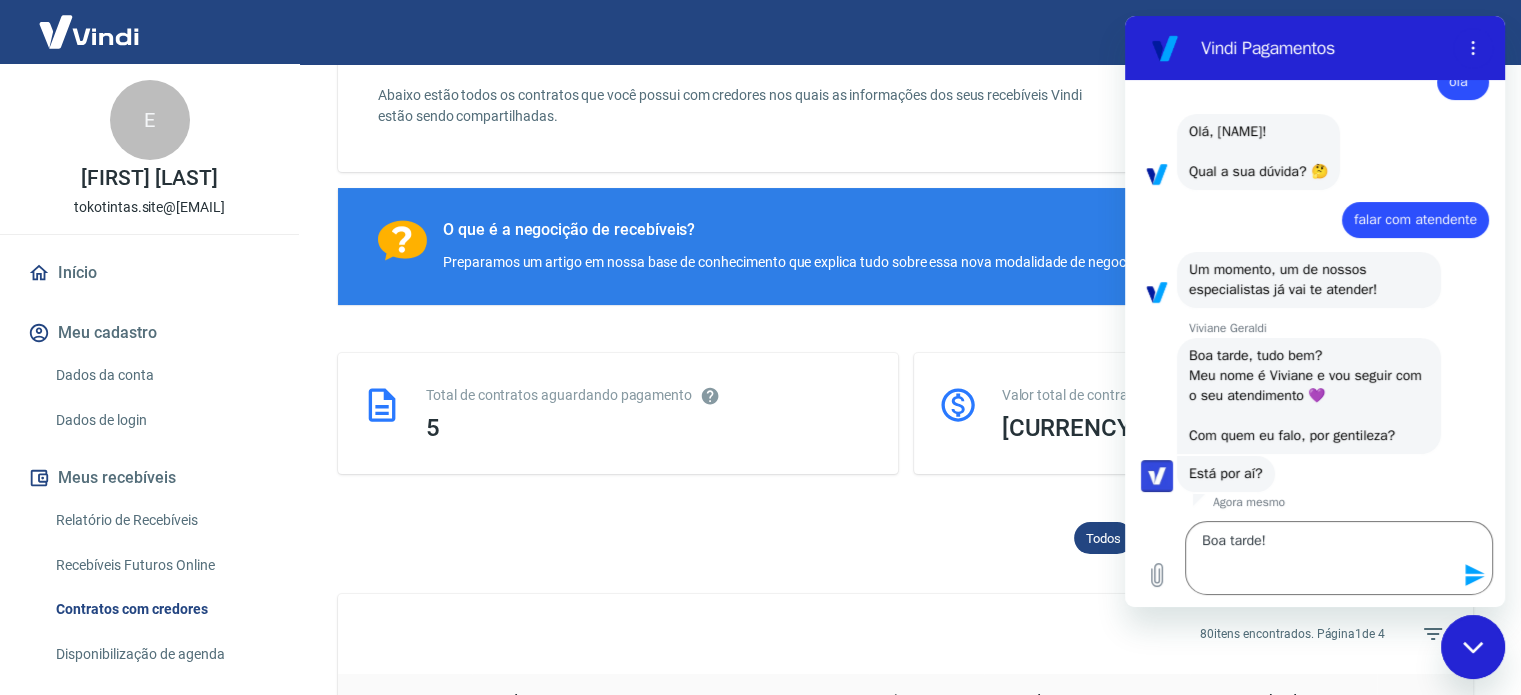 scroll, scrollTop: 61, scrollLeft: 0, axis: vertical 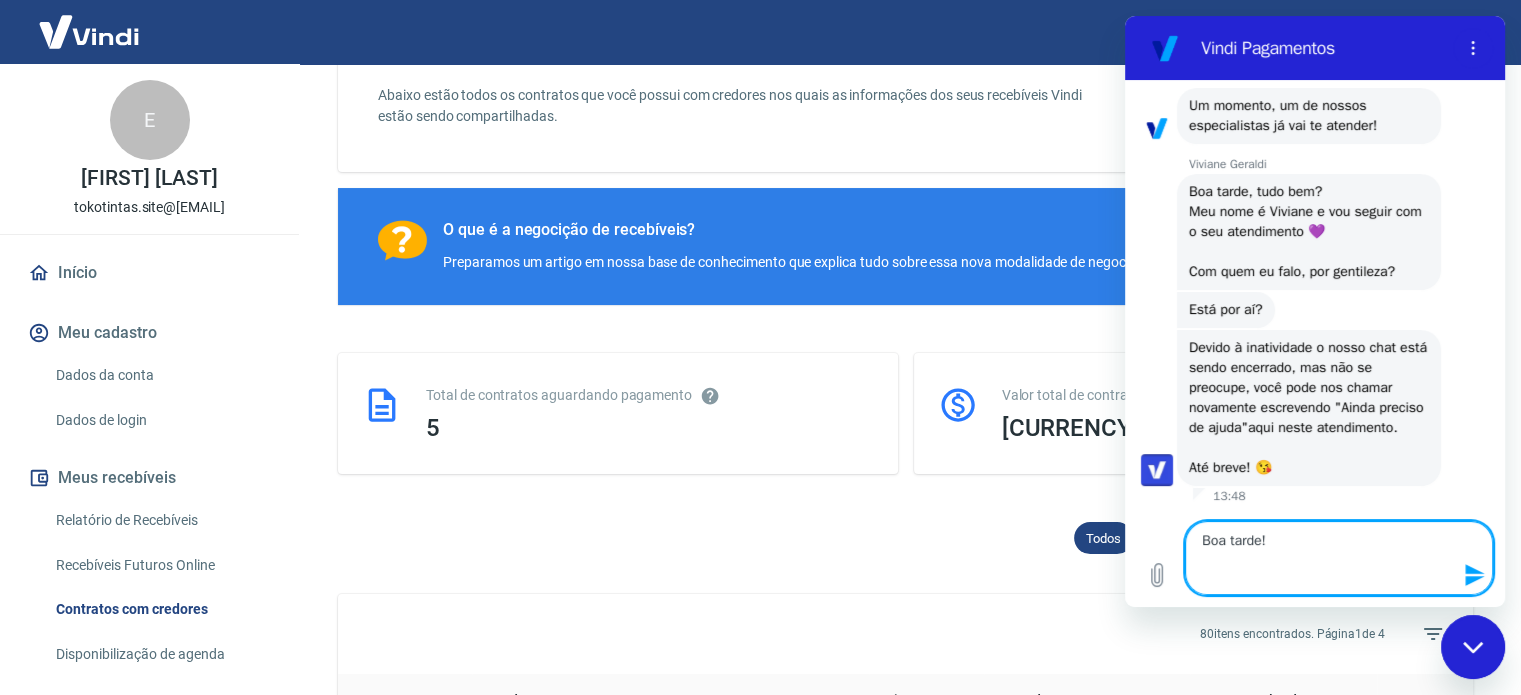 type on "x" 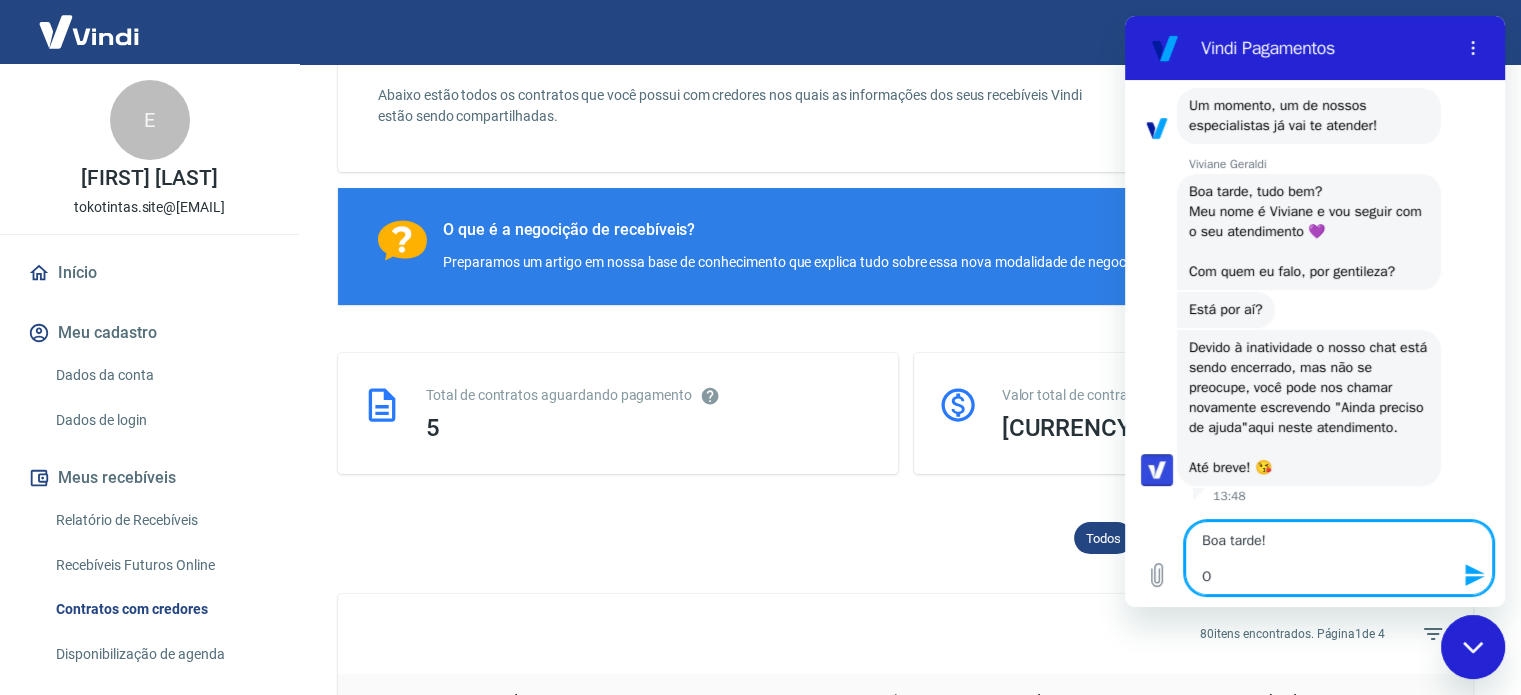 type on "Boa tarde!
Ol" 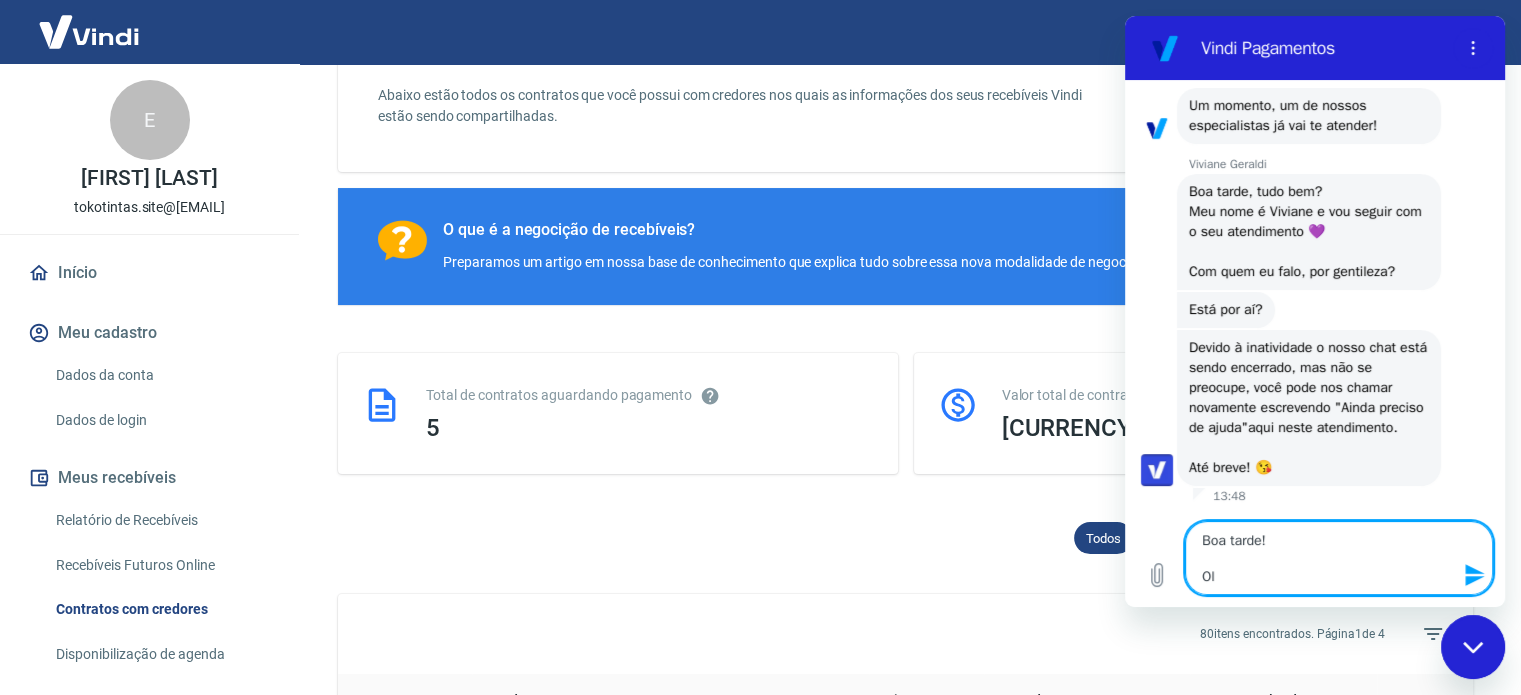 type on "Boa tarde!
Olá" 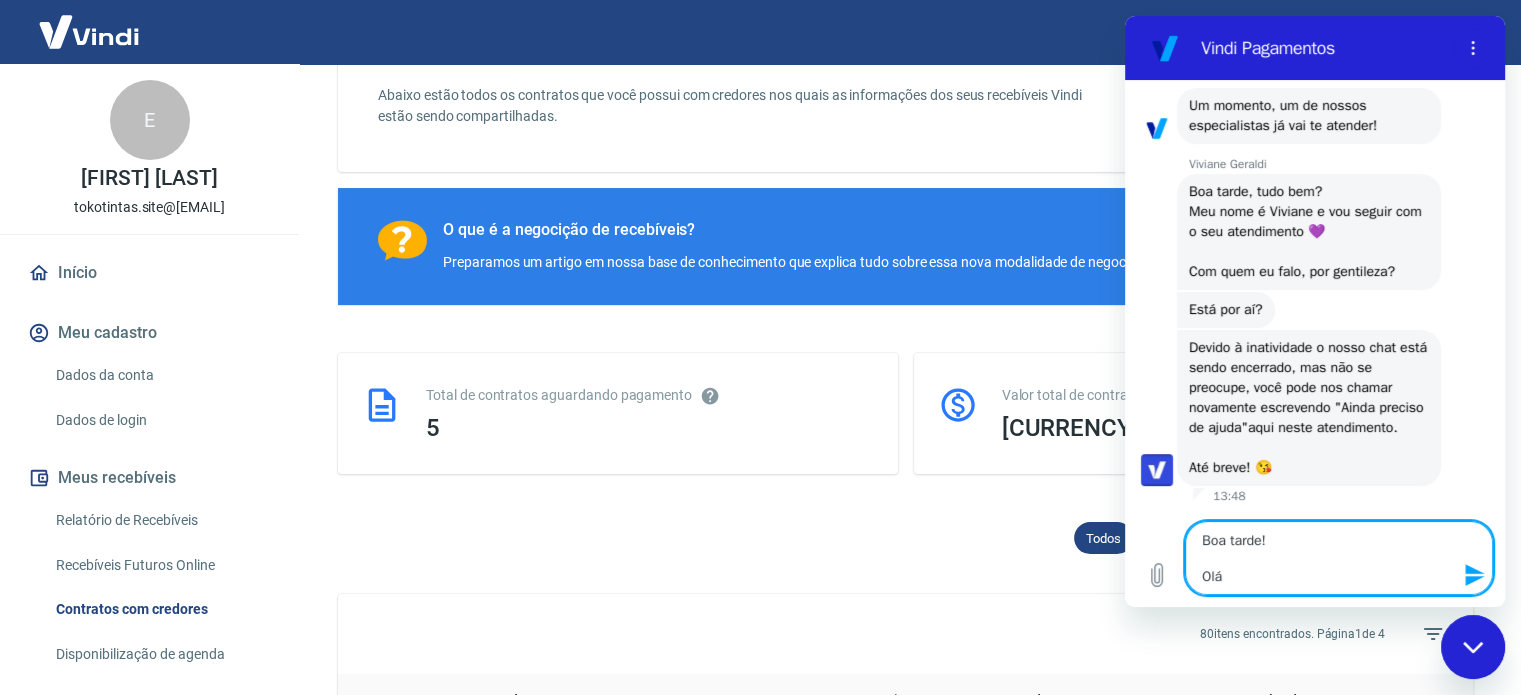 type 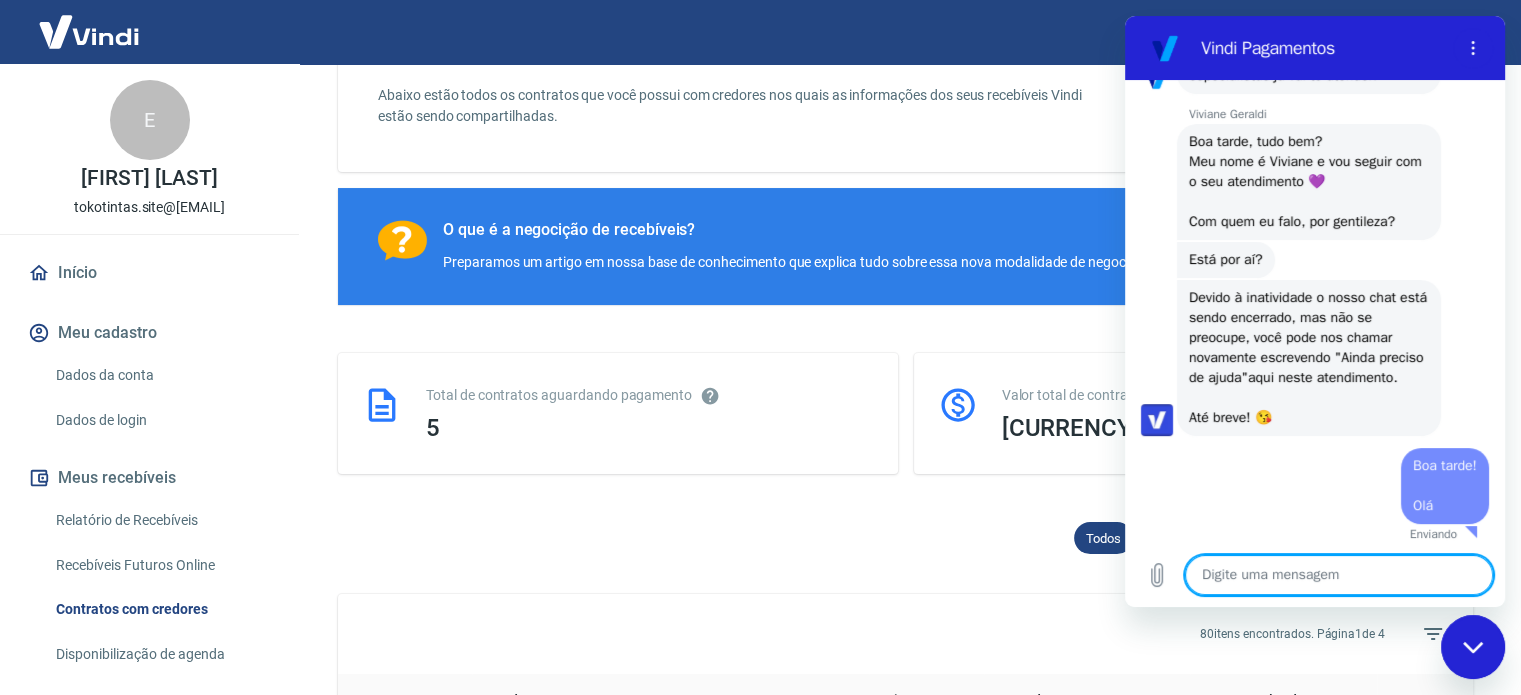 scroll, scrollTop: 293, scrollLeft: 0, axis: vertical 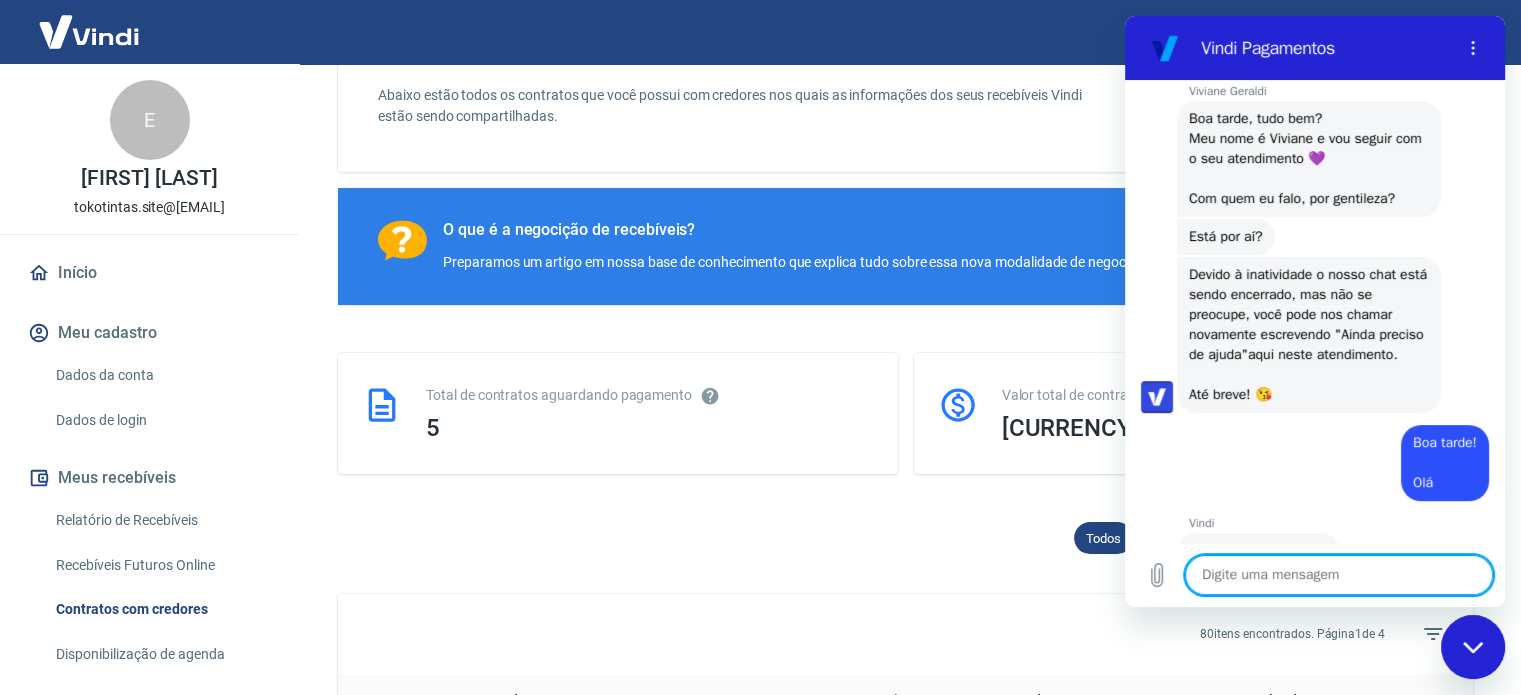 type on "x" 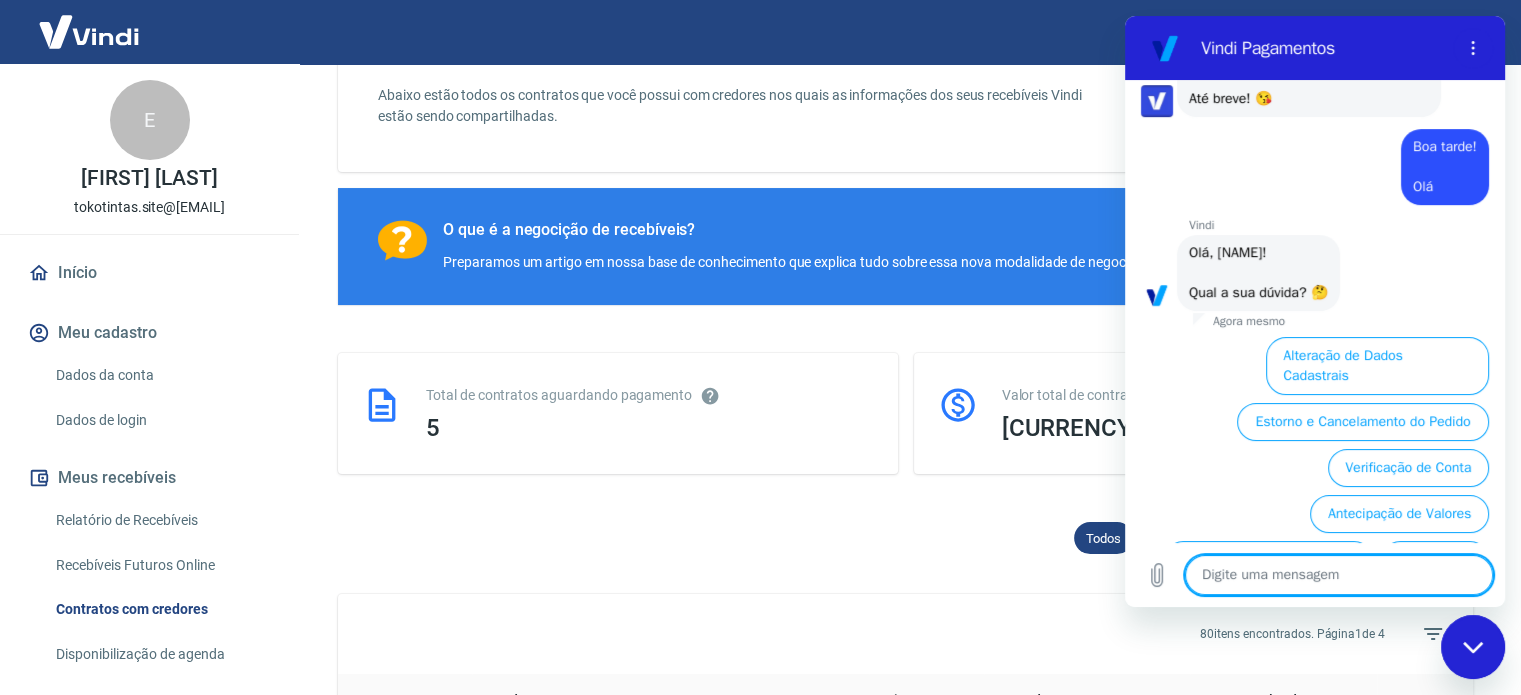scroll, scrollTop: 764, scrollLeft: 0, axis: vertical 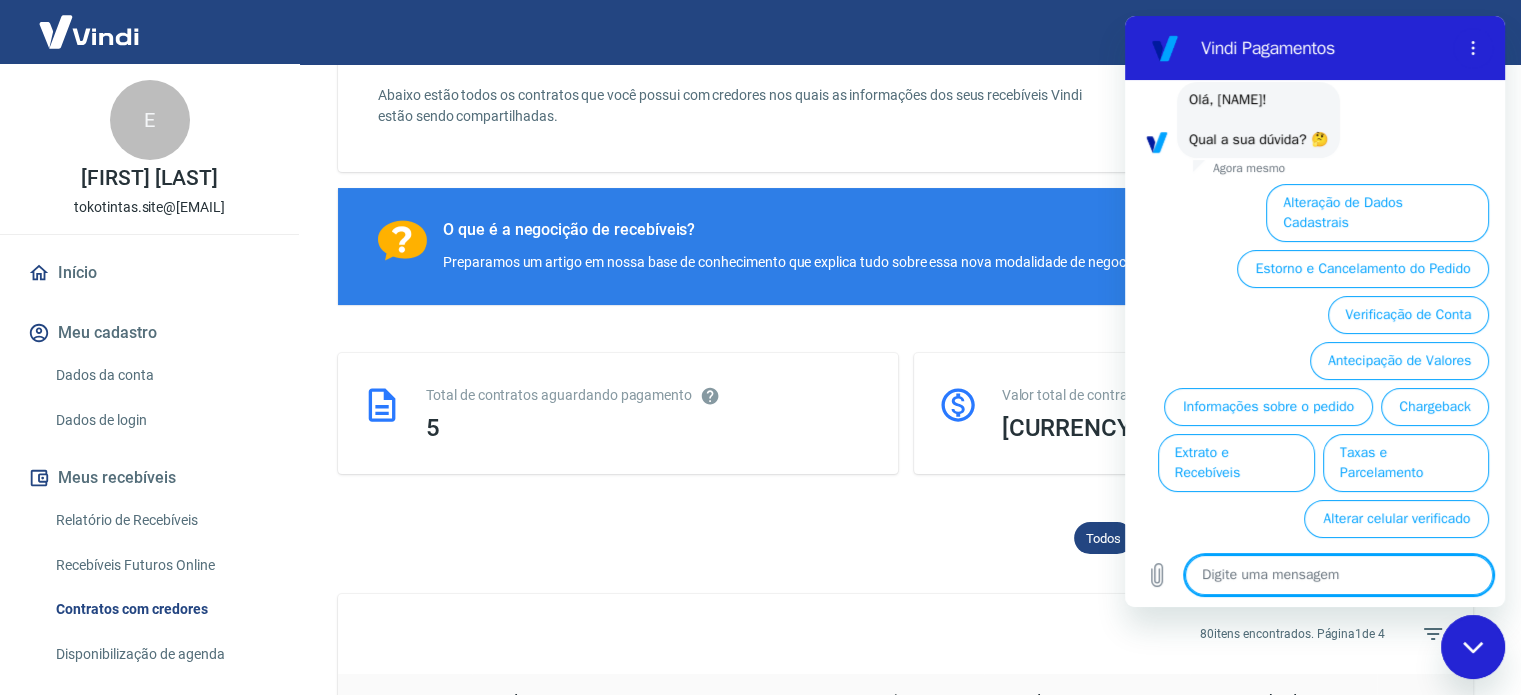 type on "f" 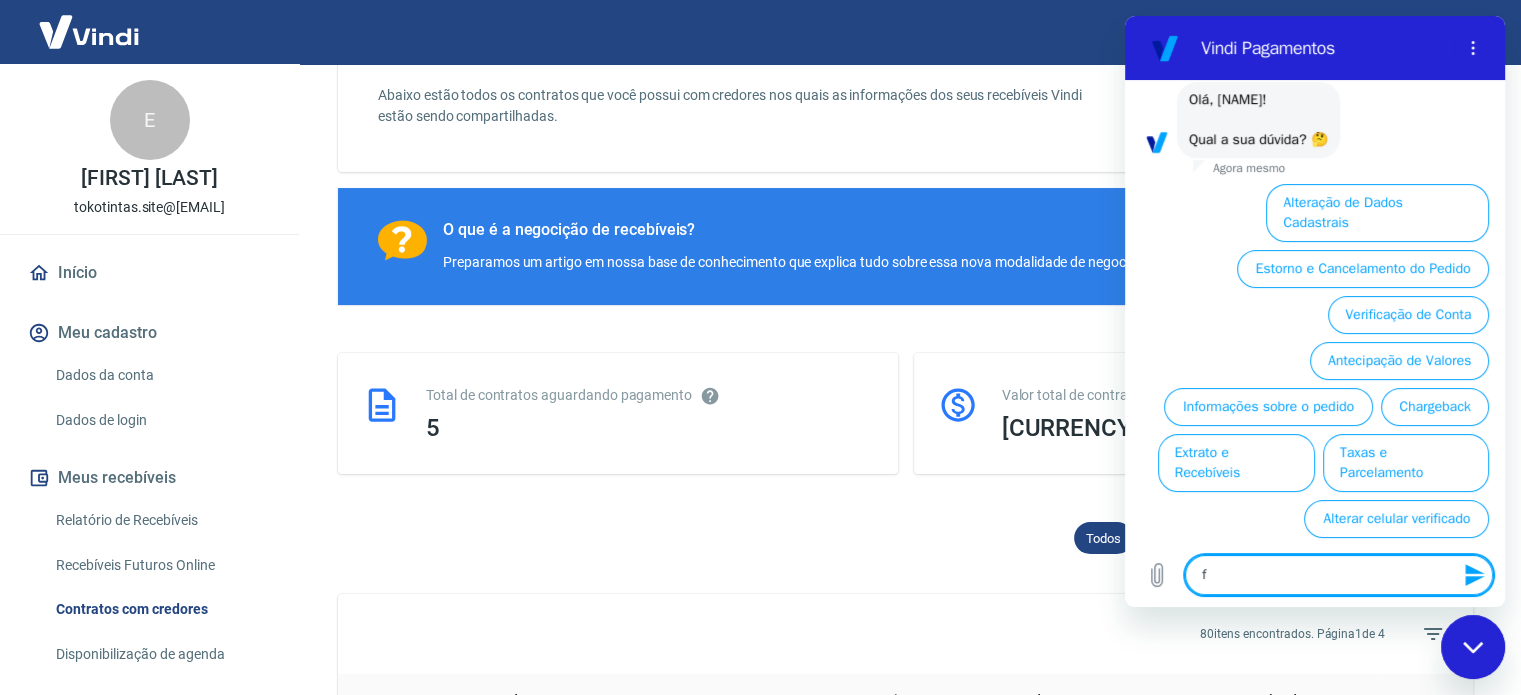 type on "fa" 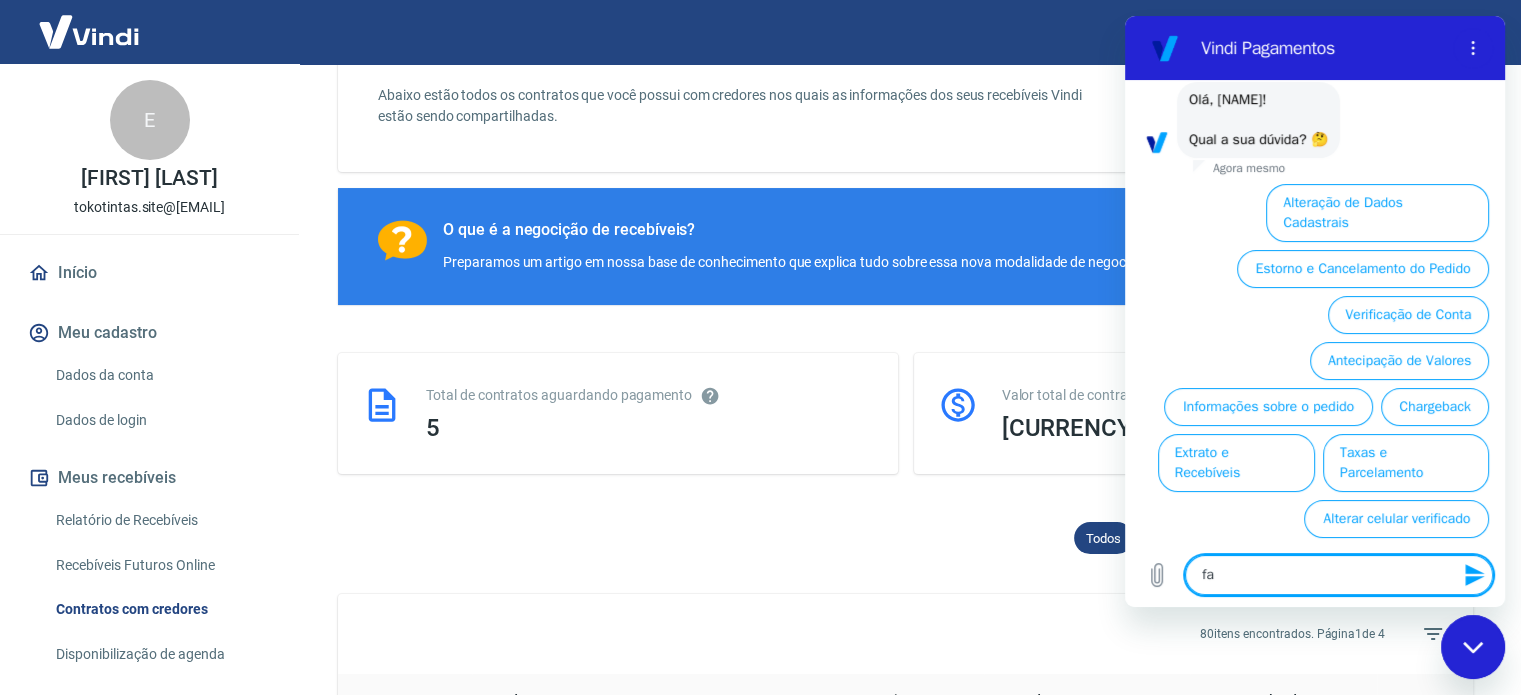 type on "fal" 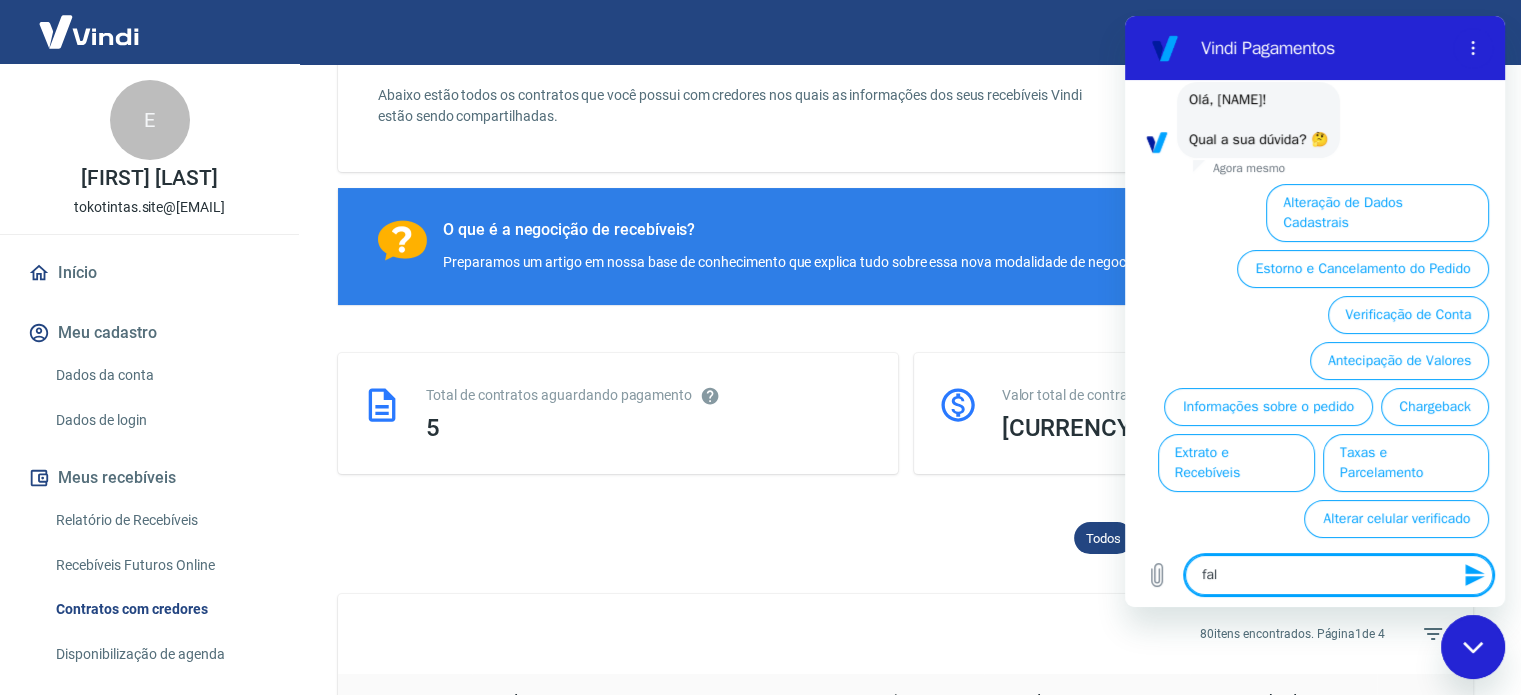 type on "fala" 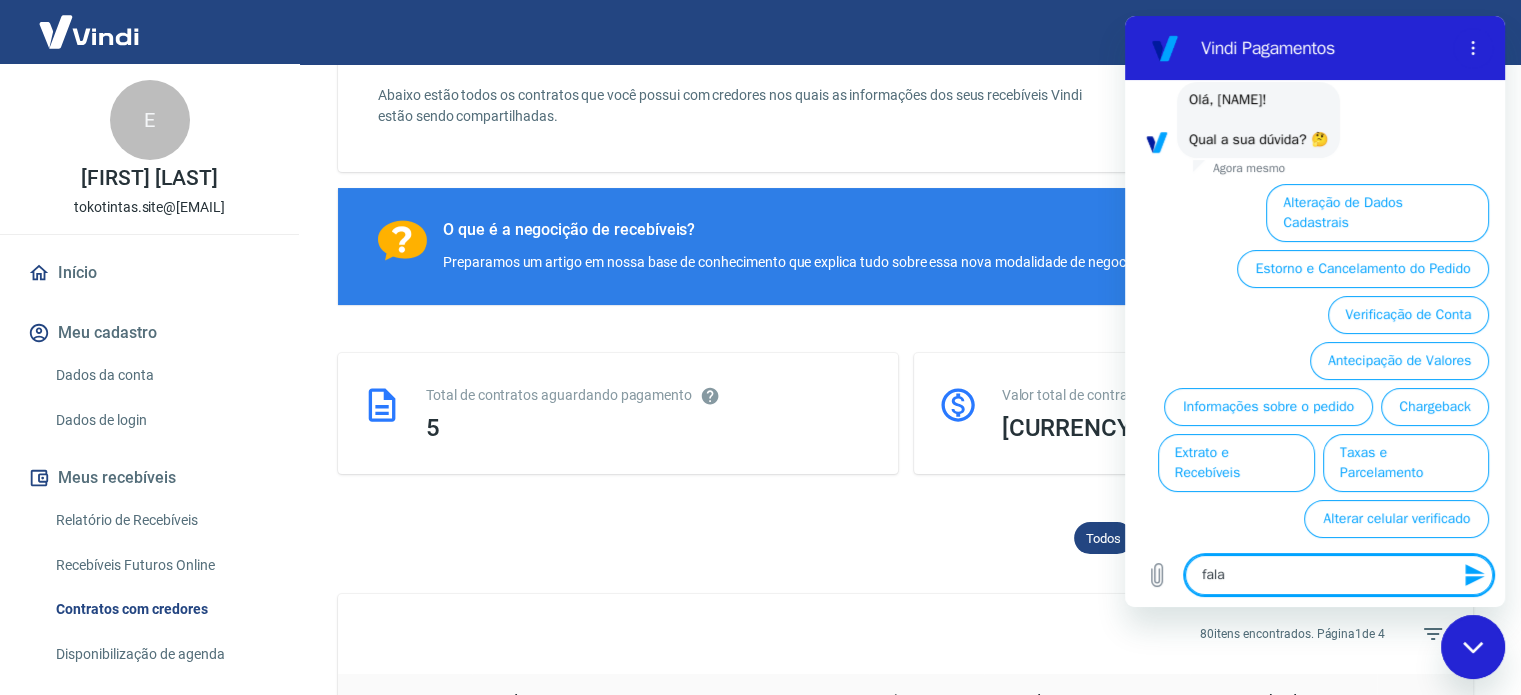 type on "falar" 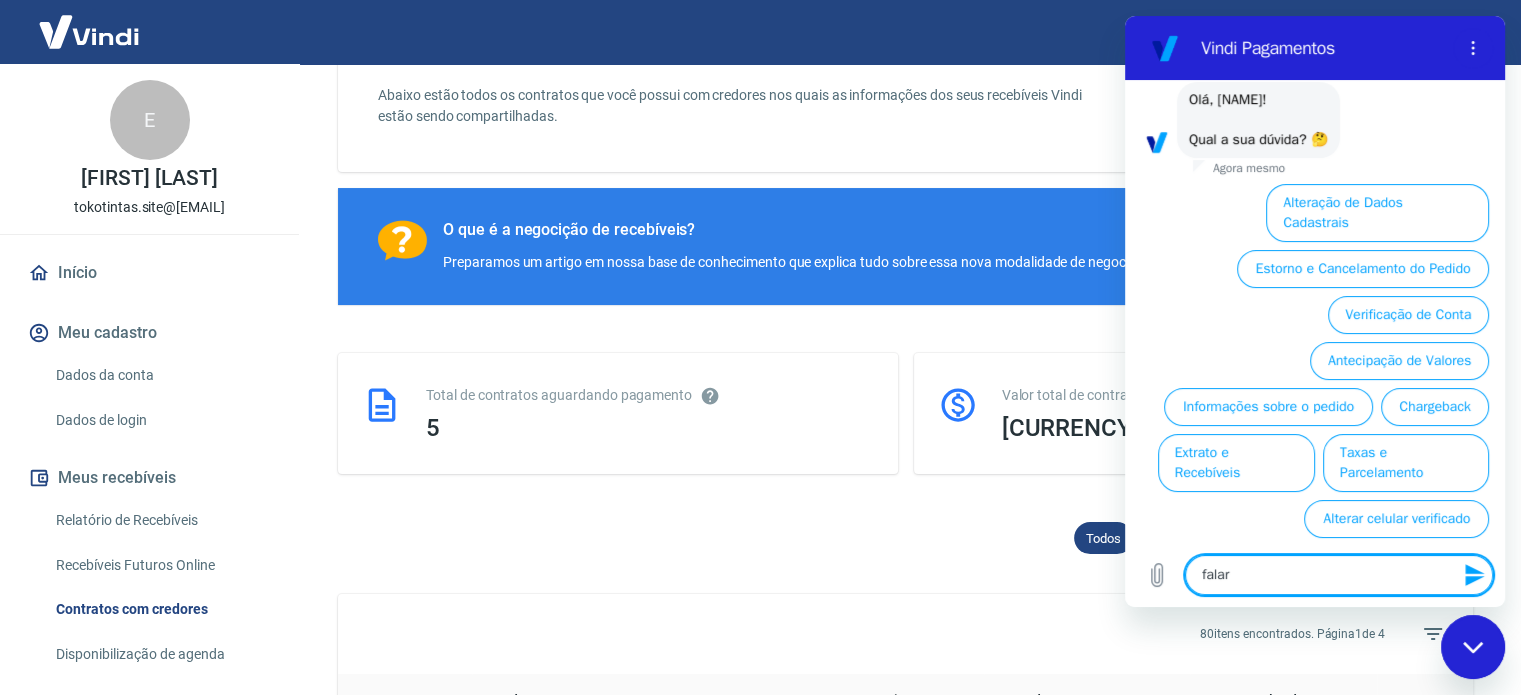 type on "falar" 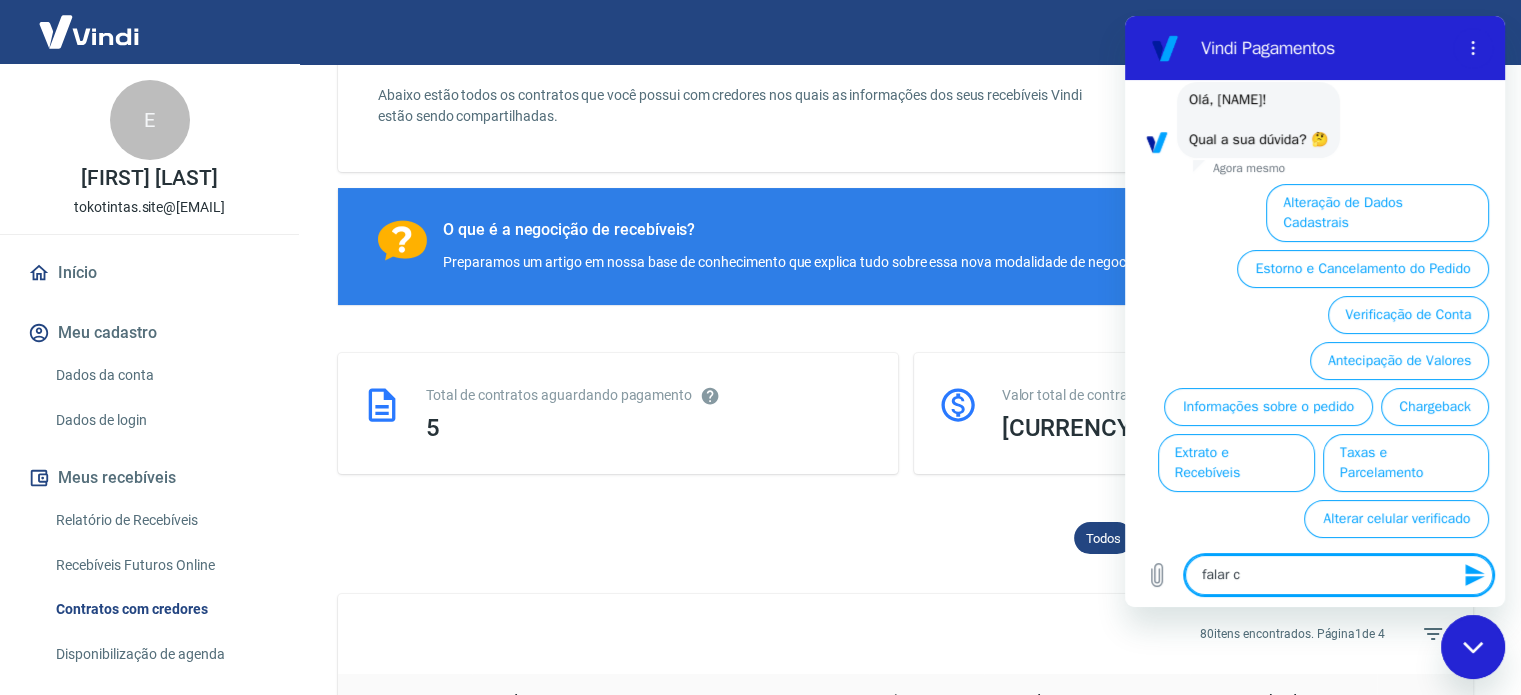 type on "x" 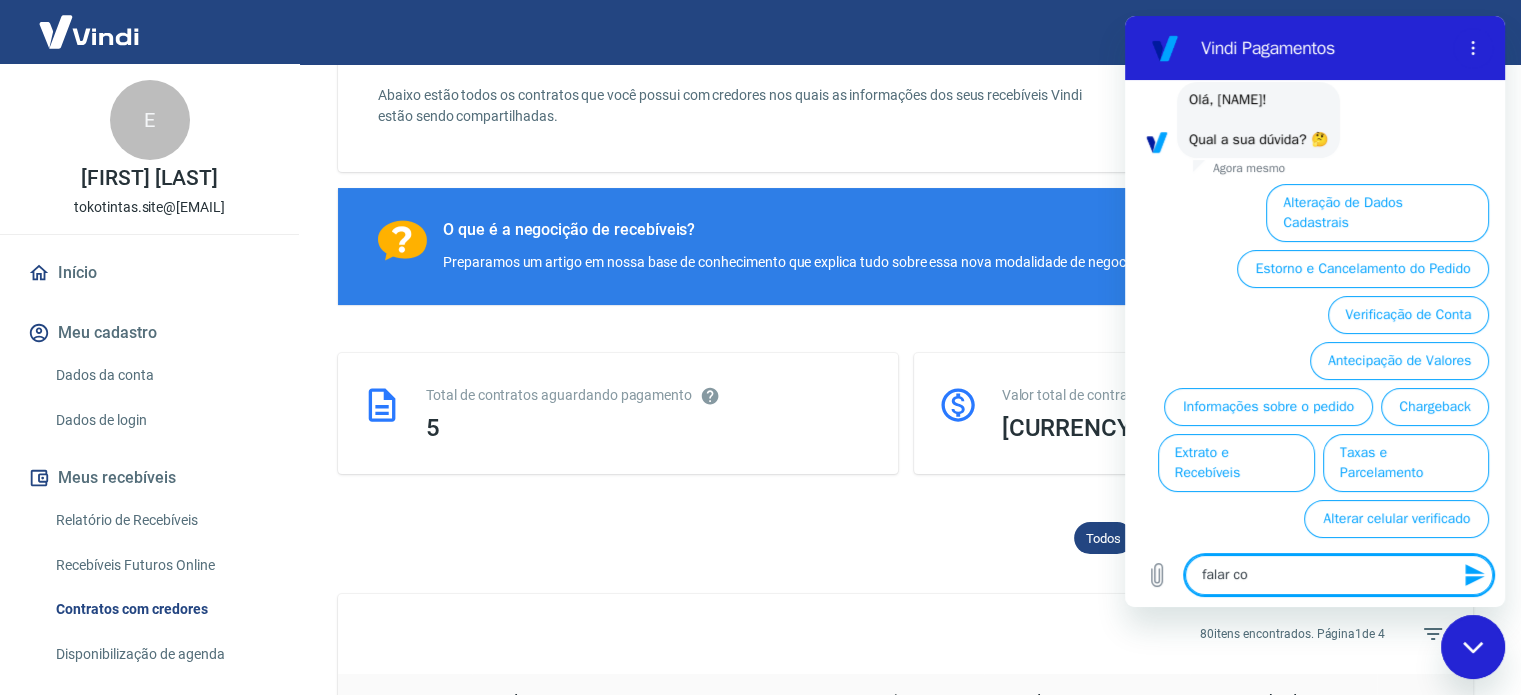type on "falar com" 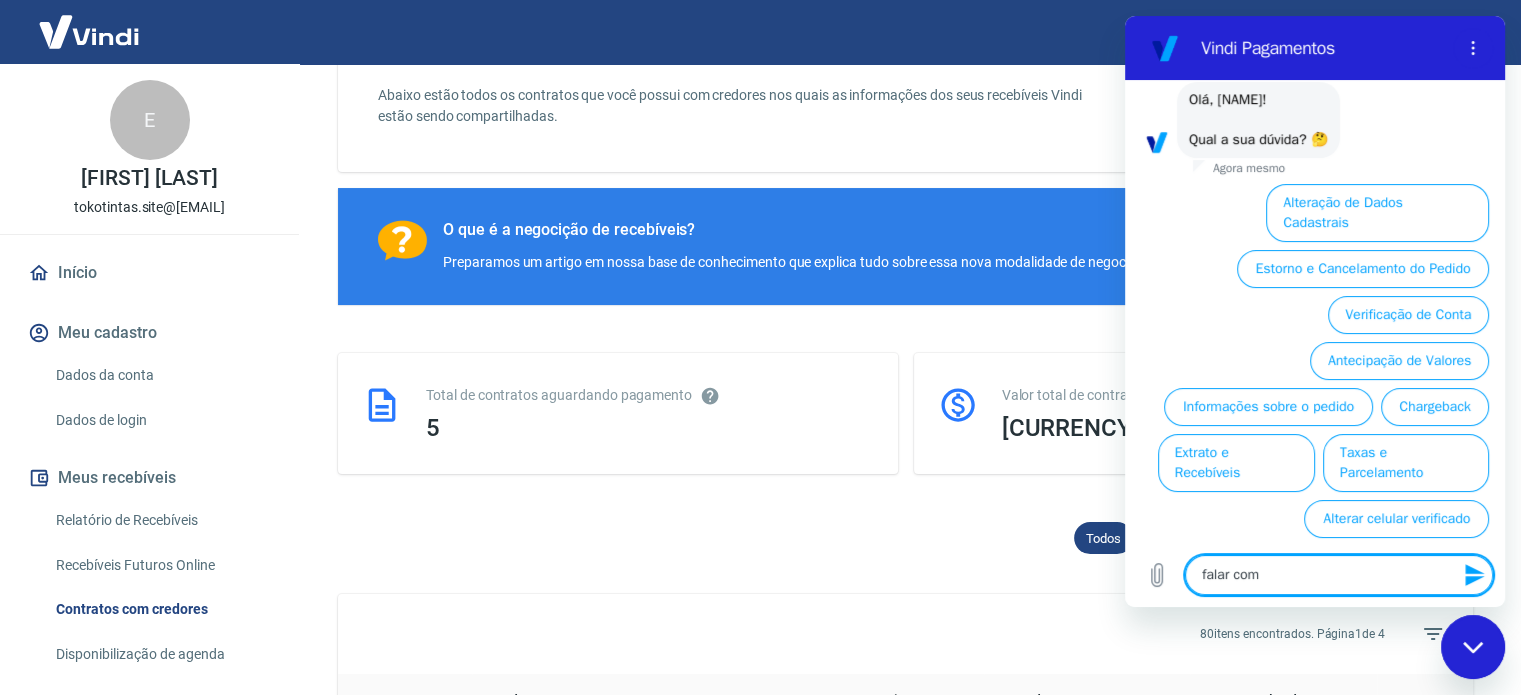type on "falar com" 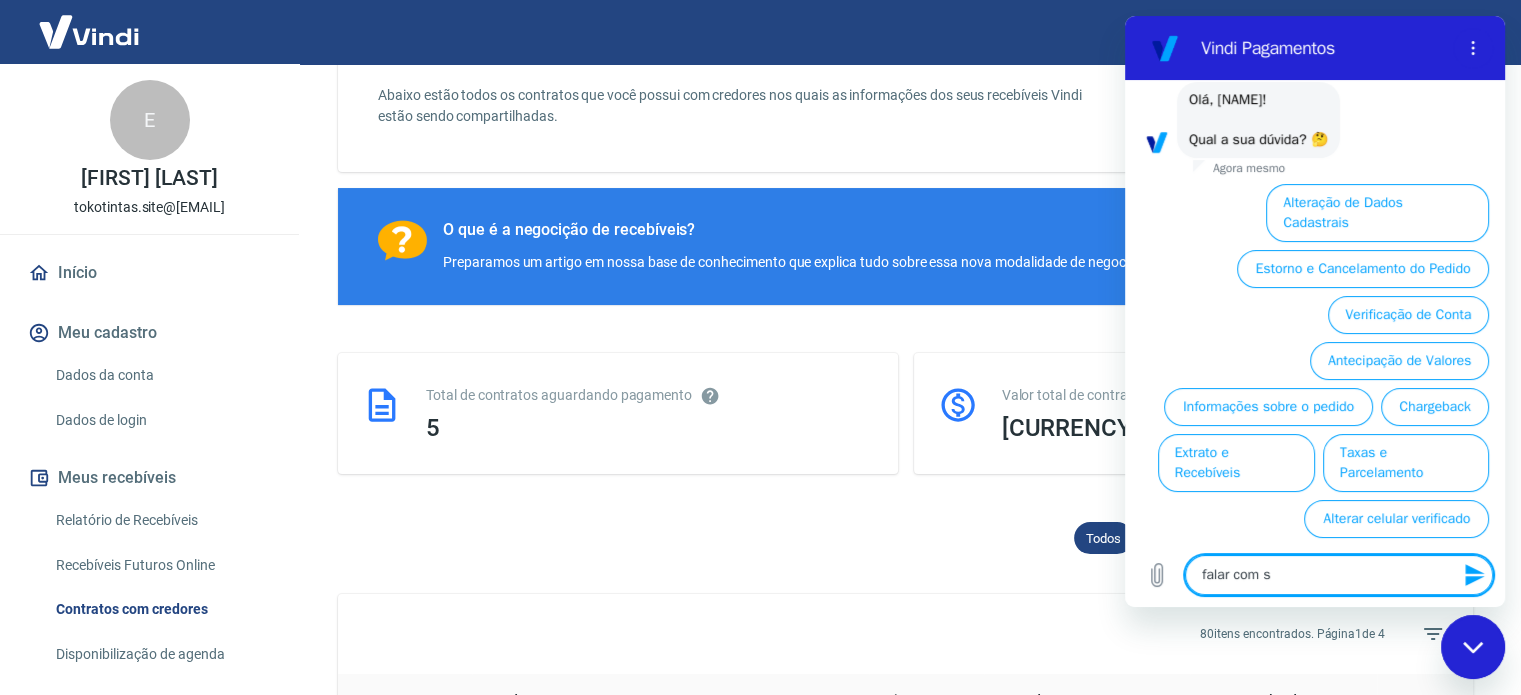 type on "falar com su" 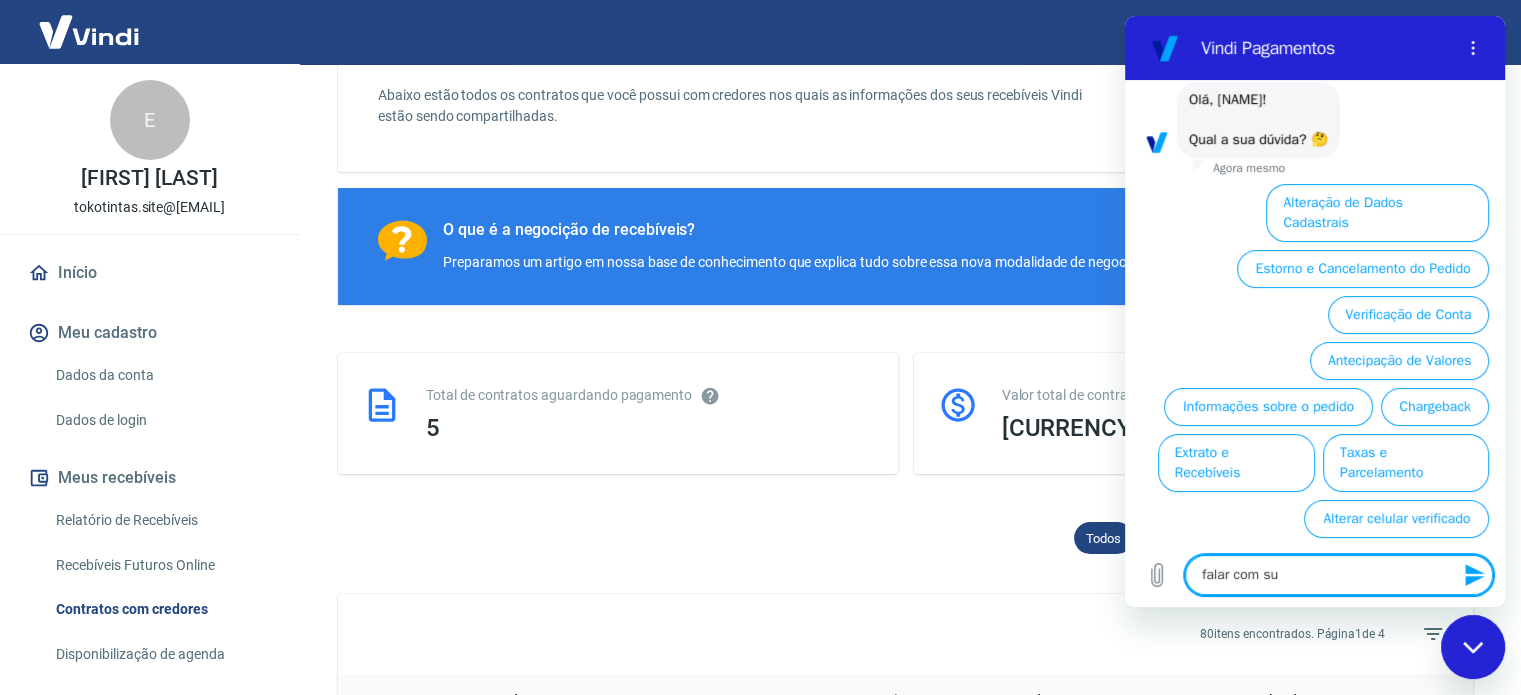 type on "x" 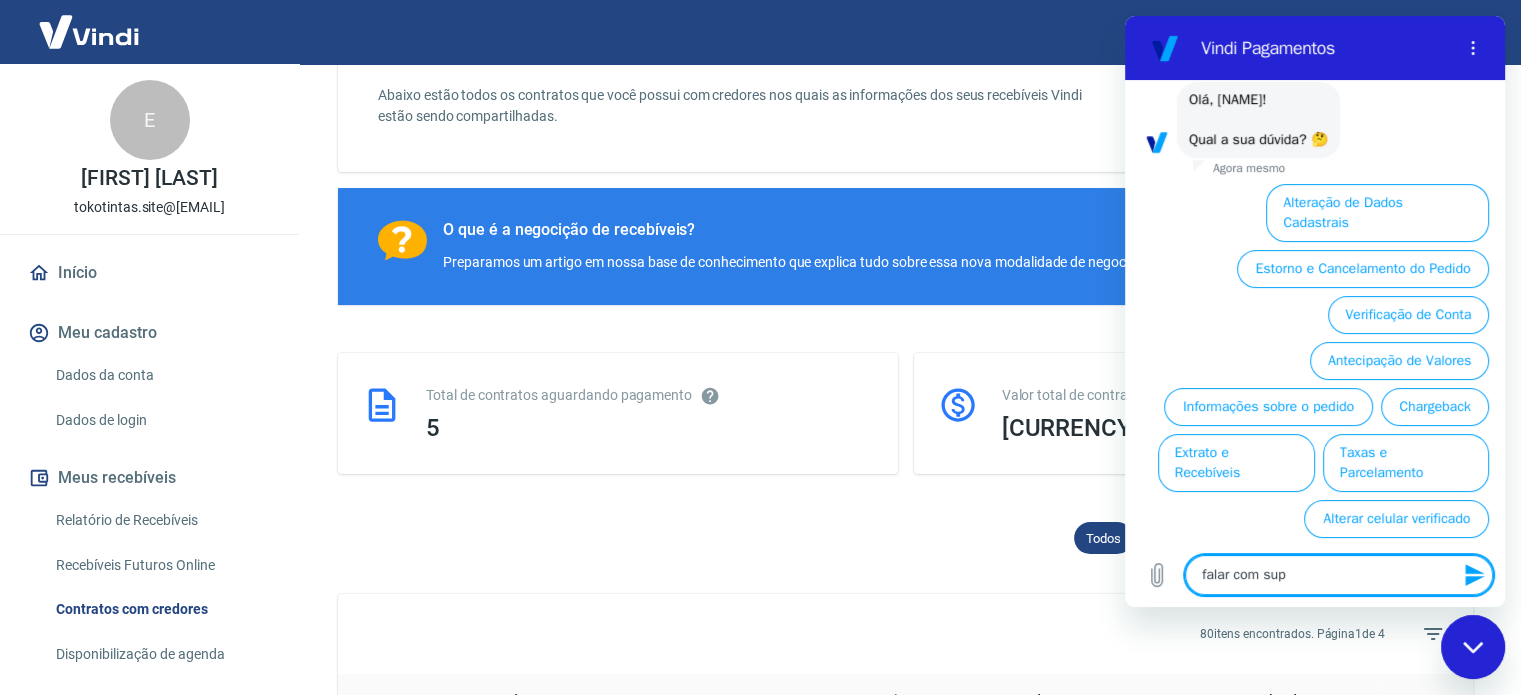 type on "falar com supo" 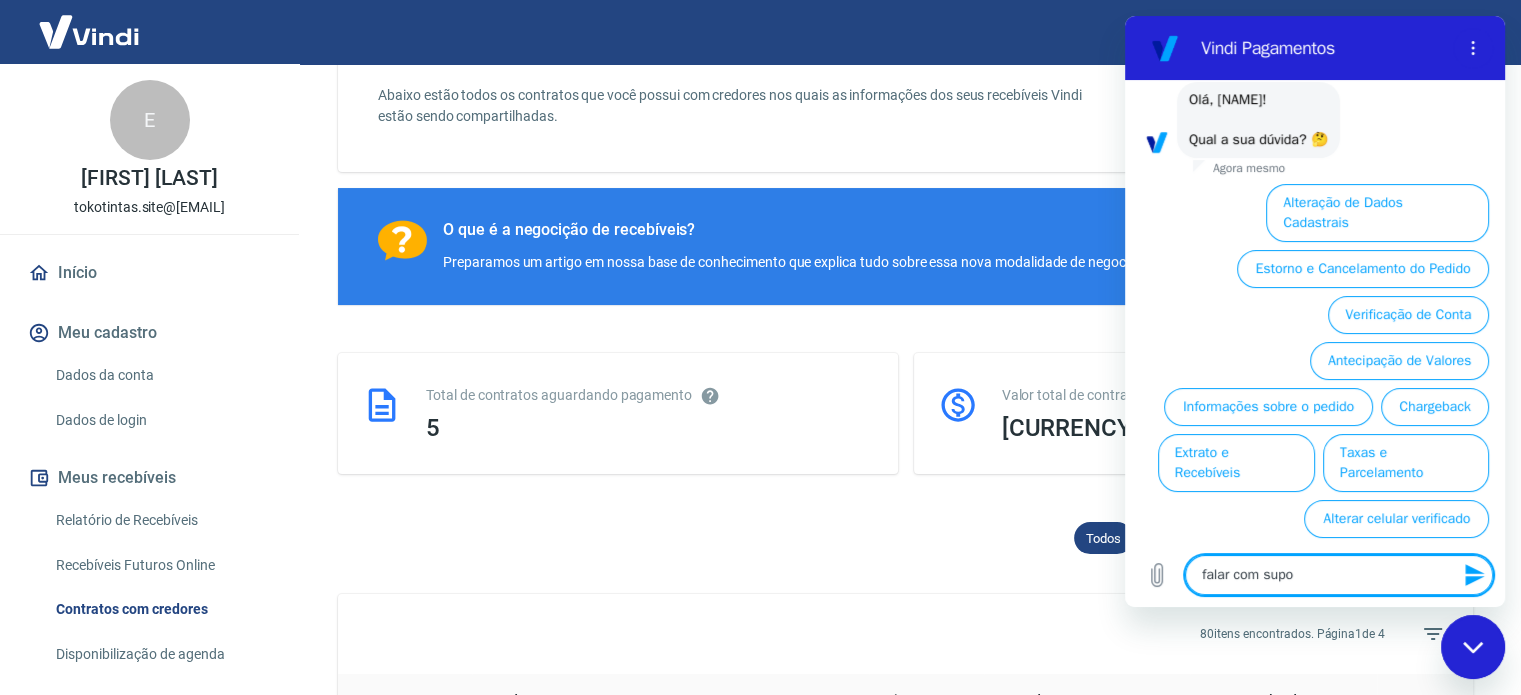 type on "falar com supor" 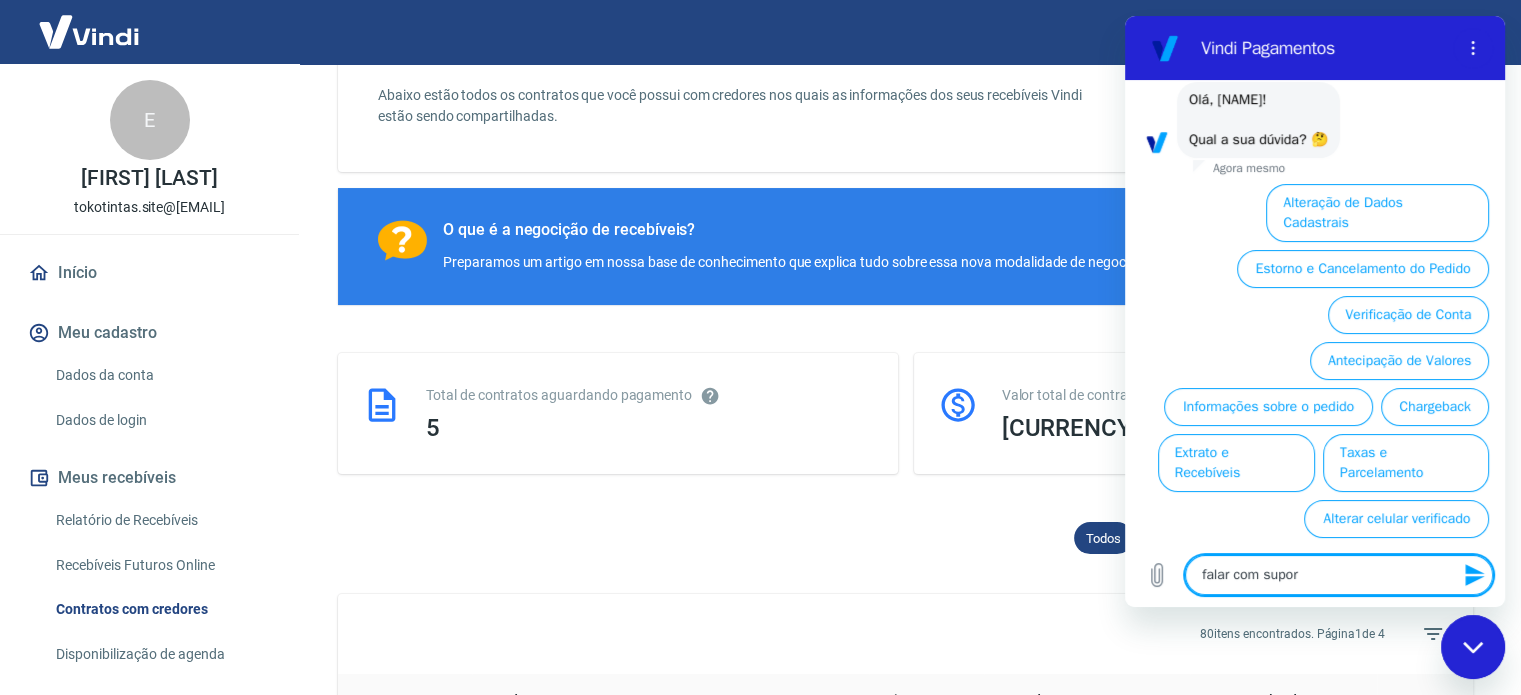 type on "falar com suport" 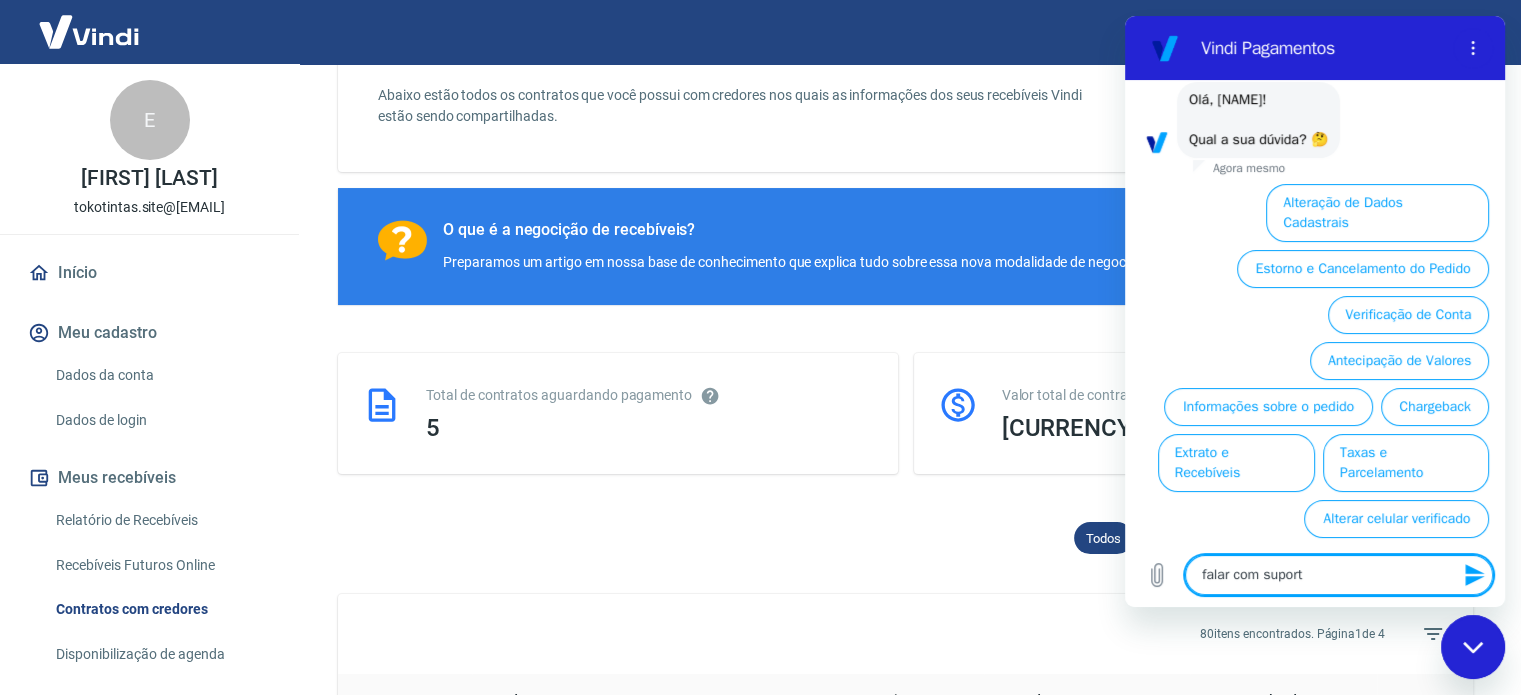 type on "falar com suporte" 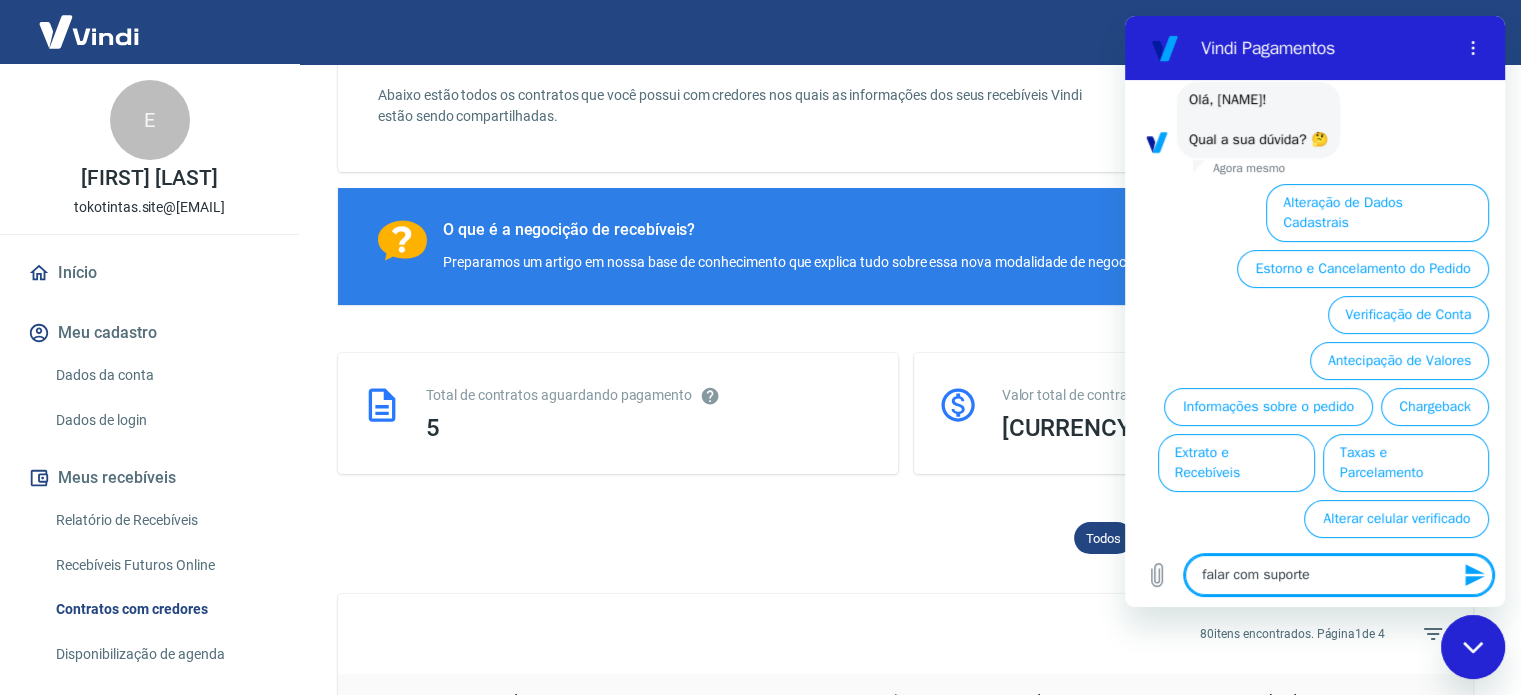 type 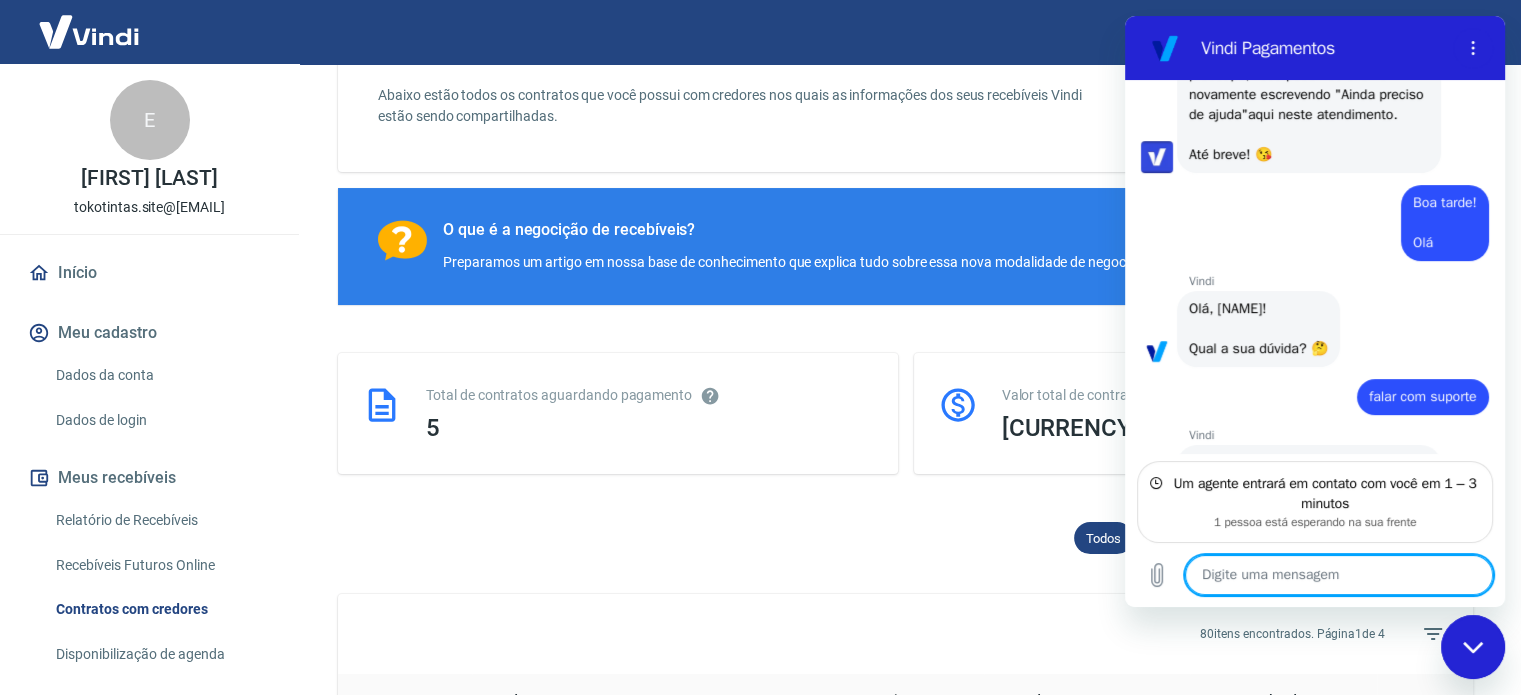 scroll, scrollTop: 623, scrollLeft: 0, axis: vertical 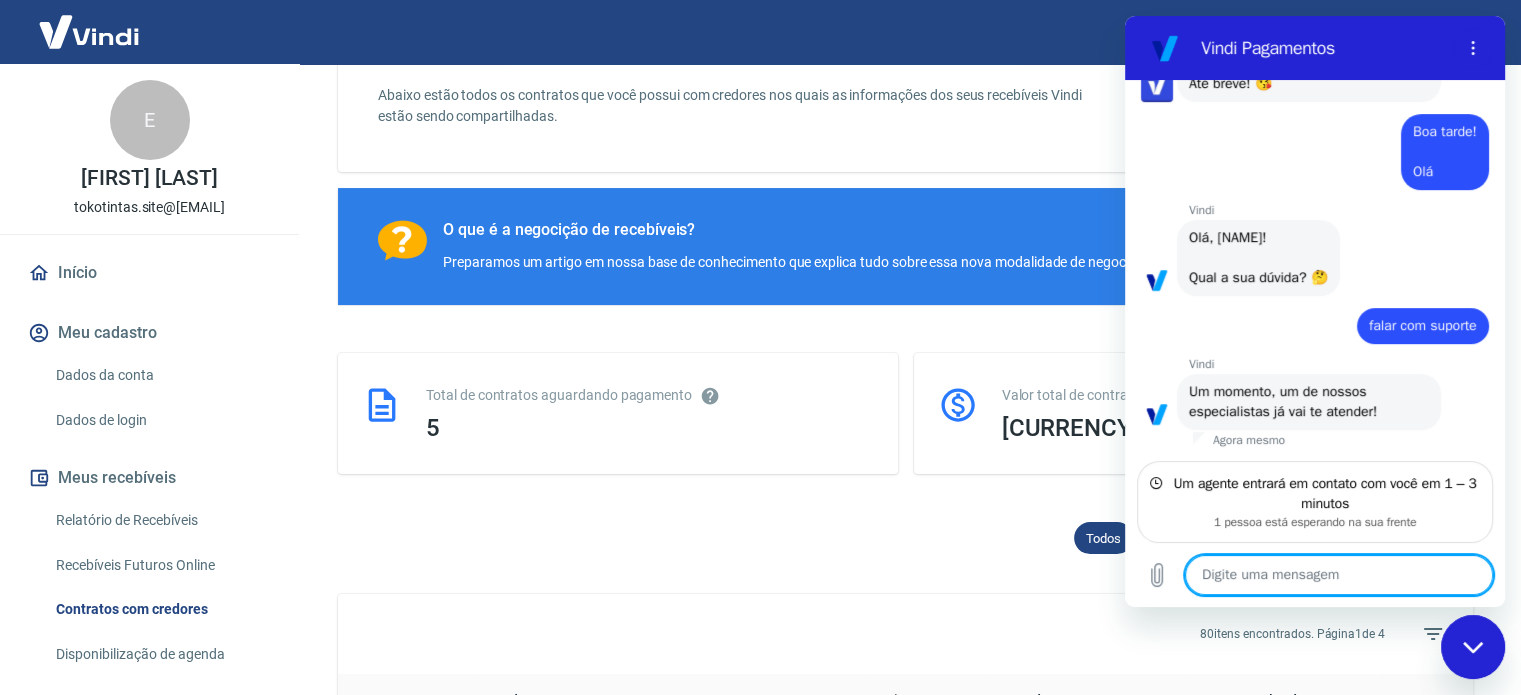 type on "x" 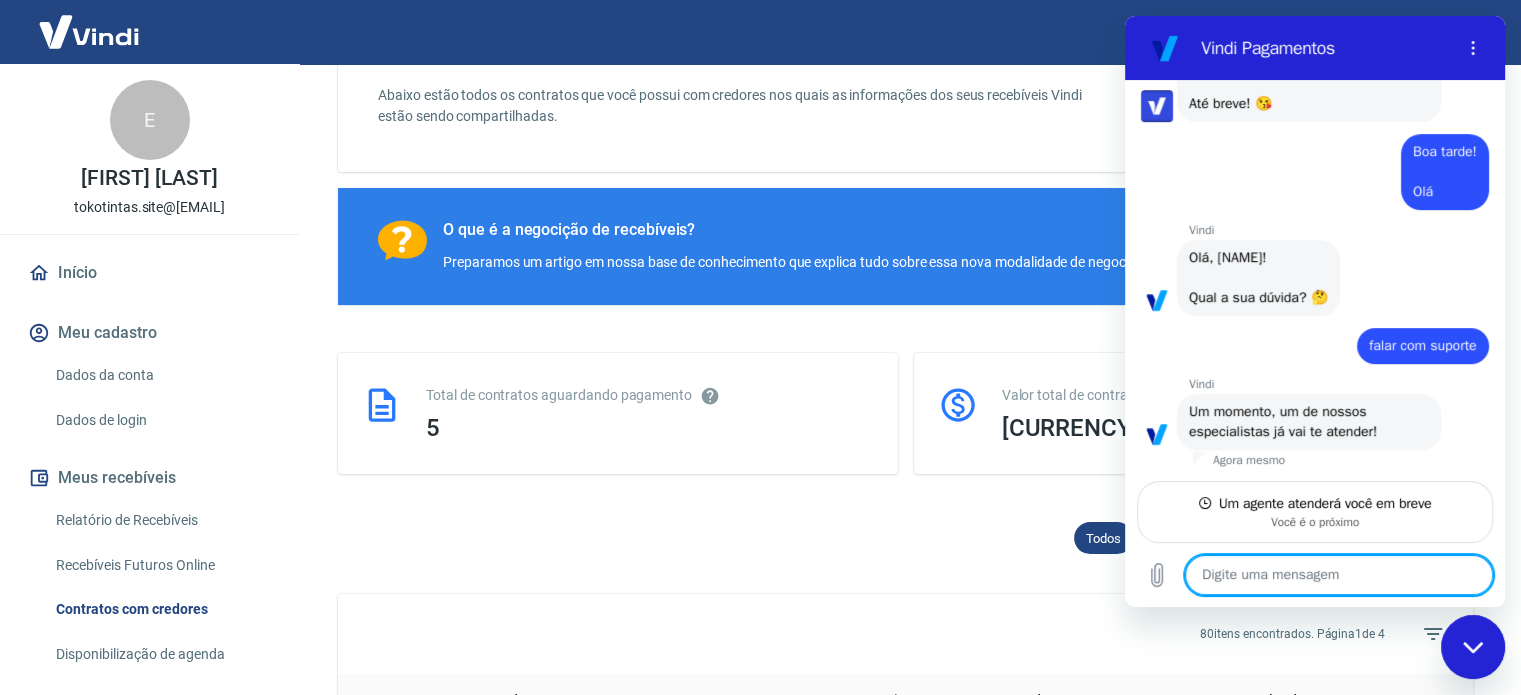 scroll, scrollTop: 603, scrollLeft: 0, axis: vertical 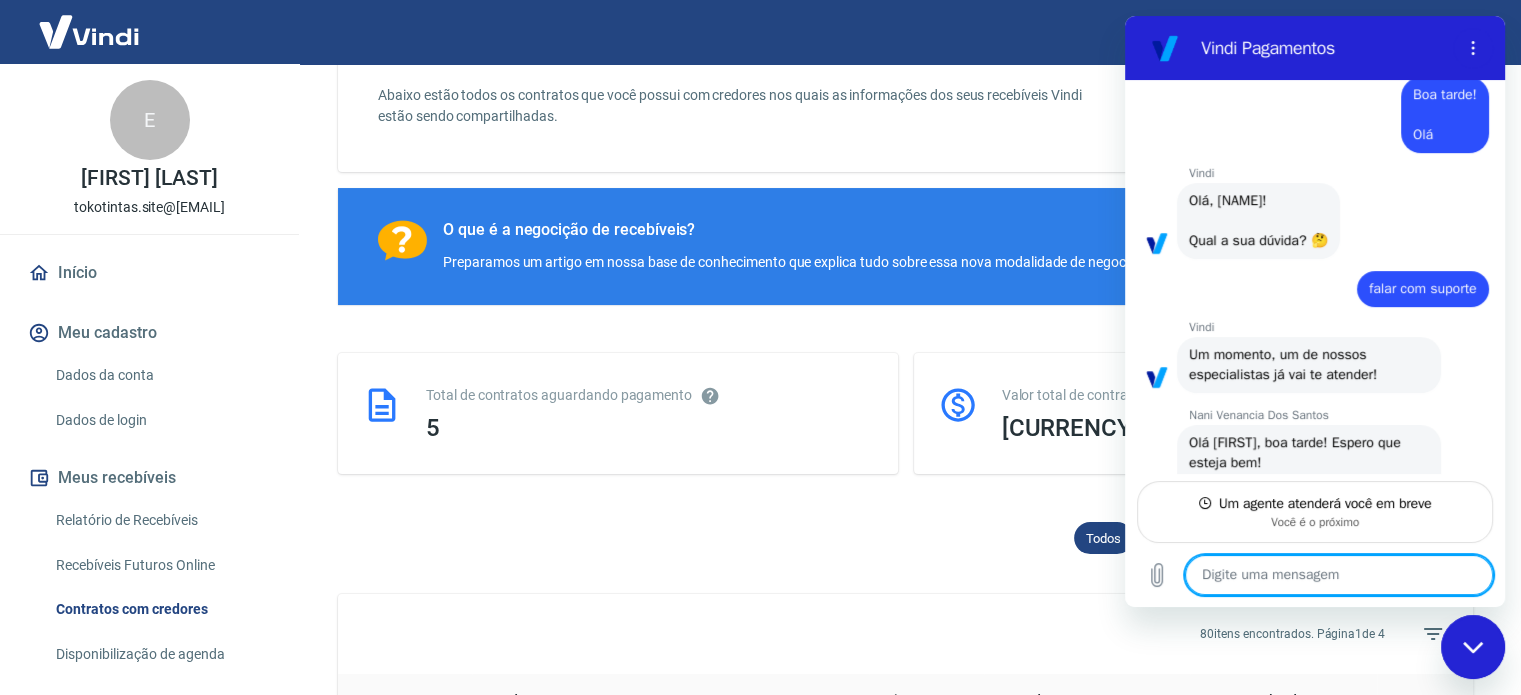 type on "x" 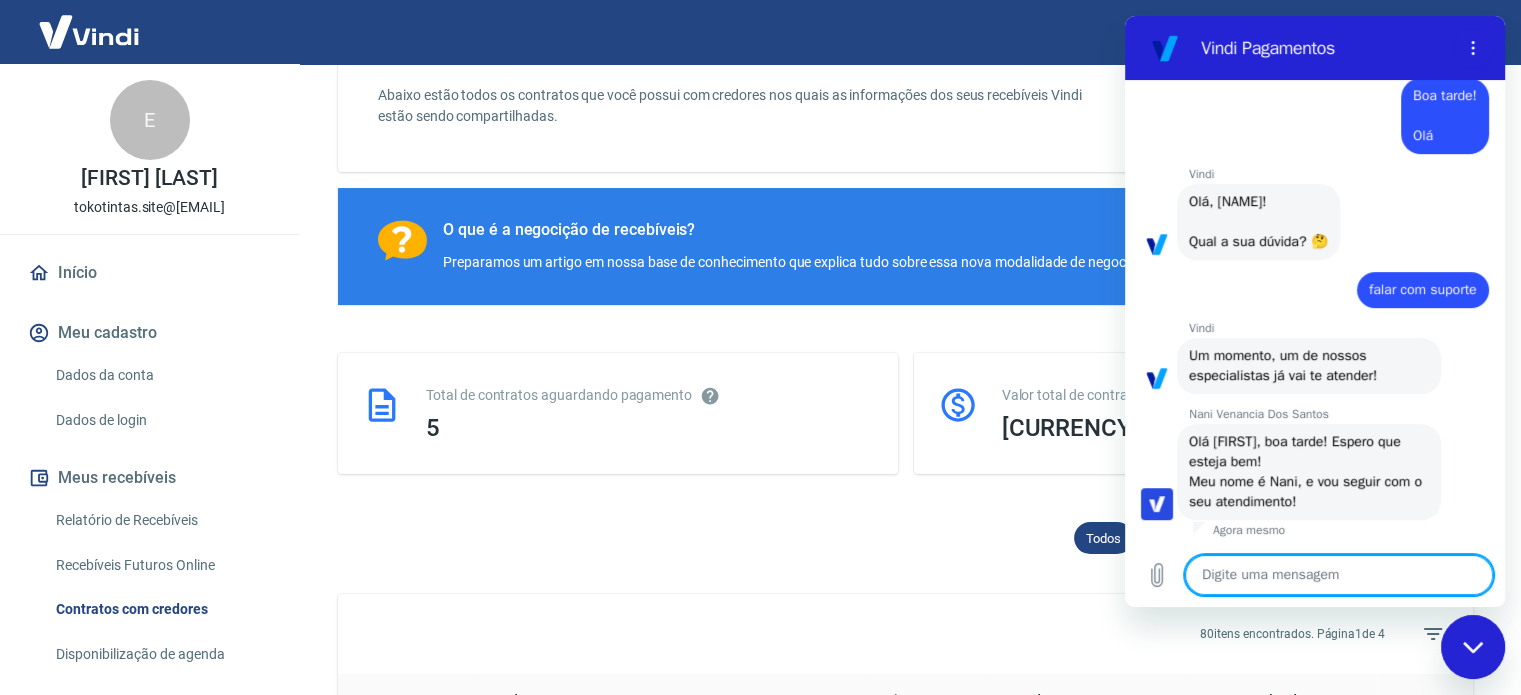 scroll, scrollTop: 660, scrollLeft: 0, axis: vertical 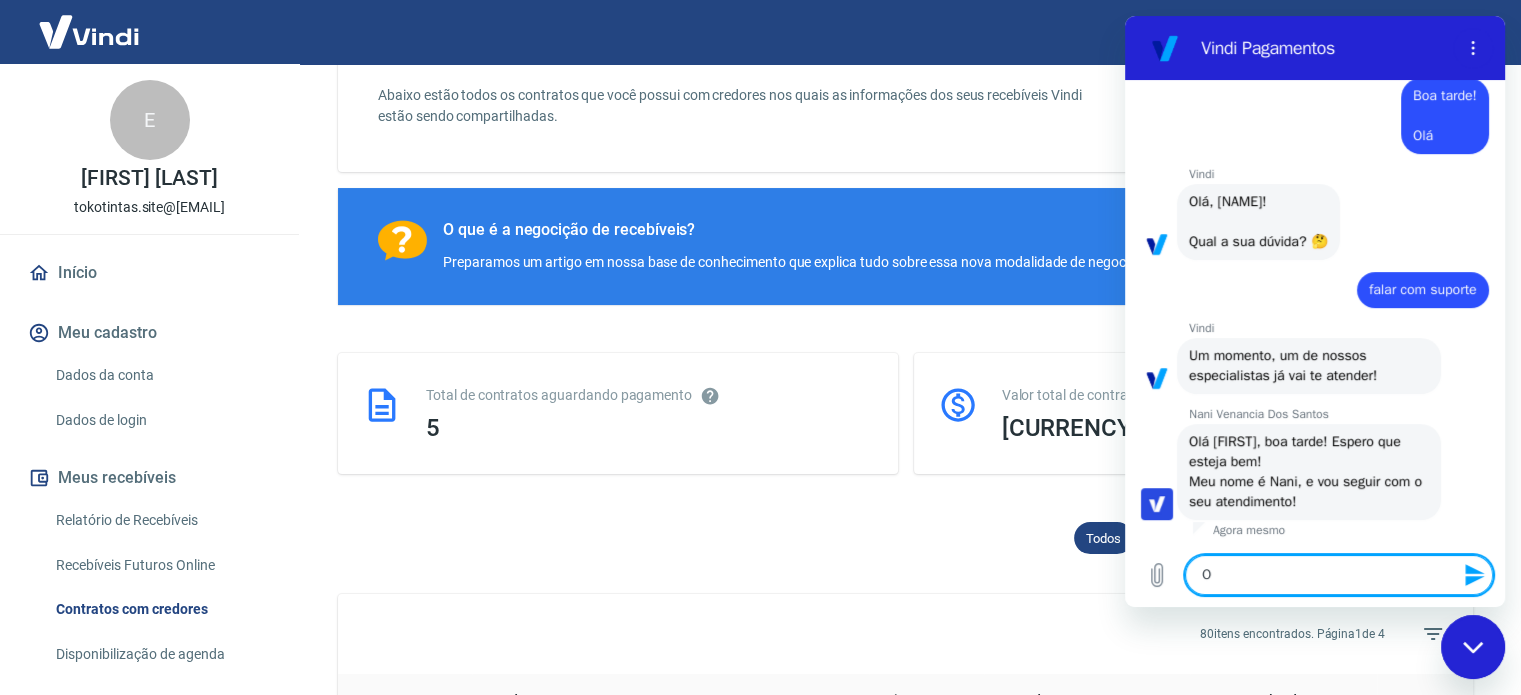 type on "Oi" 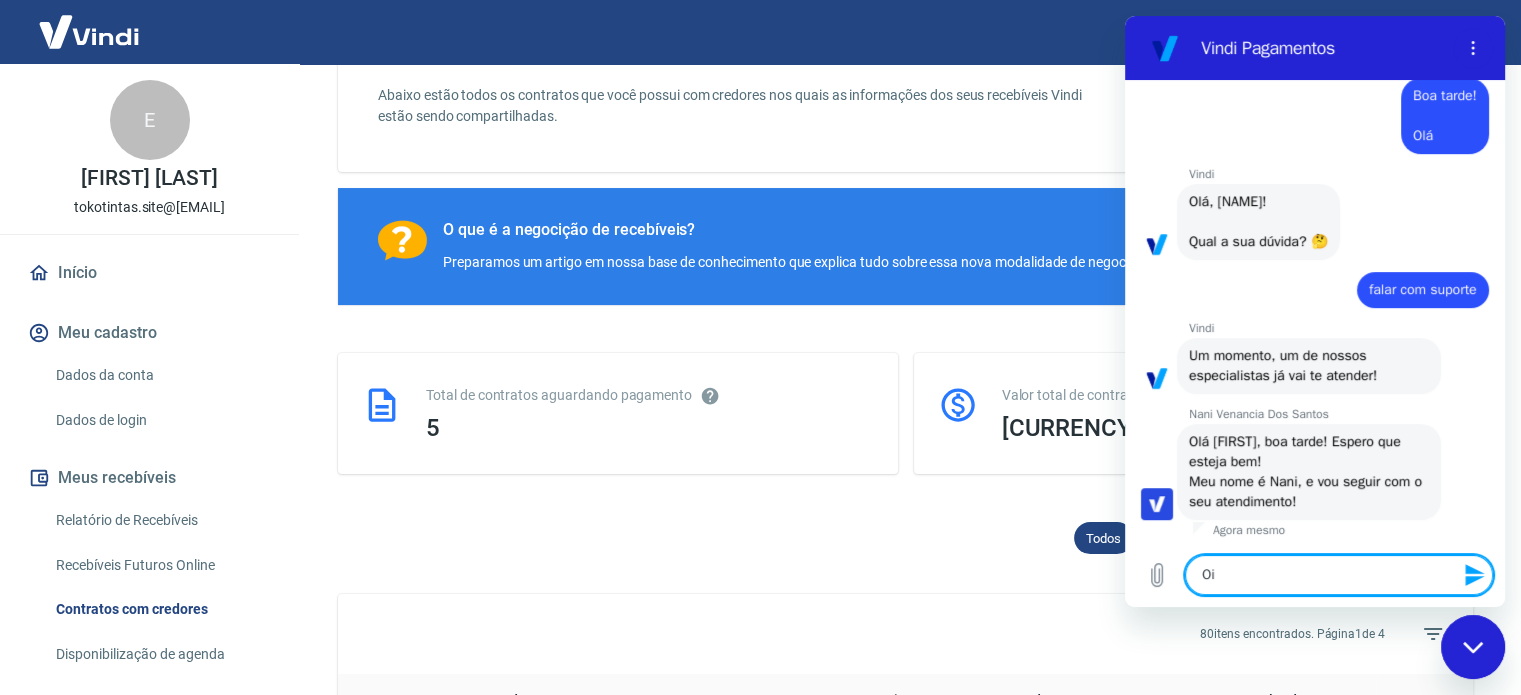 type on "Oii" 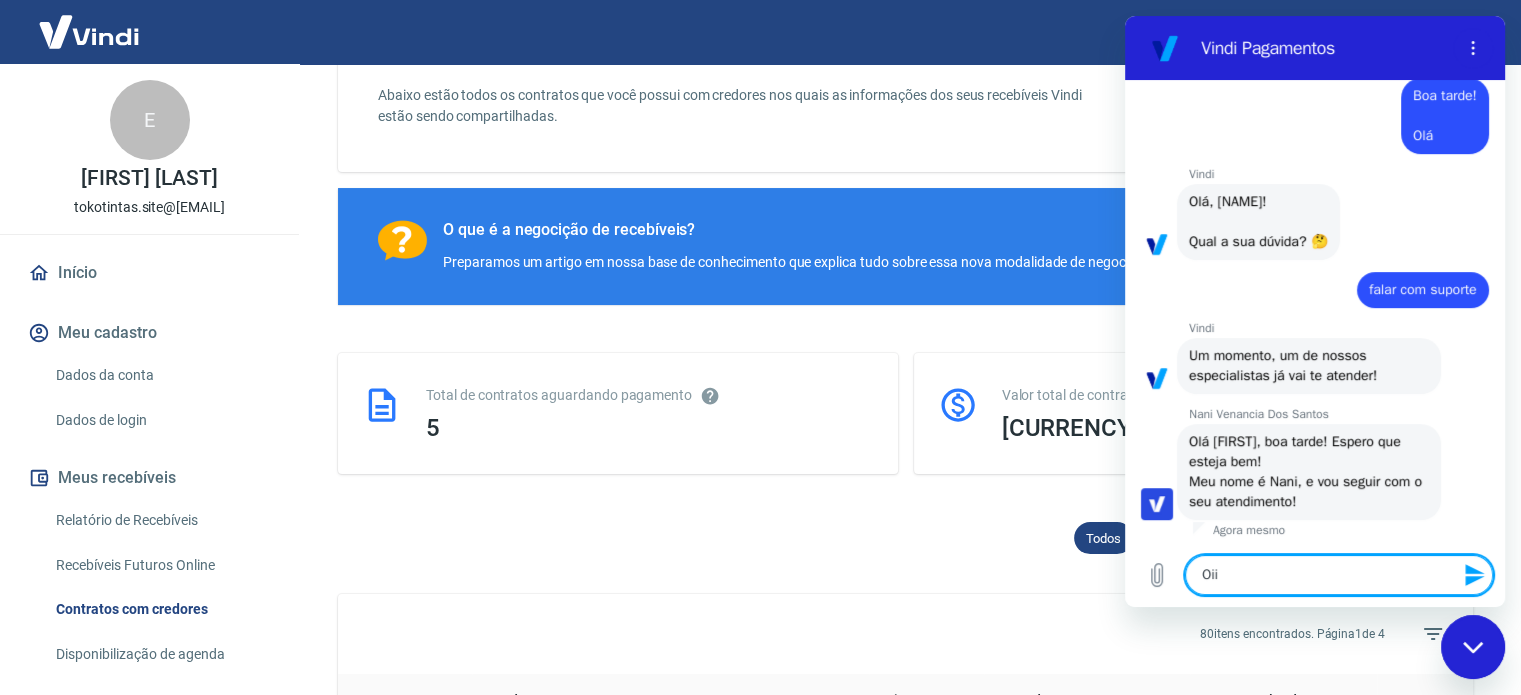 type 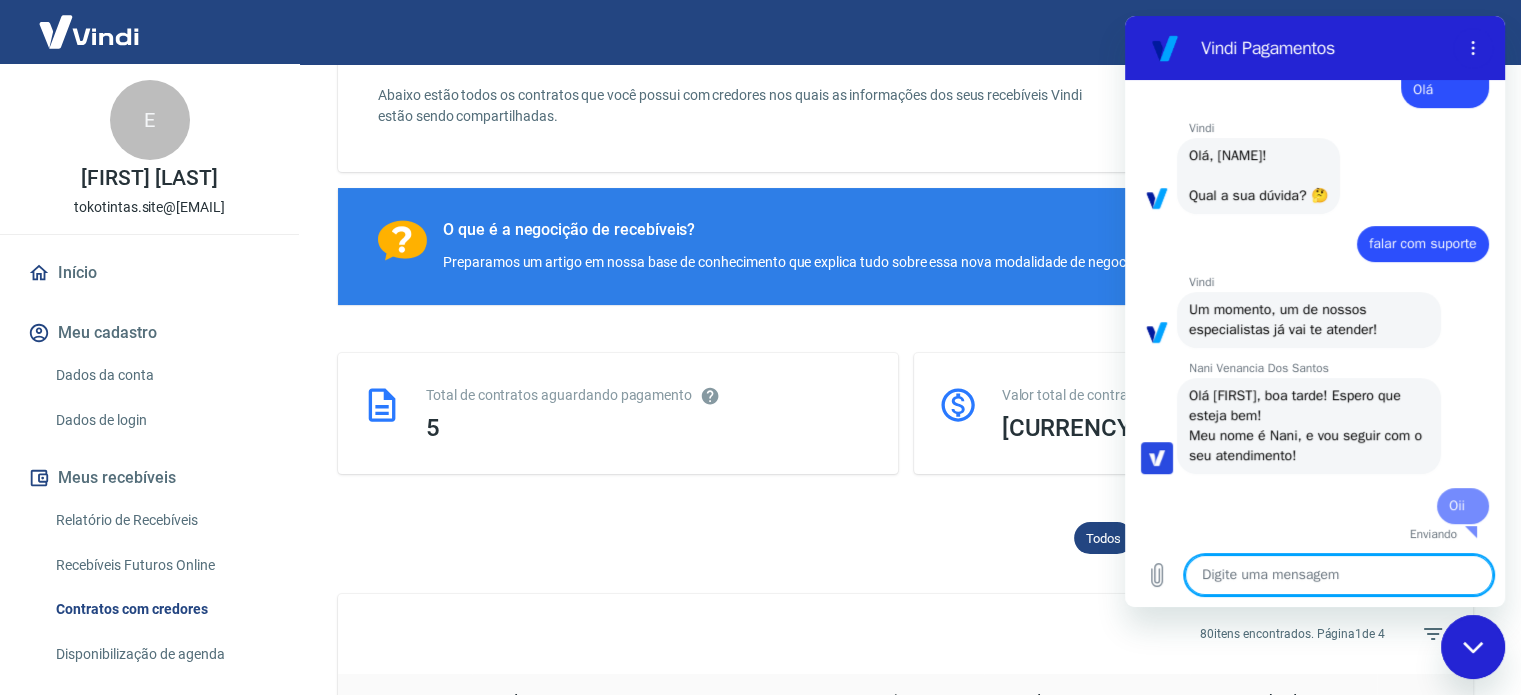 type on "x" 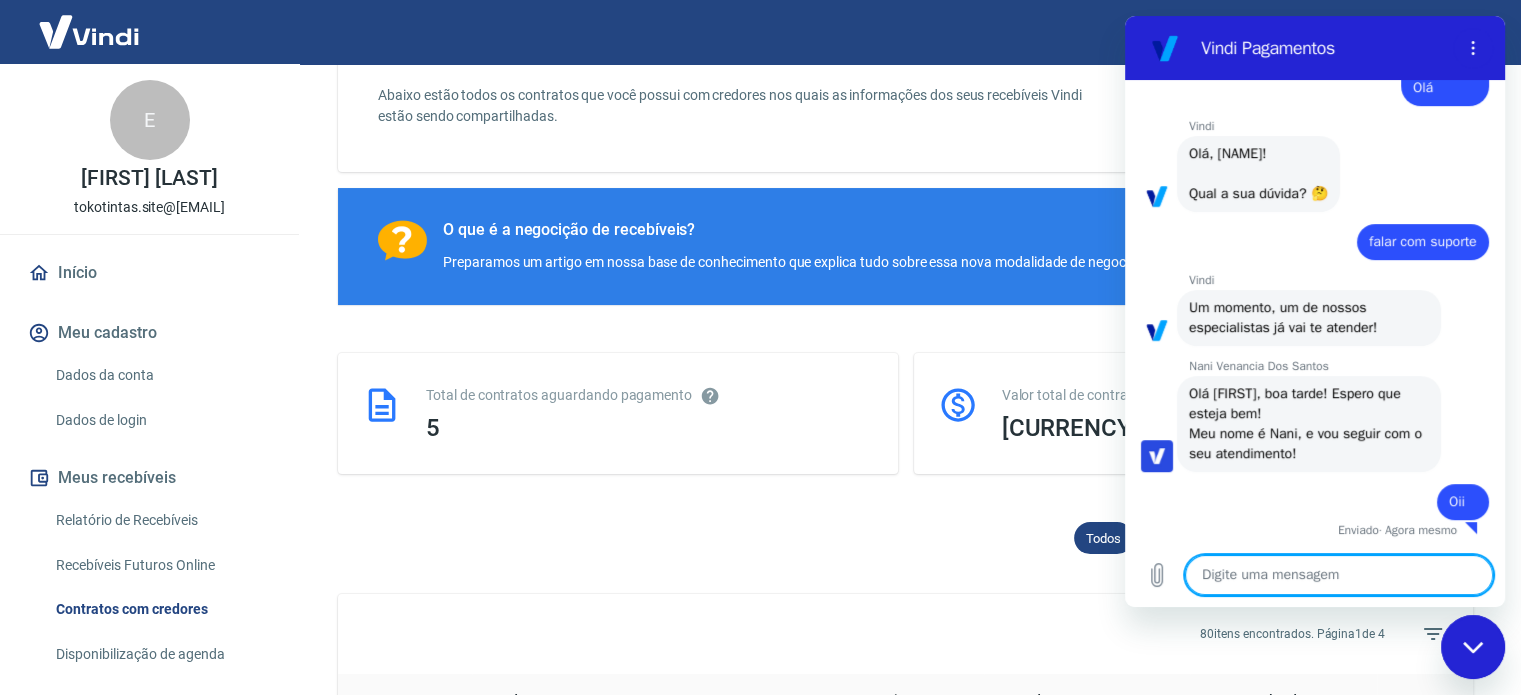 scroll, scrollTop: 708, scrollLeft: 0, axis: vertical 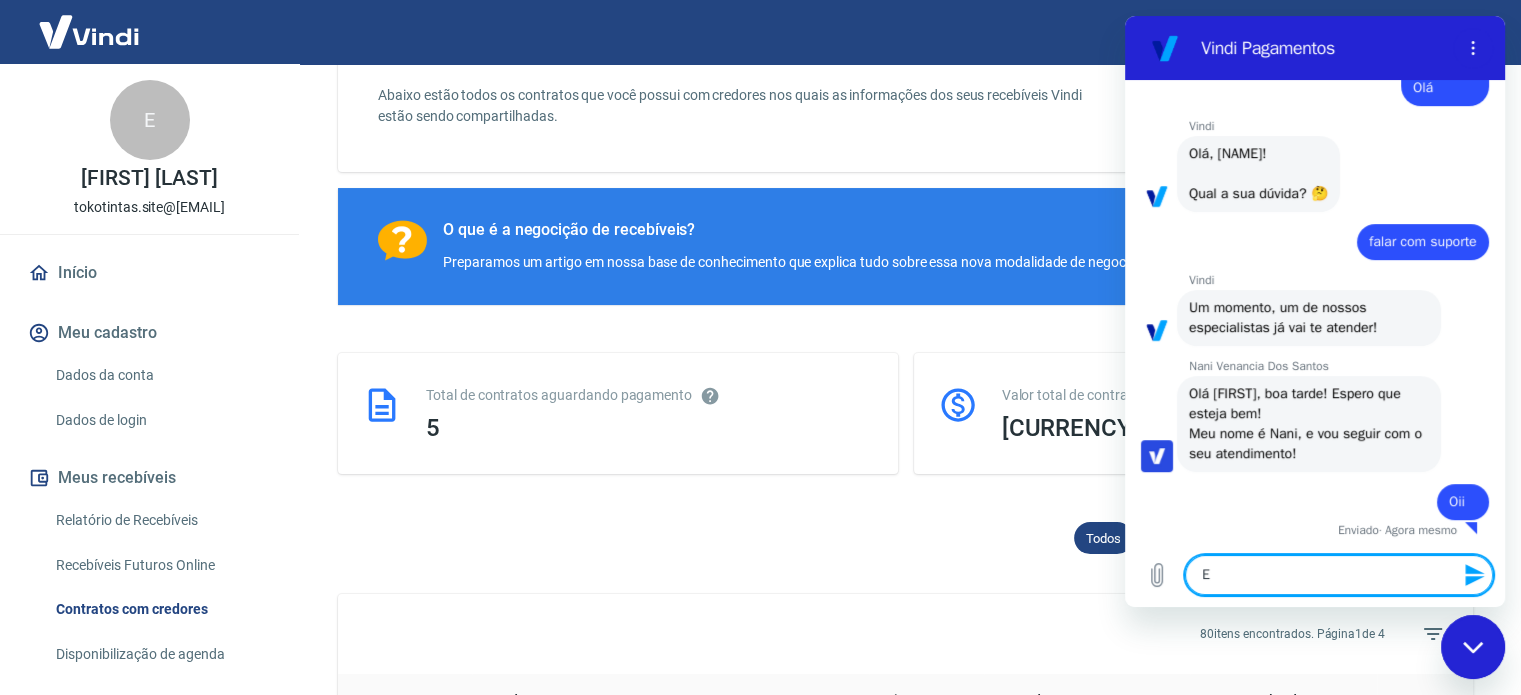 type on "Eu" 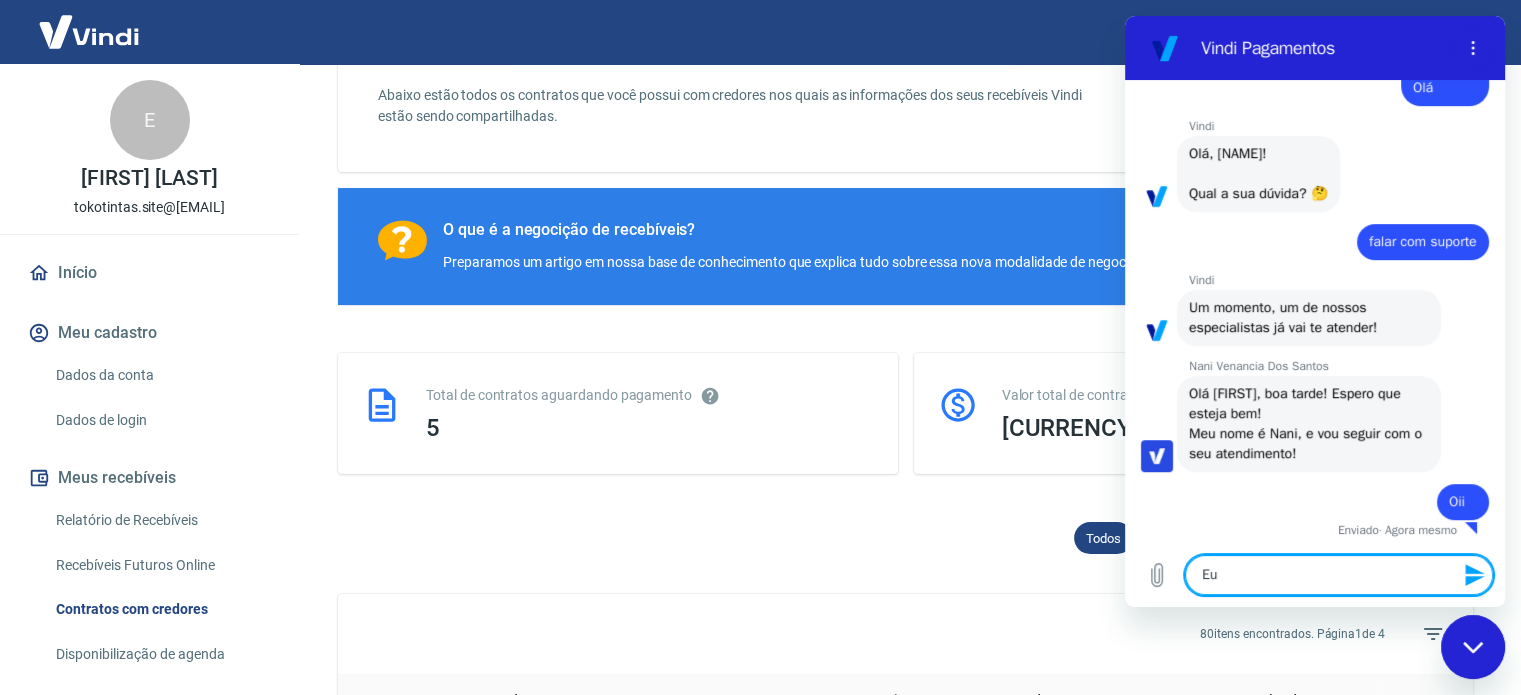 type on "Eu" 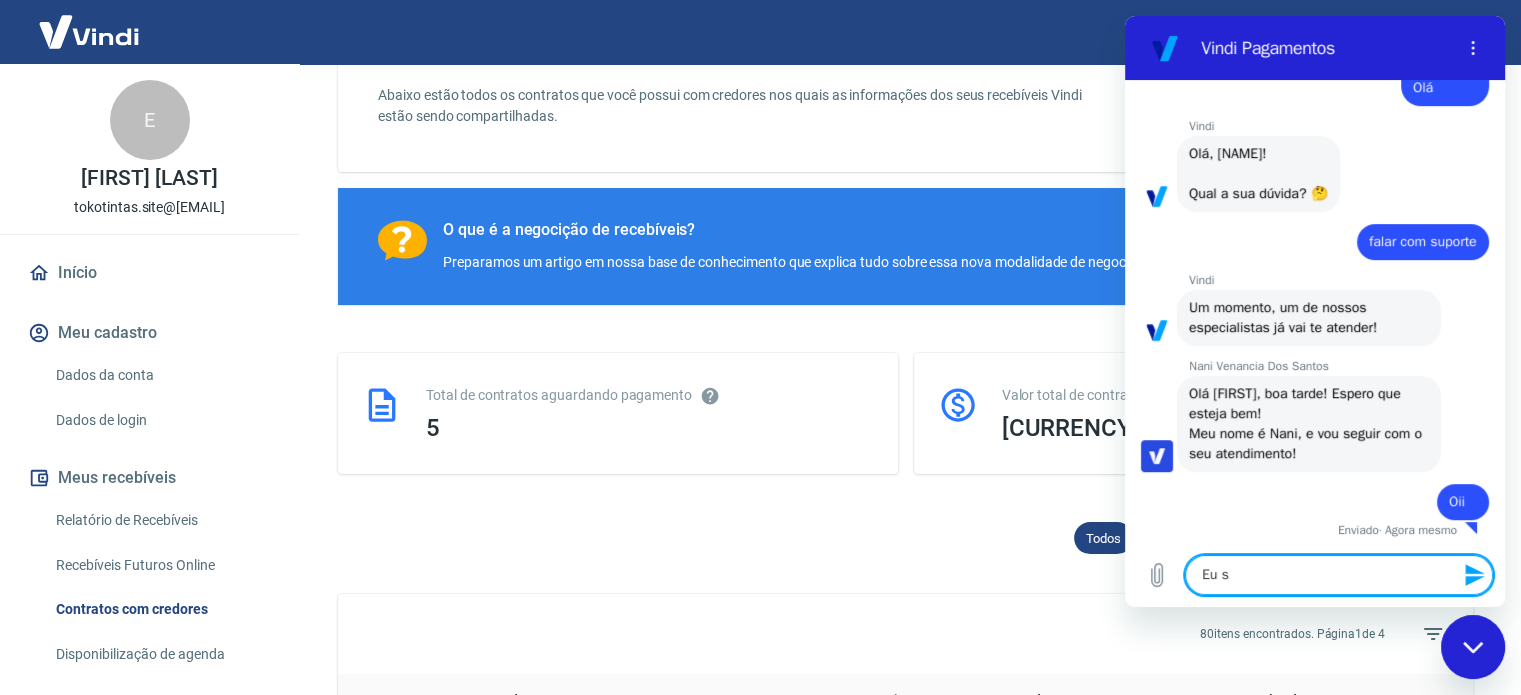 type on "Eu so" 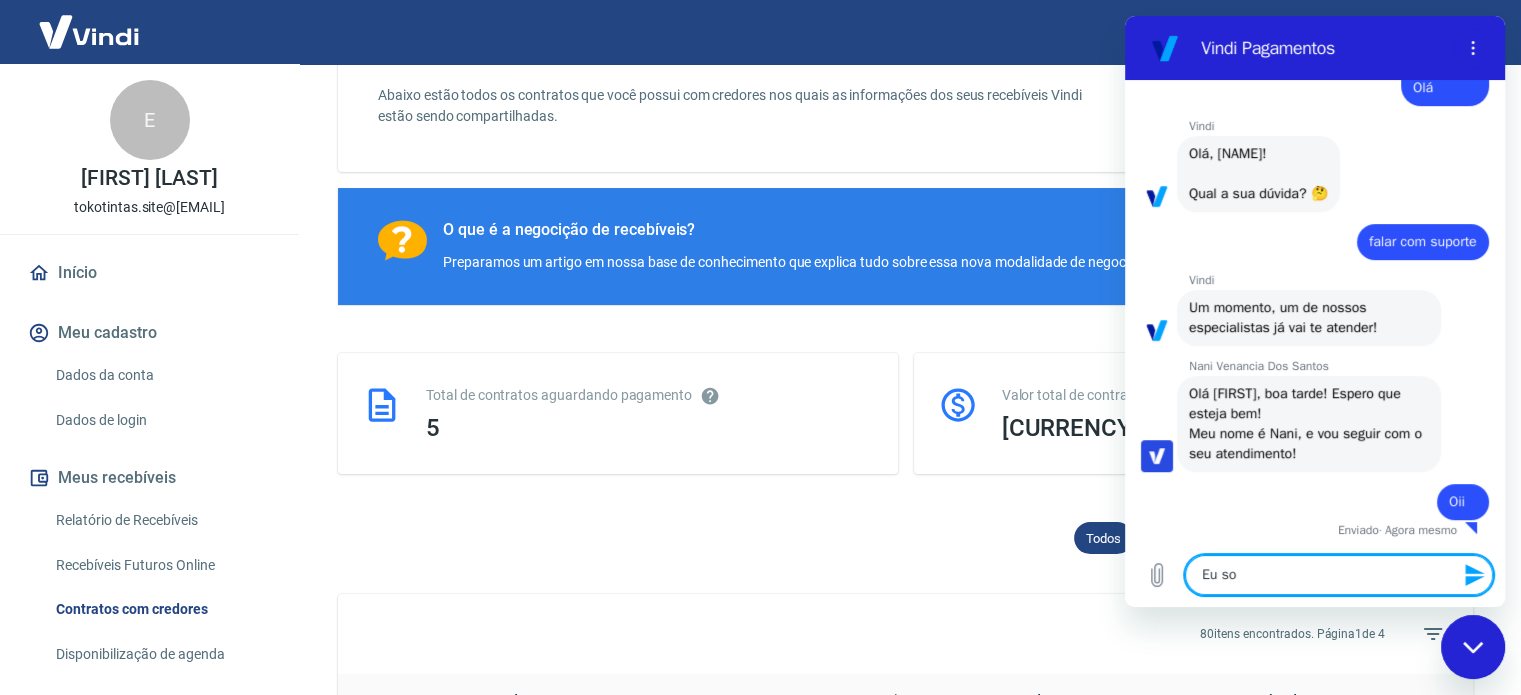 type on "Eu sol" 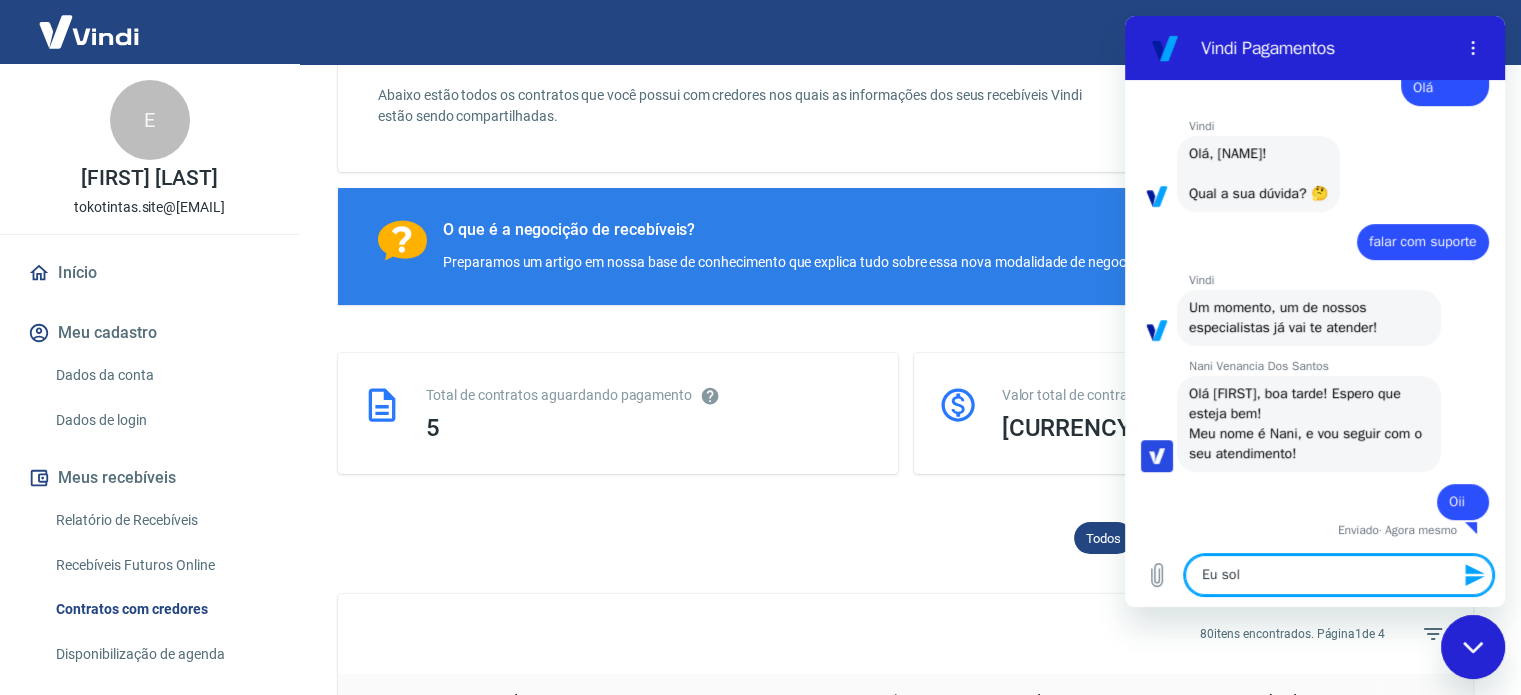 type on "Eu soli" 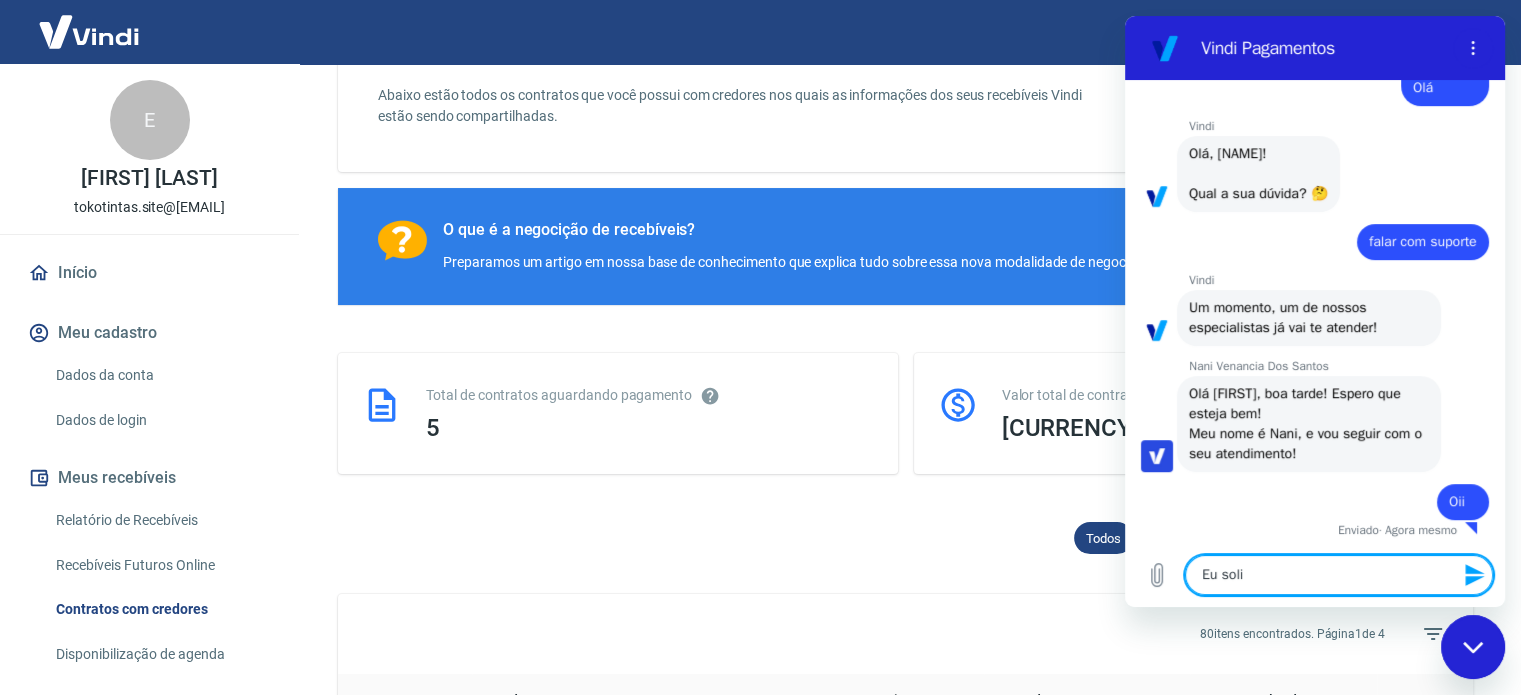 type on "Eu solic" 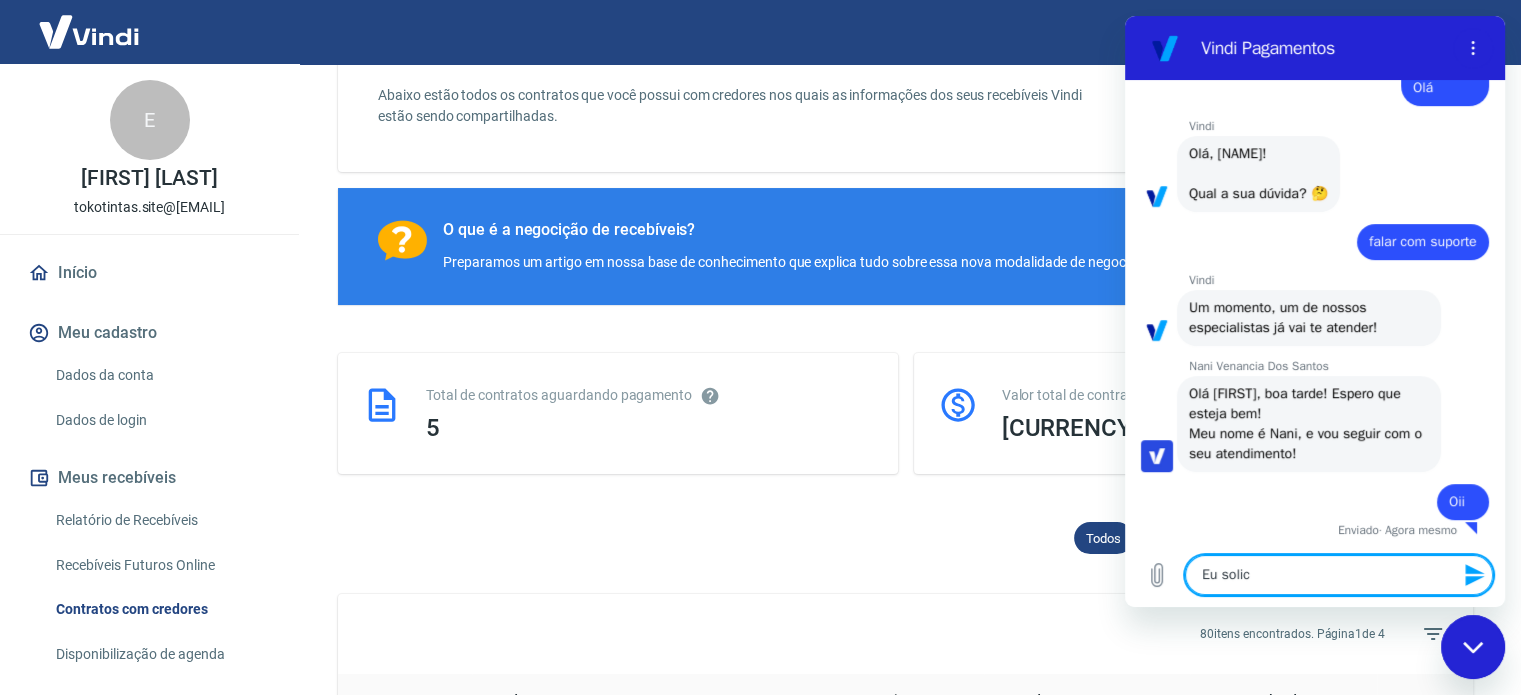 type on "Eu solici" 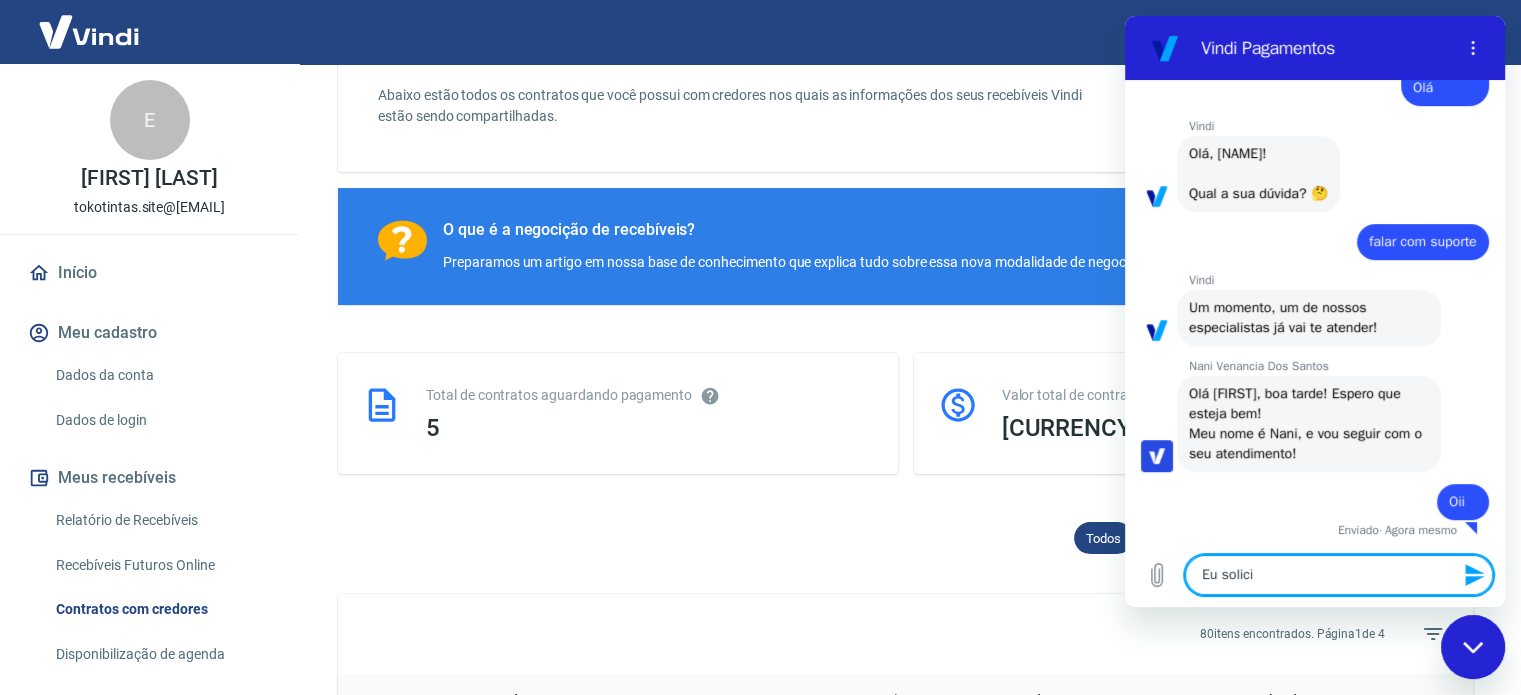 type on "Eu solicitei" 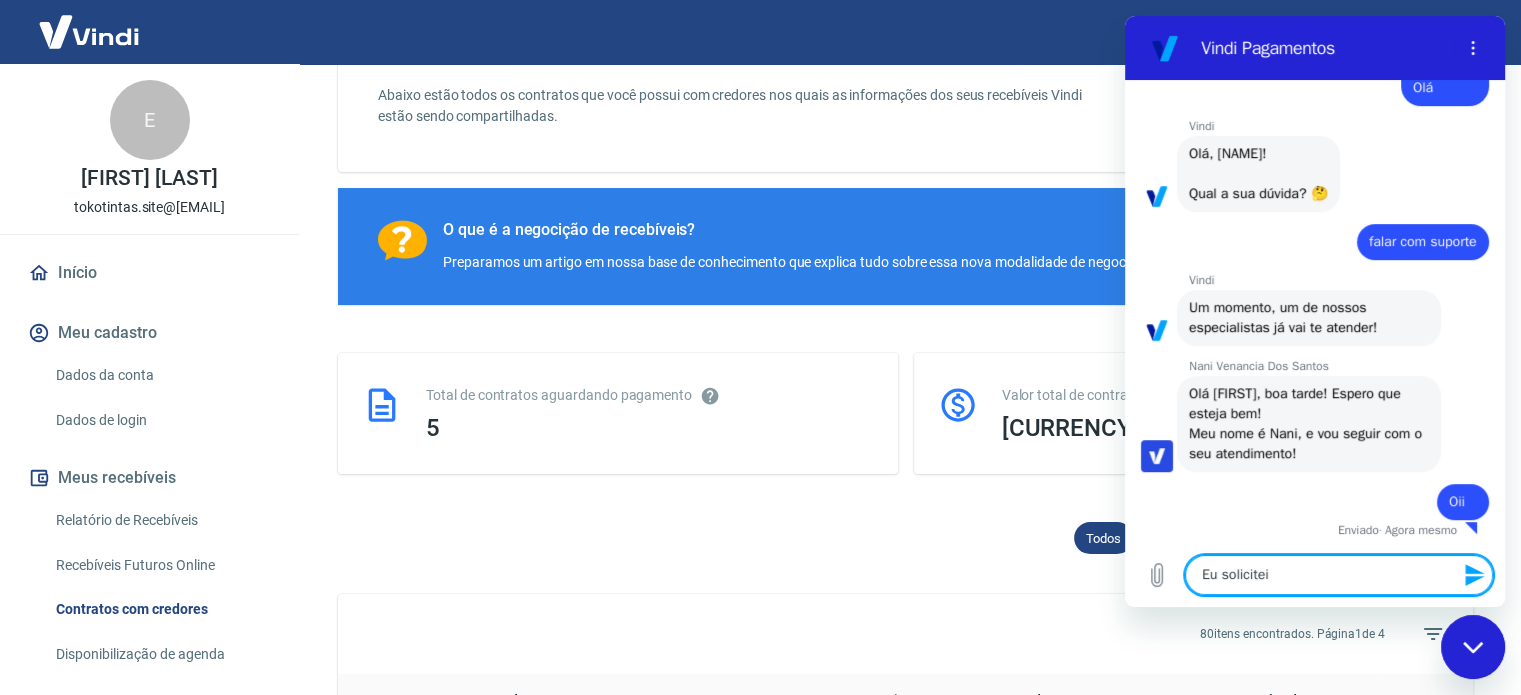 type on "Eu solicite" 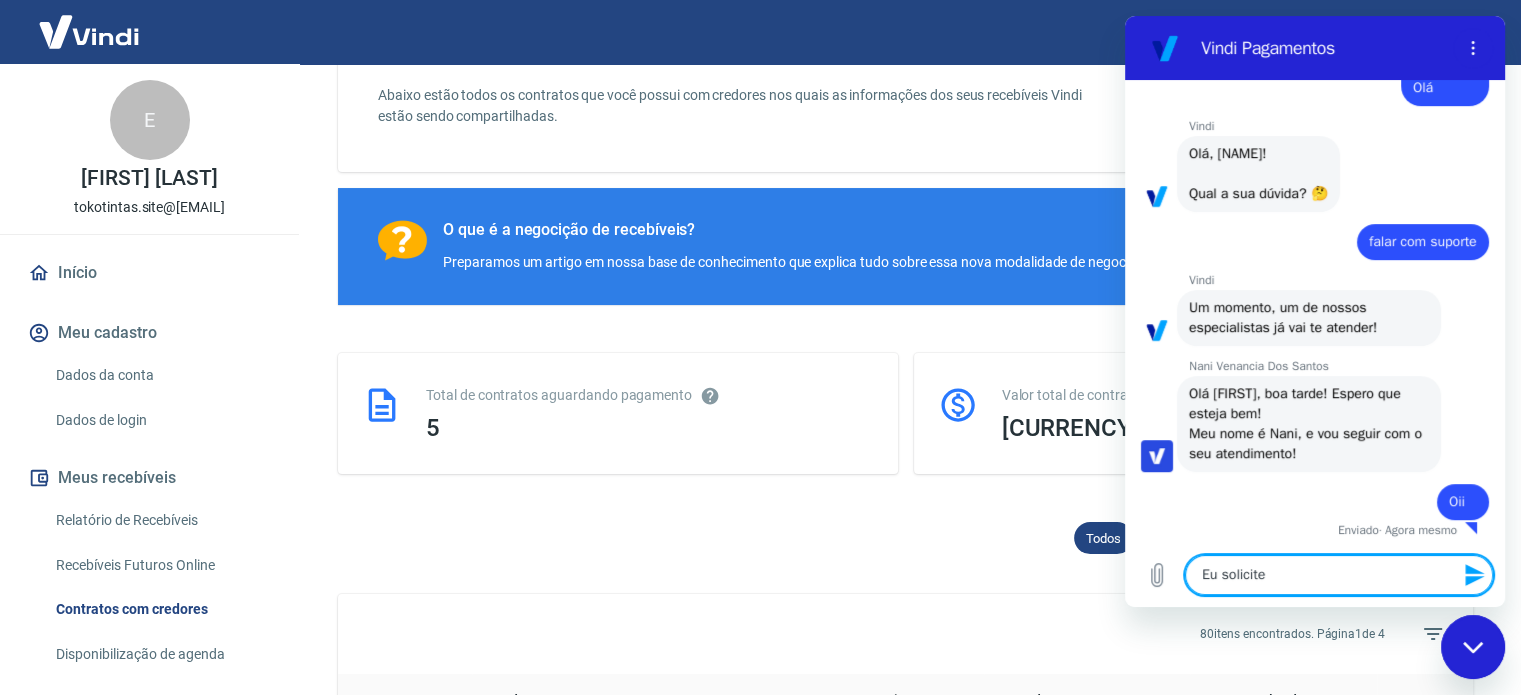 type on "Eu solicitei" 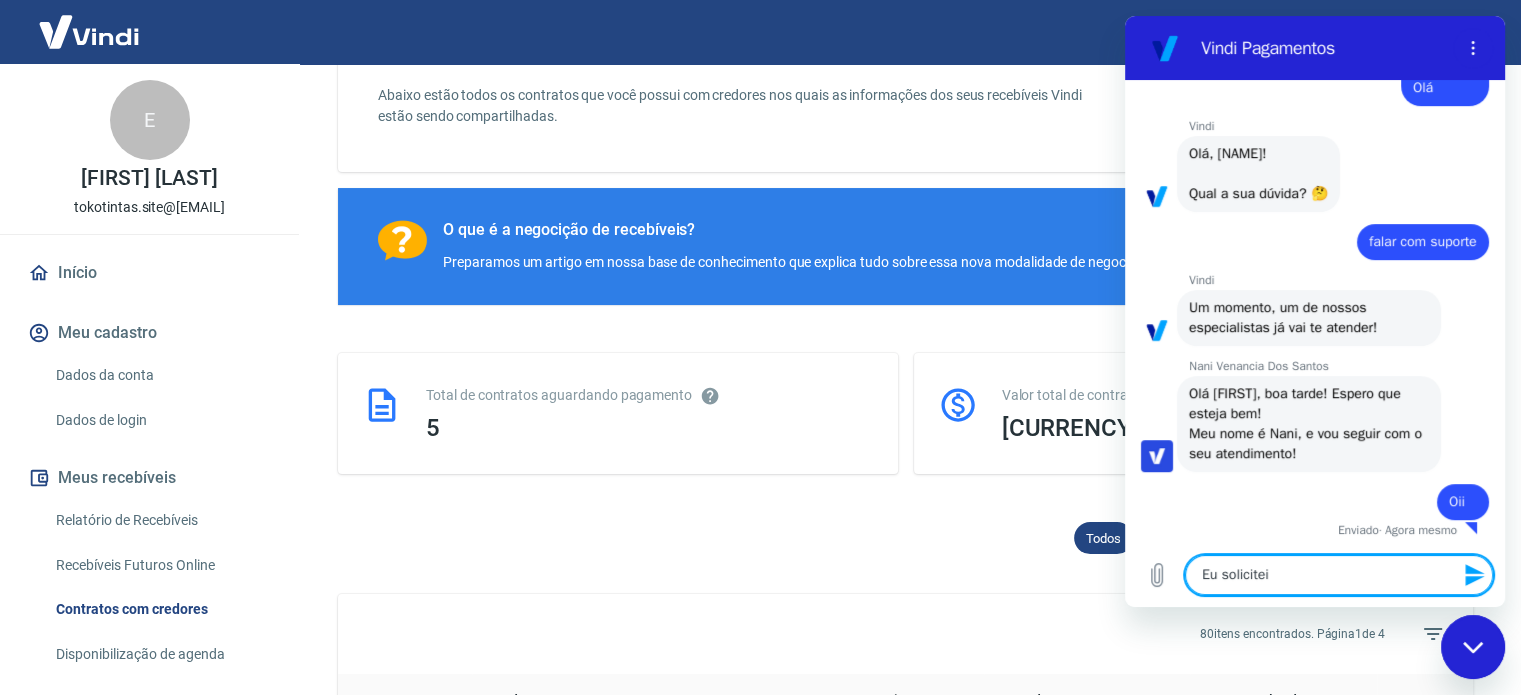 type on "Eu solicitei" 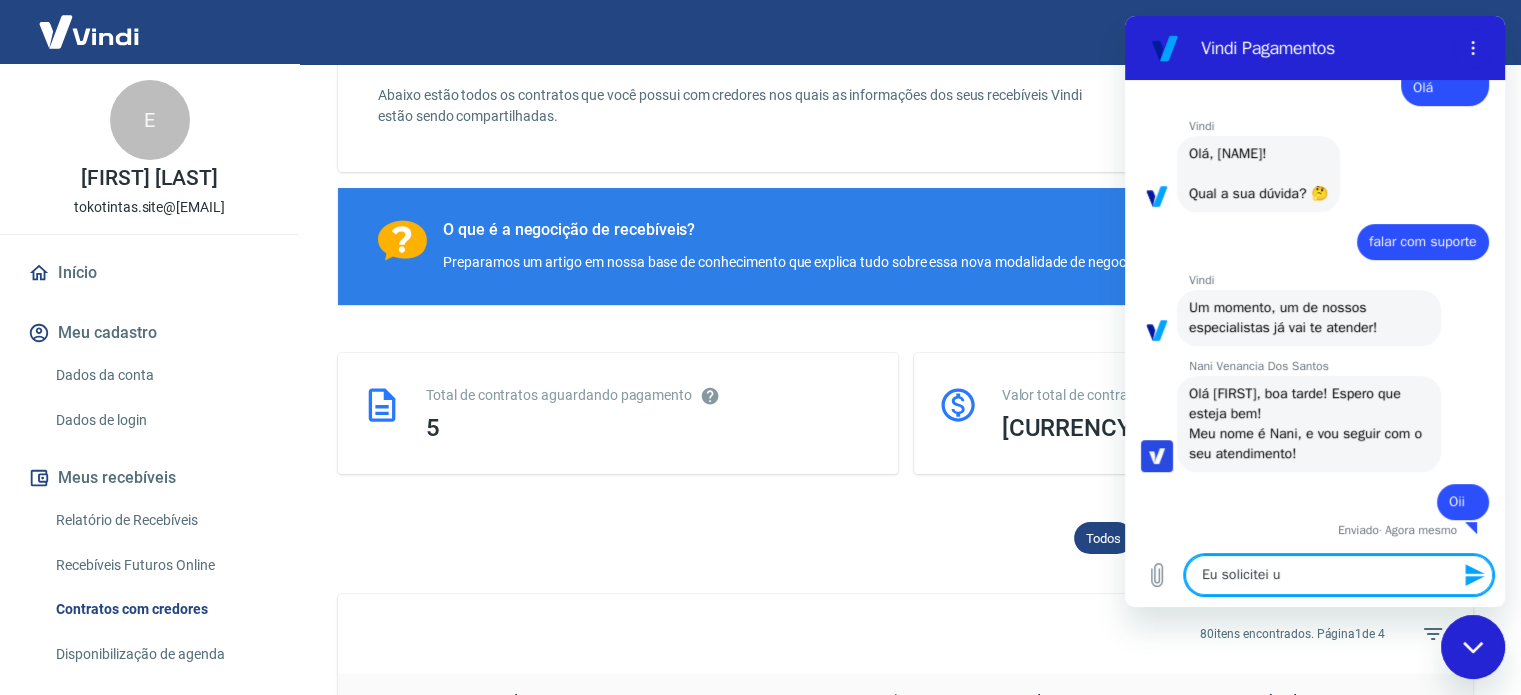 type on "Eu solicitei um" 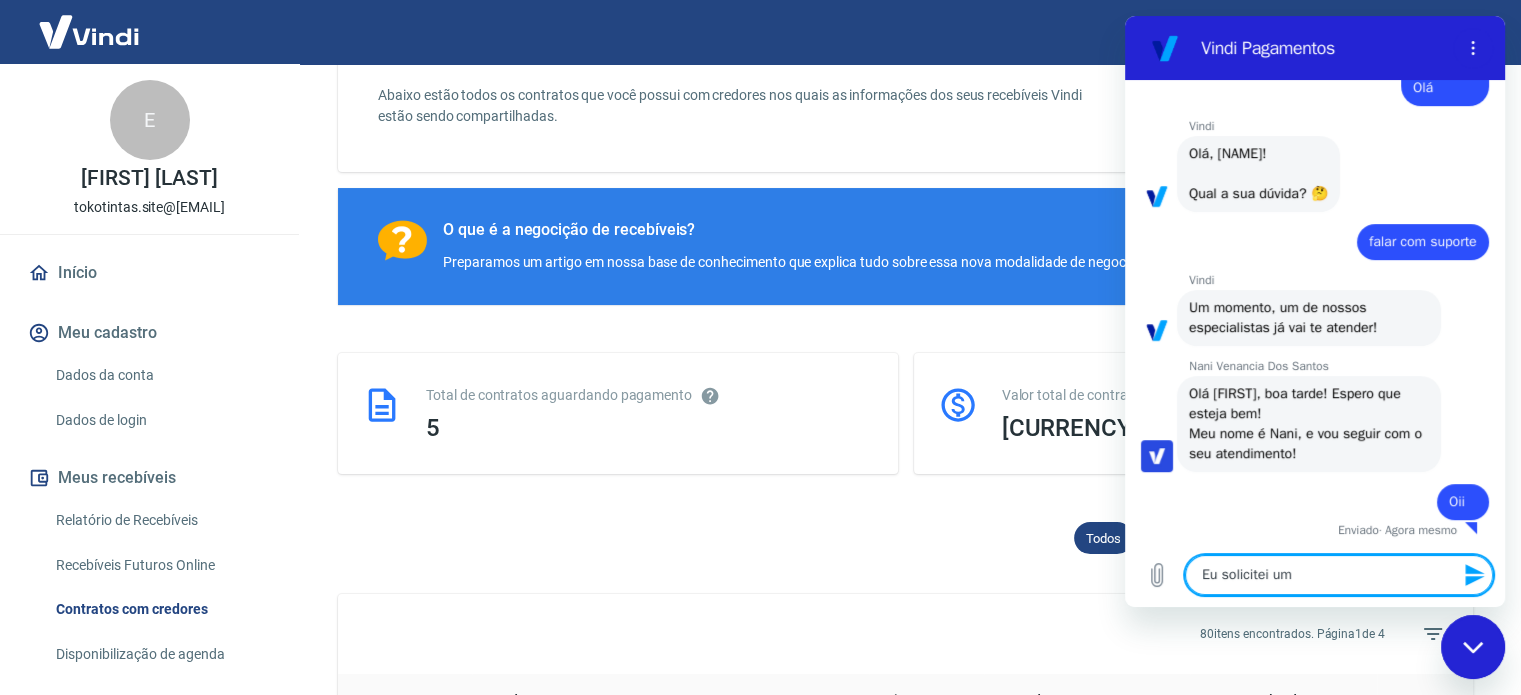 type on "Eu solicitei uma" 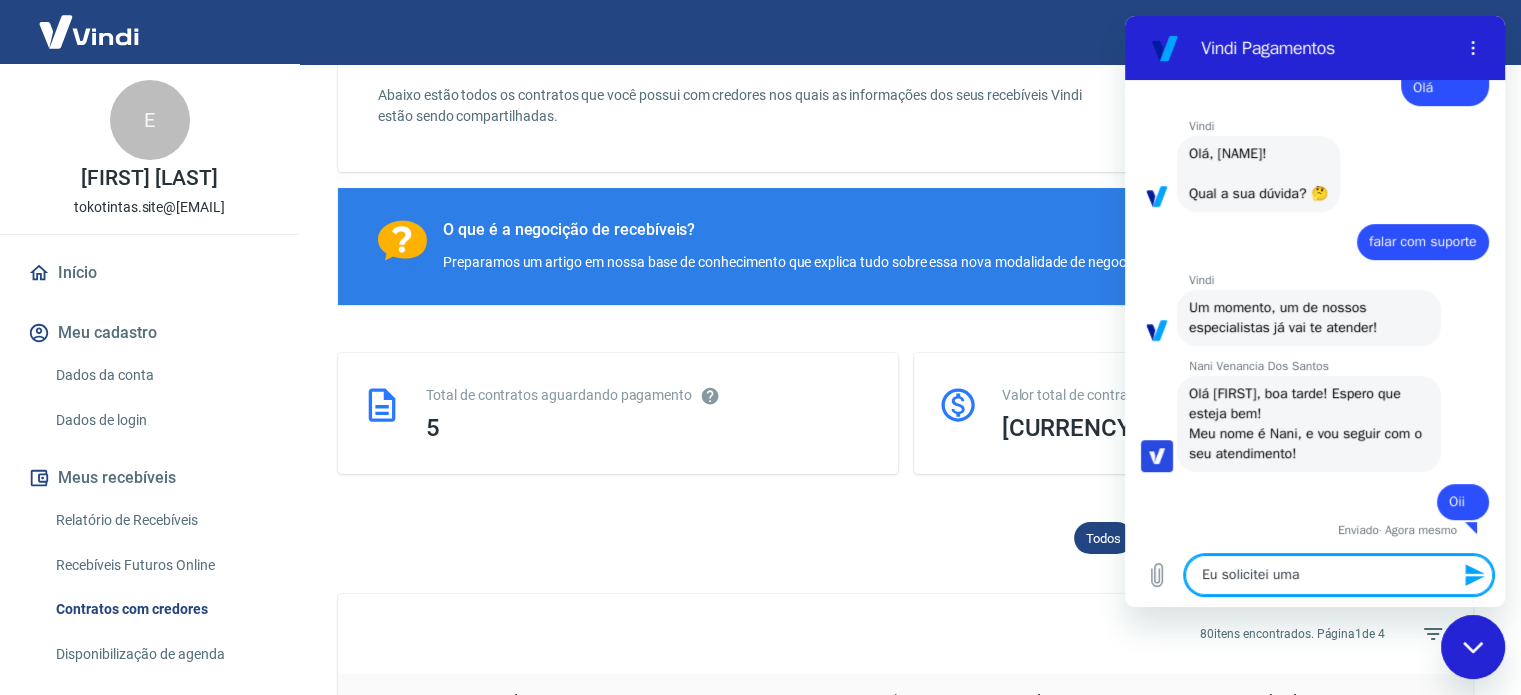 type on "Eu solicitei uma" 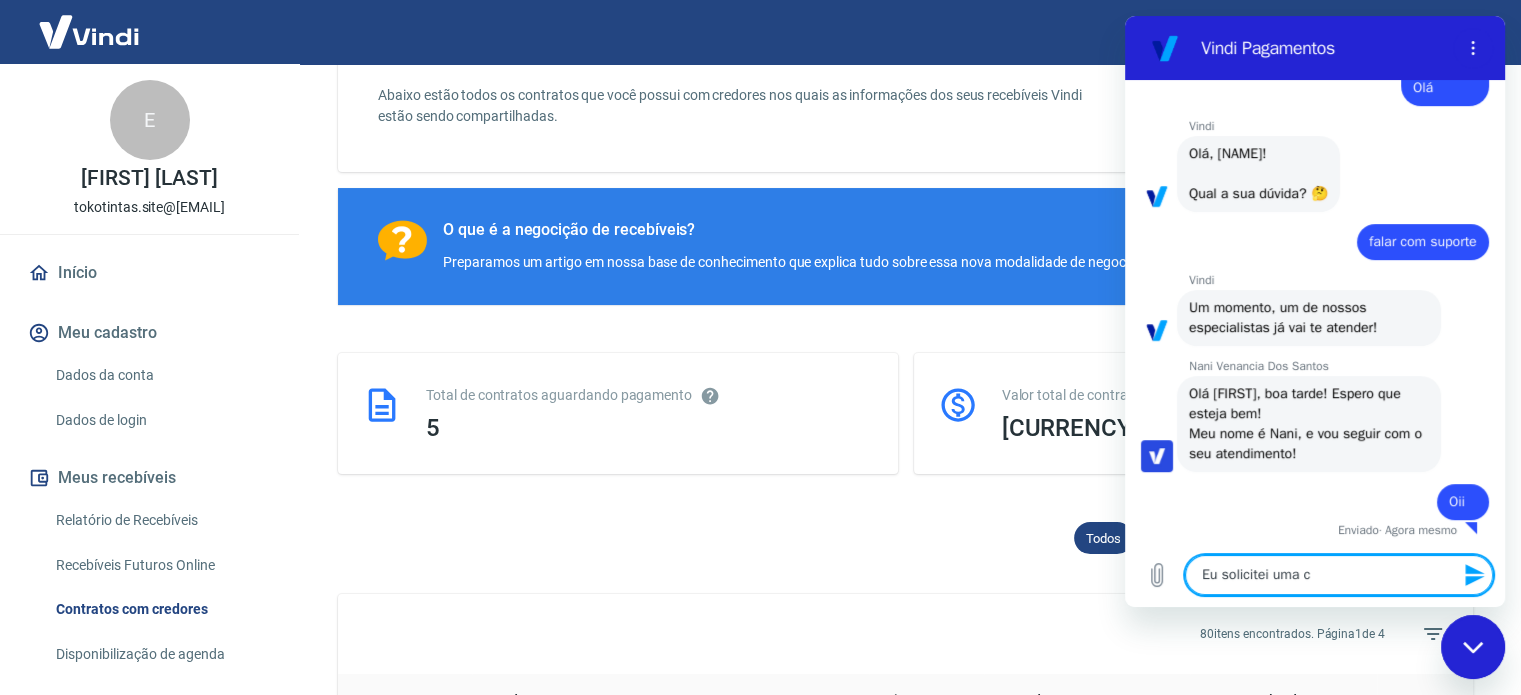 type on "Eu solicitei uma ca" 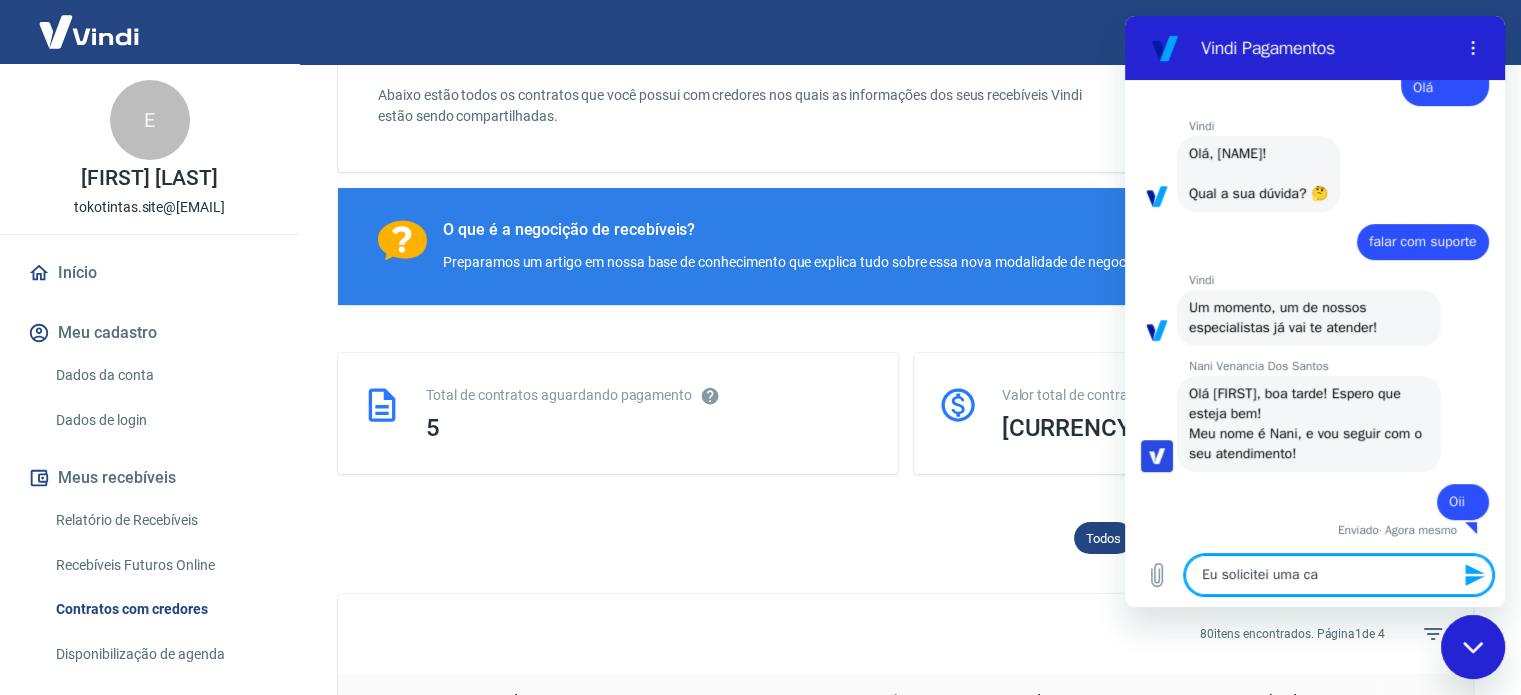 type on "Eu solicitei uma can" 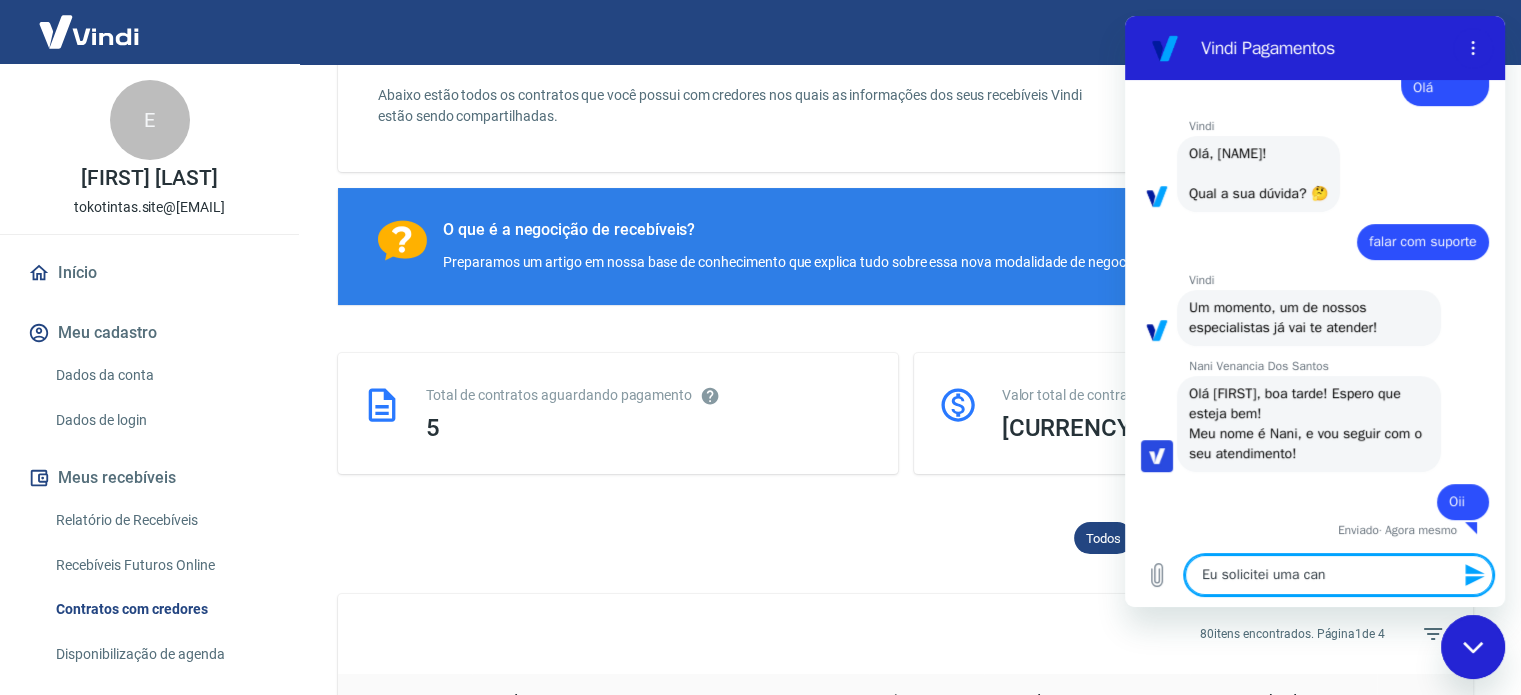 type on "Eu solicitei uma canc" 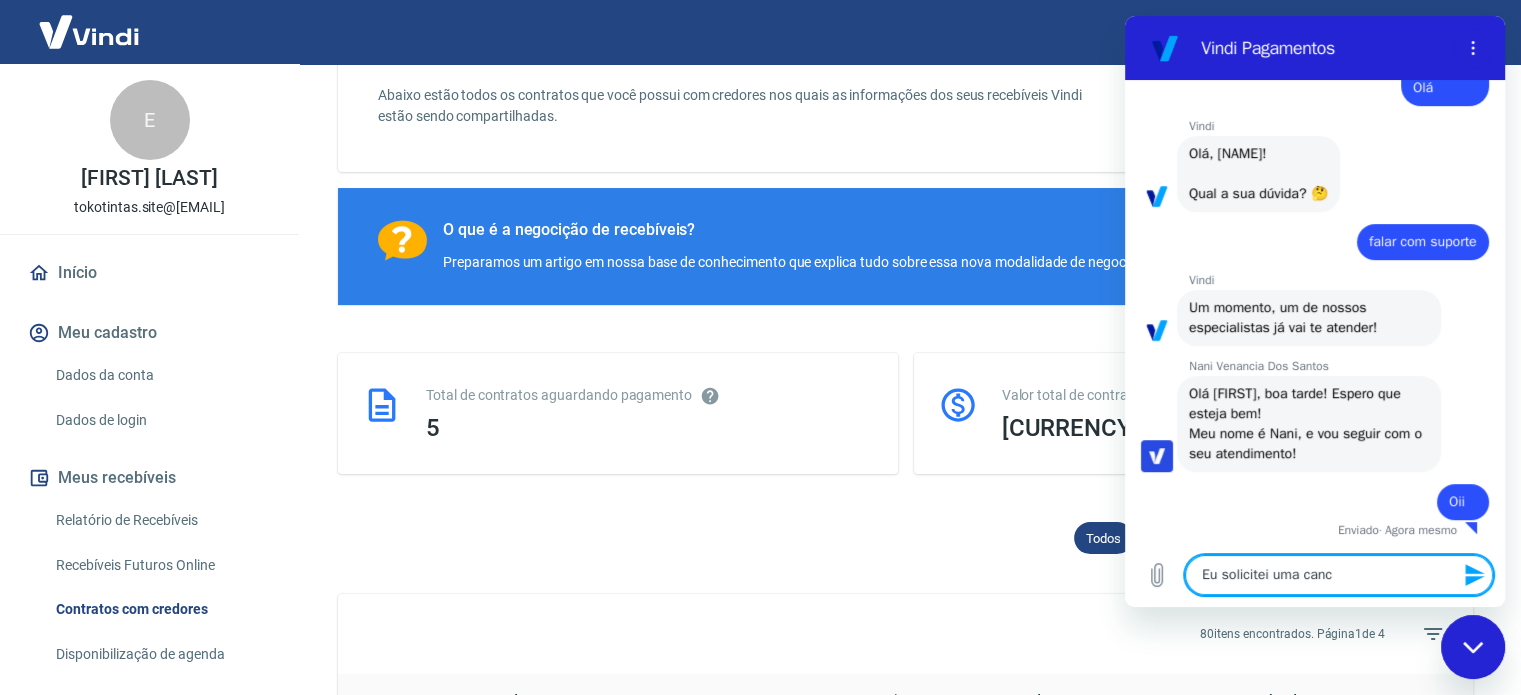 type on "Eu solicitei uma cance" 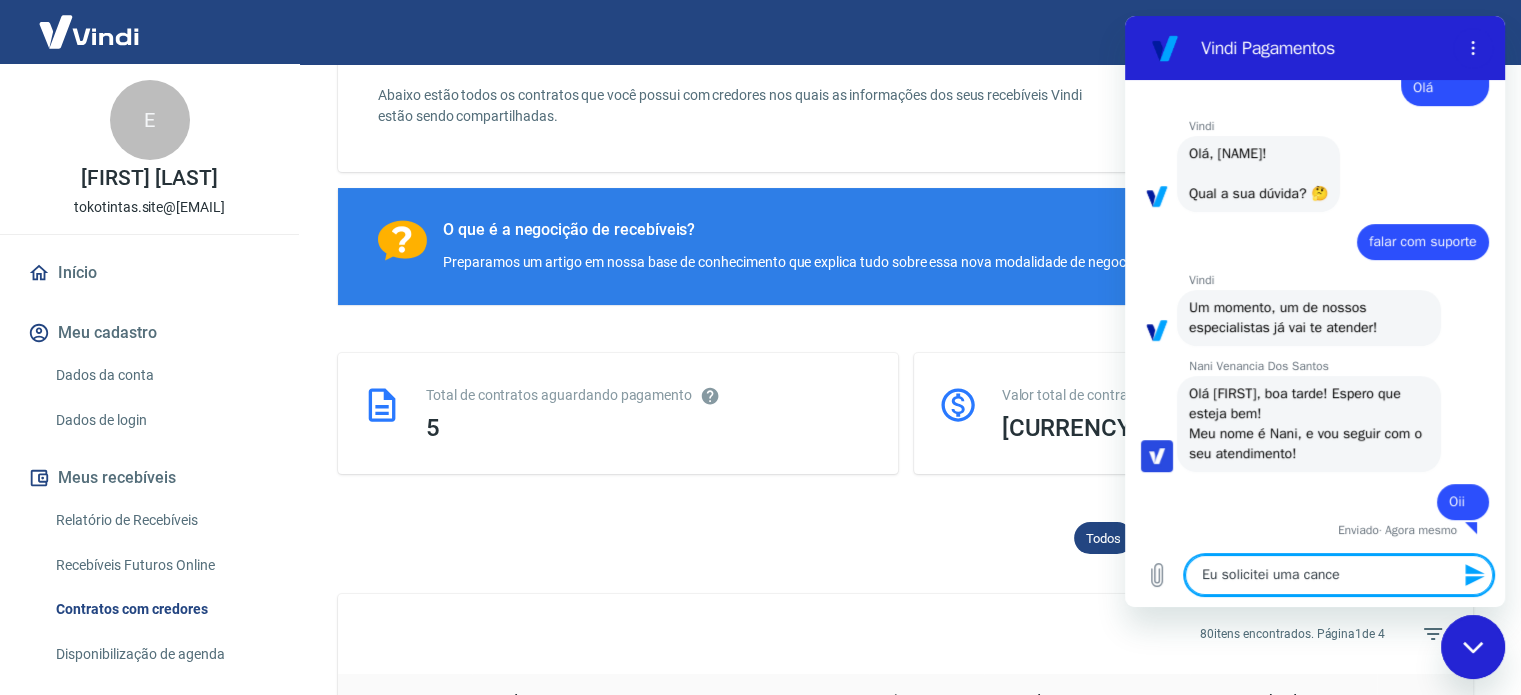type on "Eu solicitei uma cancel" 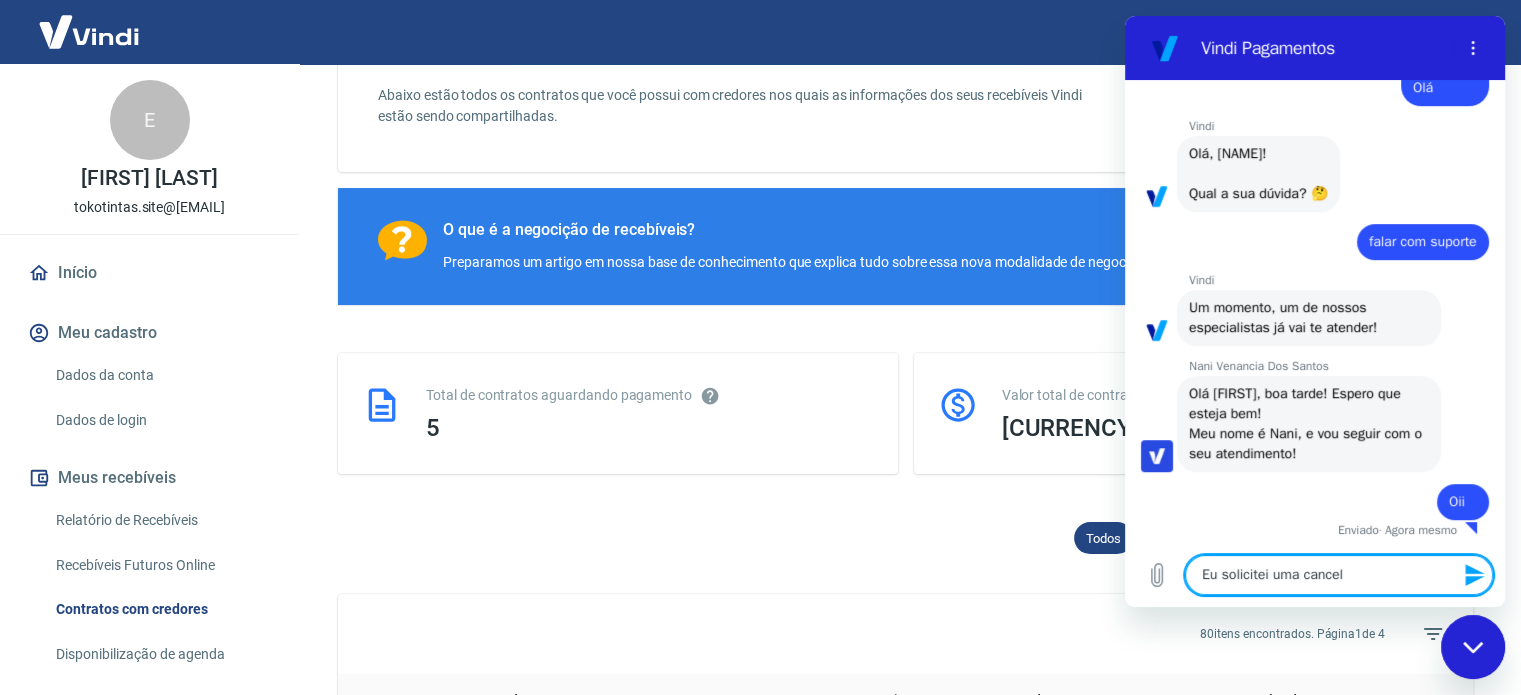 type on "Eu solicitei uma cancela" 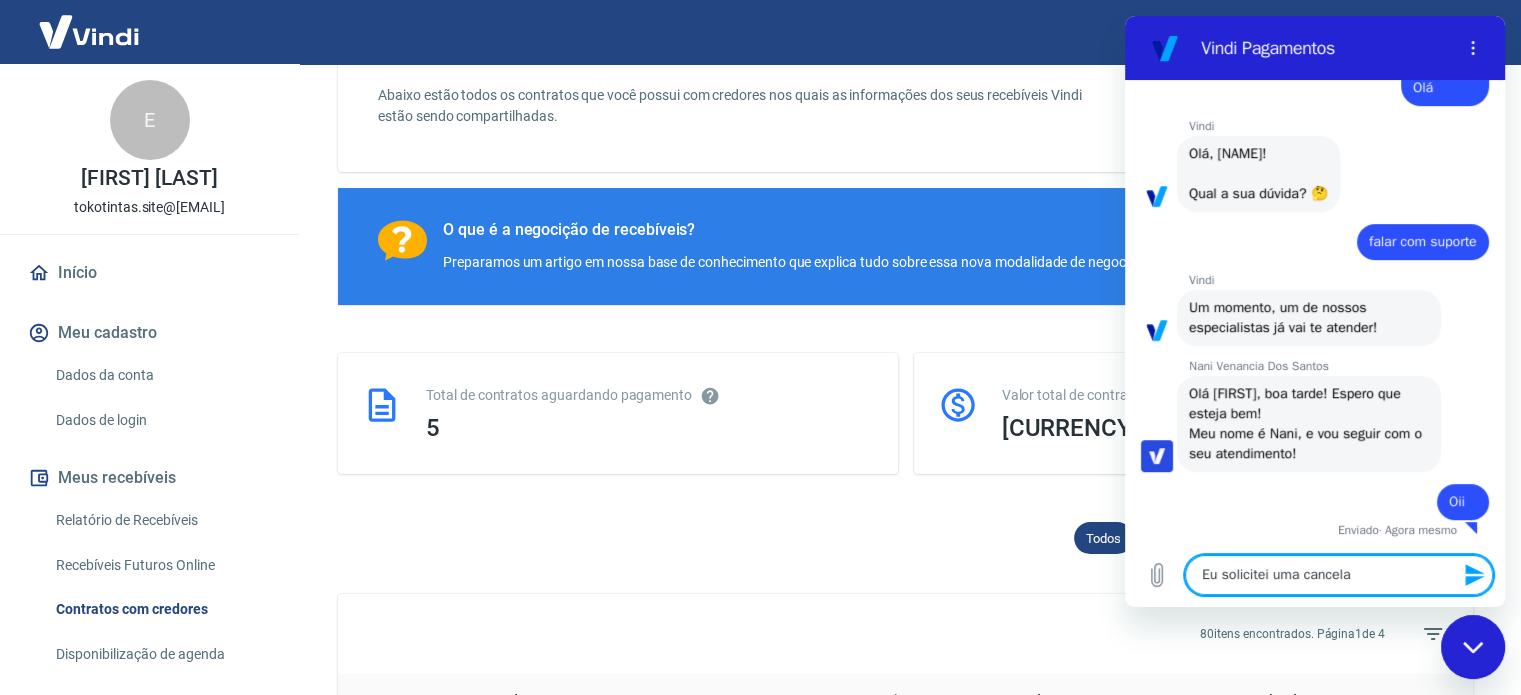 type on "Eu solicitei uma cancelam" 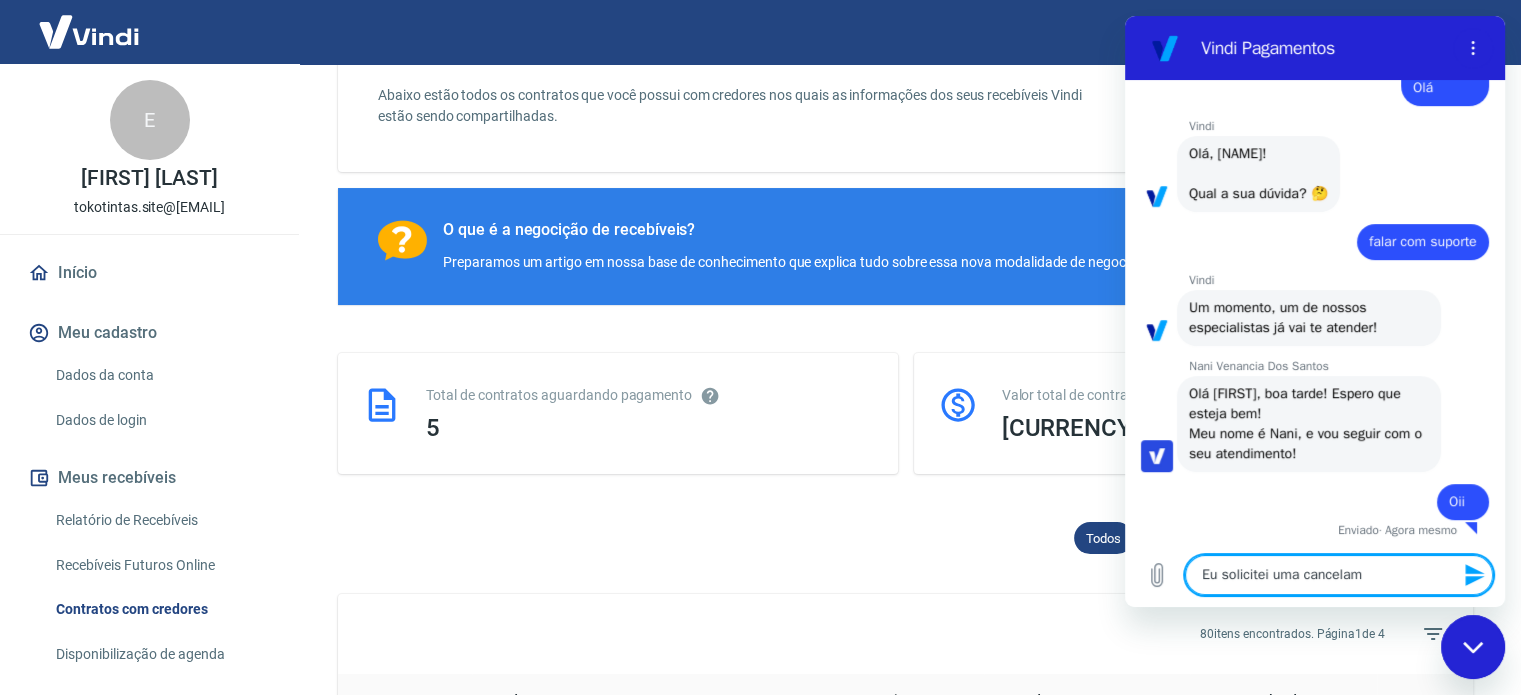 type on "Eu solicitei uma cancelame" 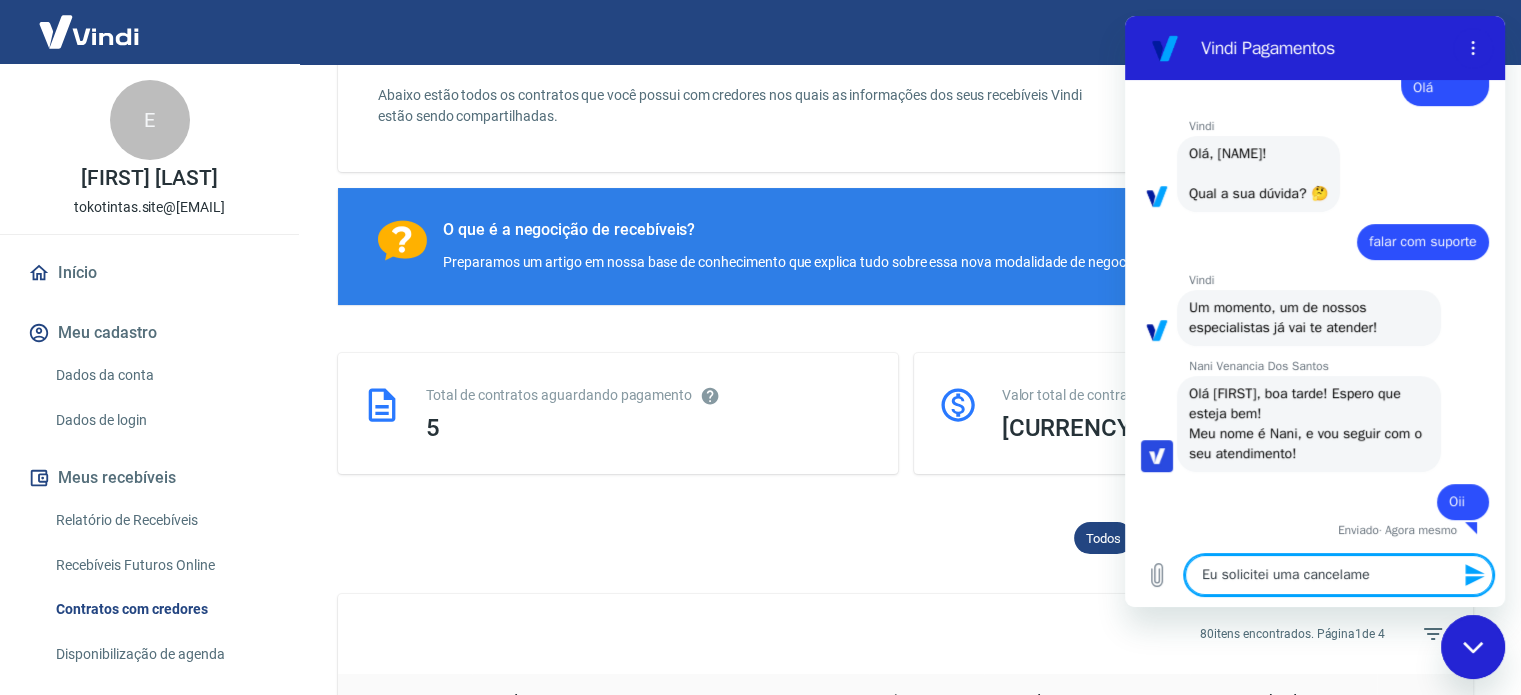 type on "Eu solicitei uma cancelamen" 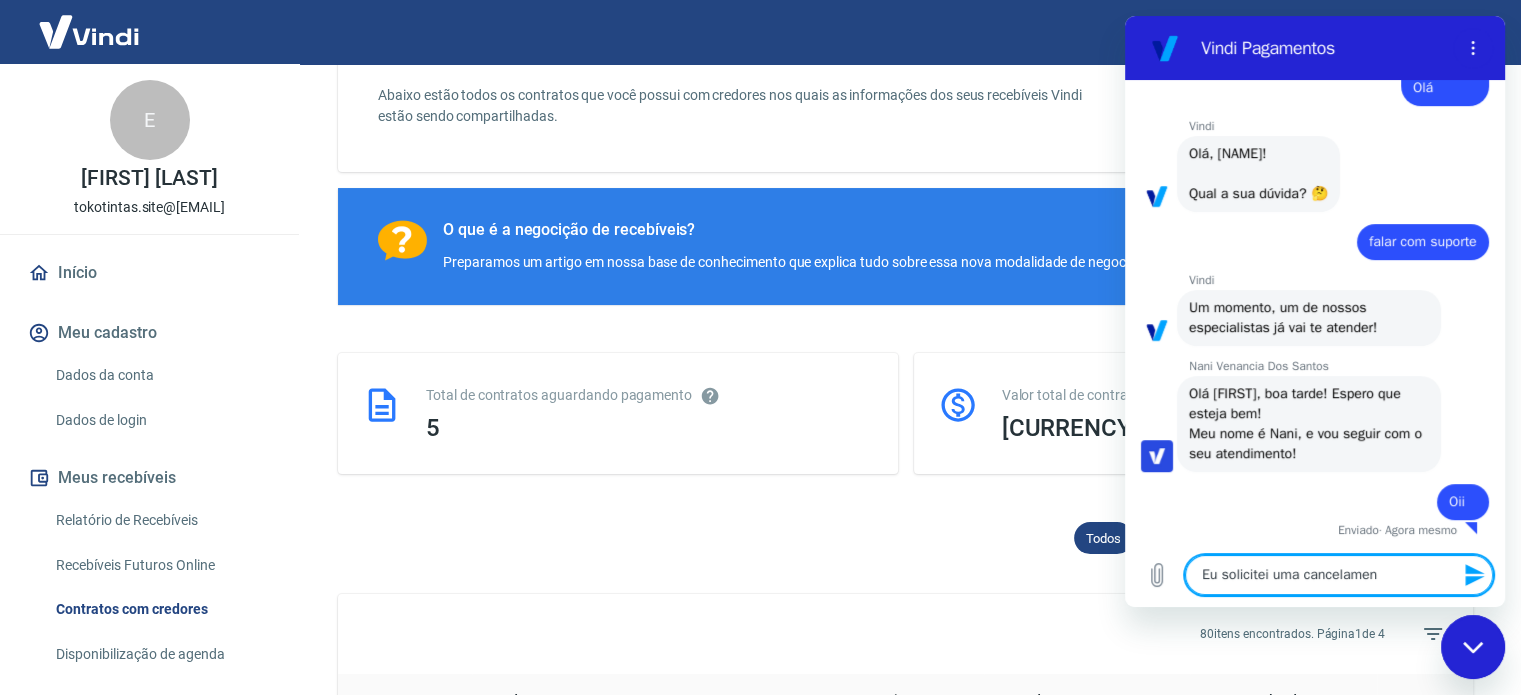 type on "Eu solicitei uma cancelament" 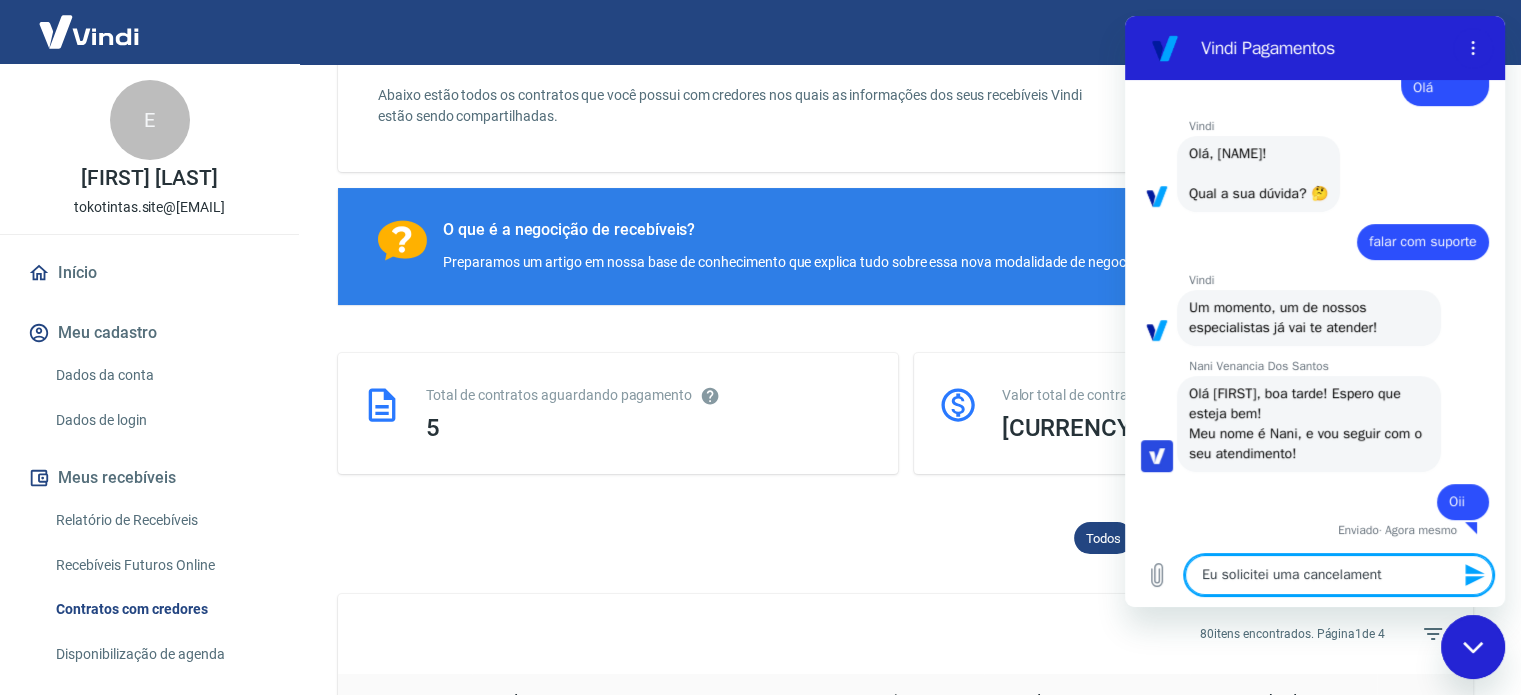 type on "Eu solicitei uma cancelamento" 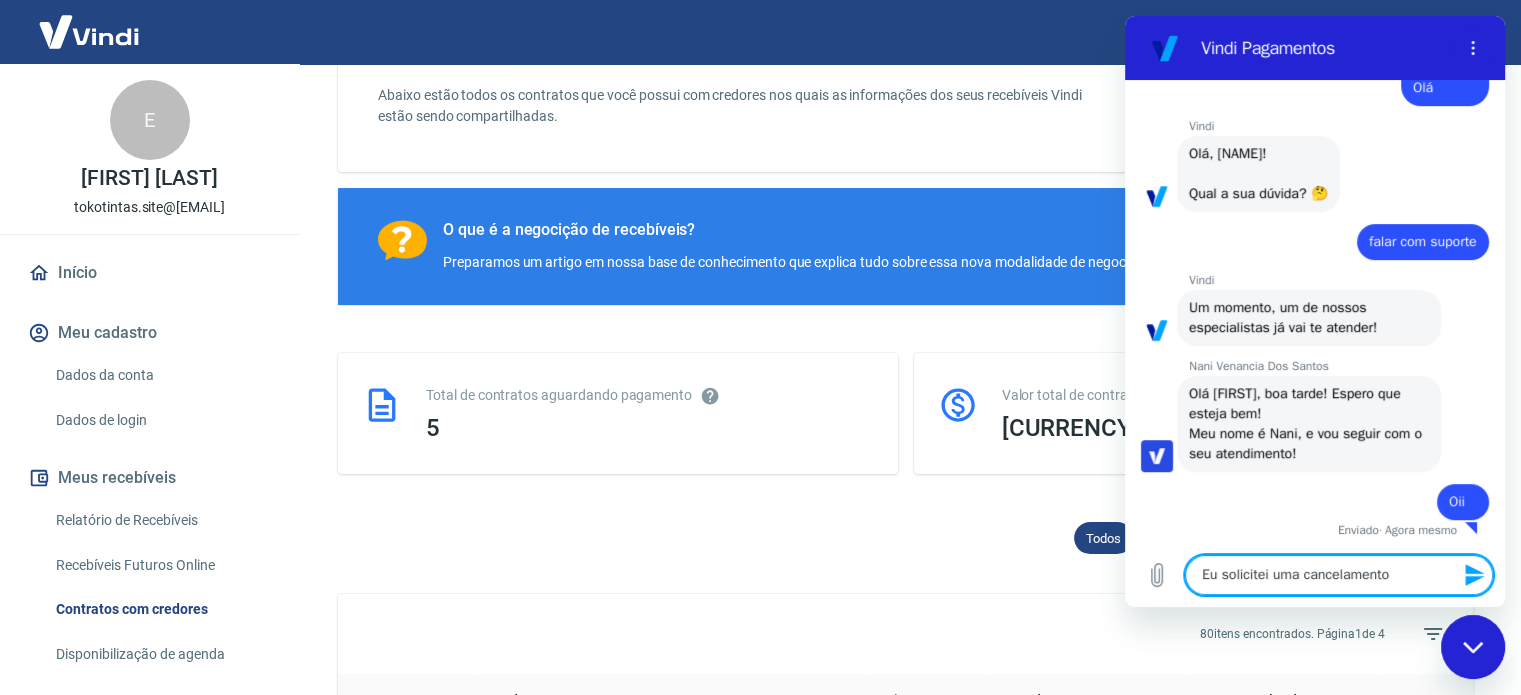 type on "Eu solicitei uma cancelamento" 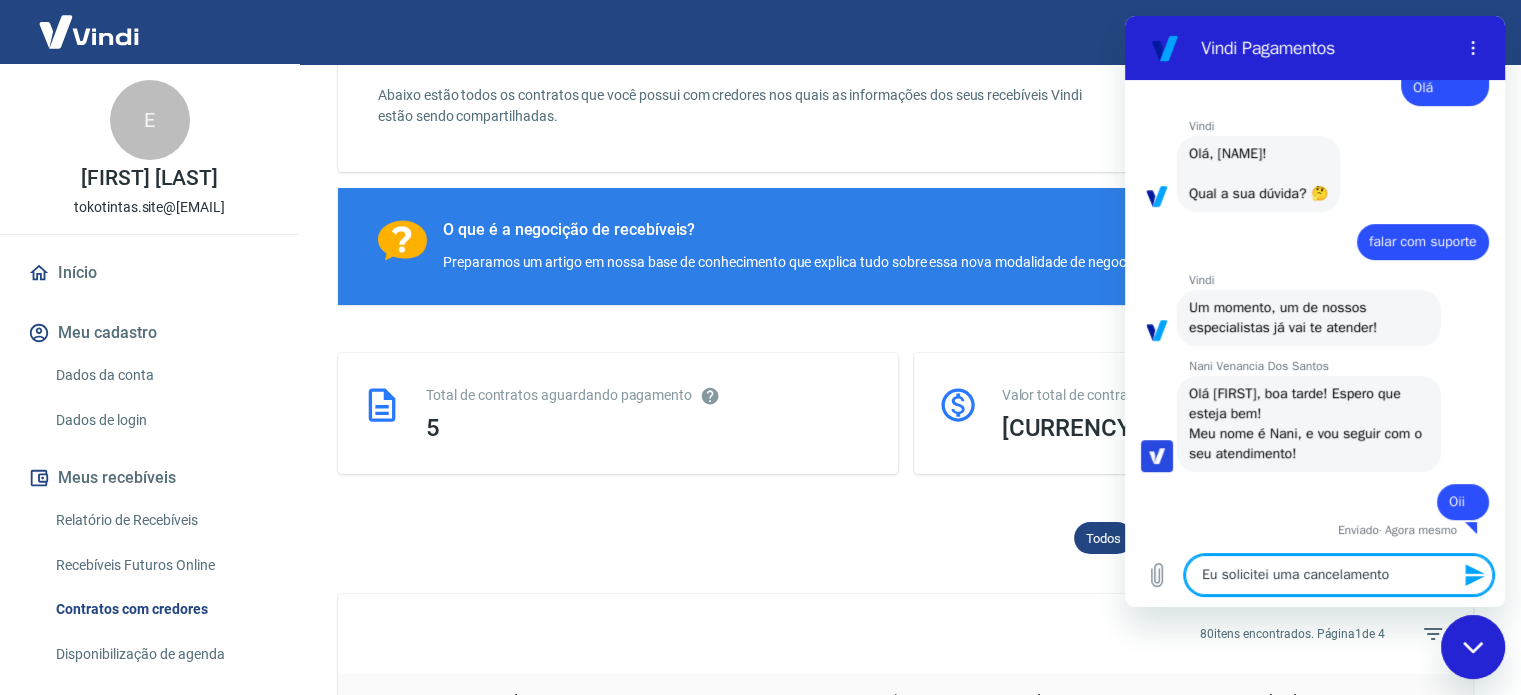 type on "Eu solicitei uma cancelamento" 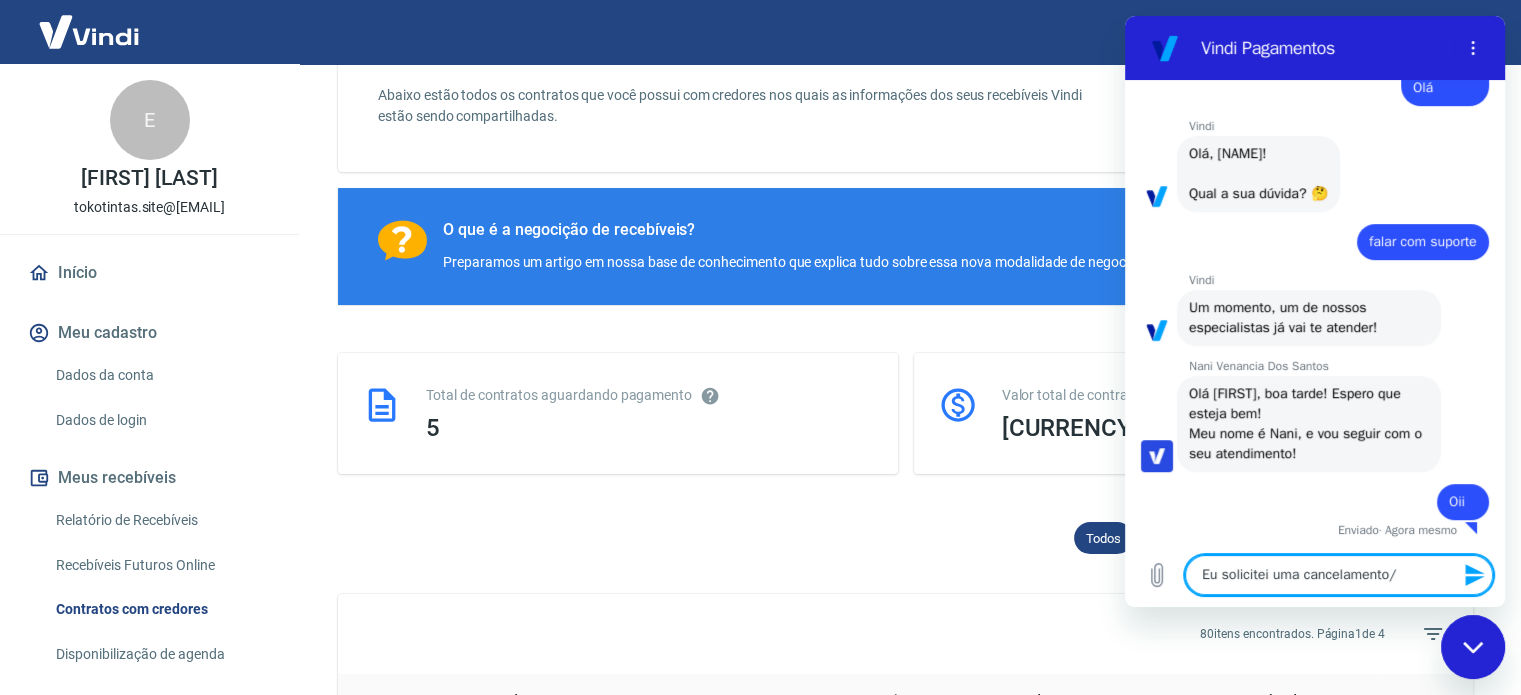 type on "Eu solicitei uma cancelamento/r" 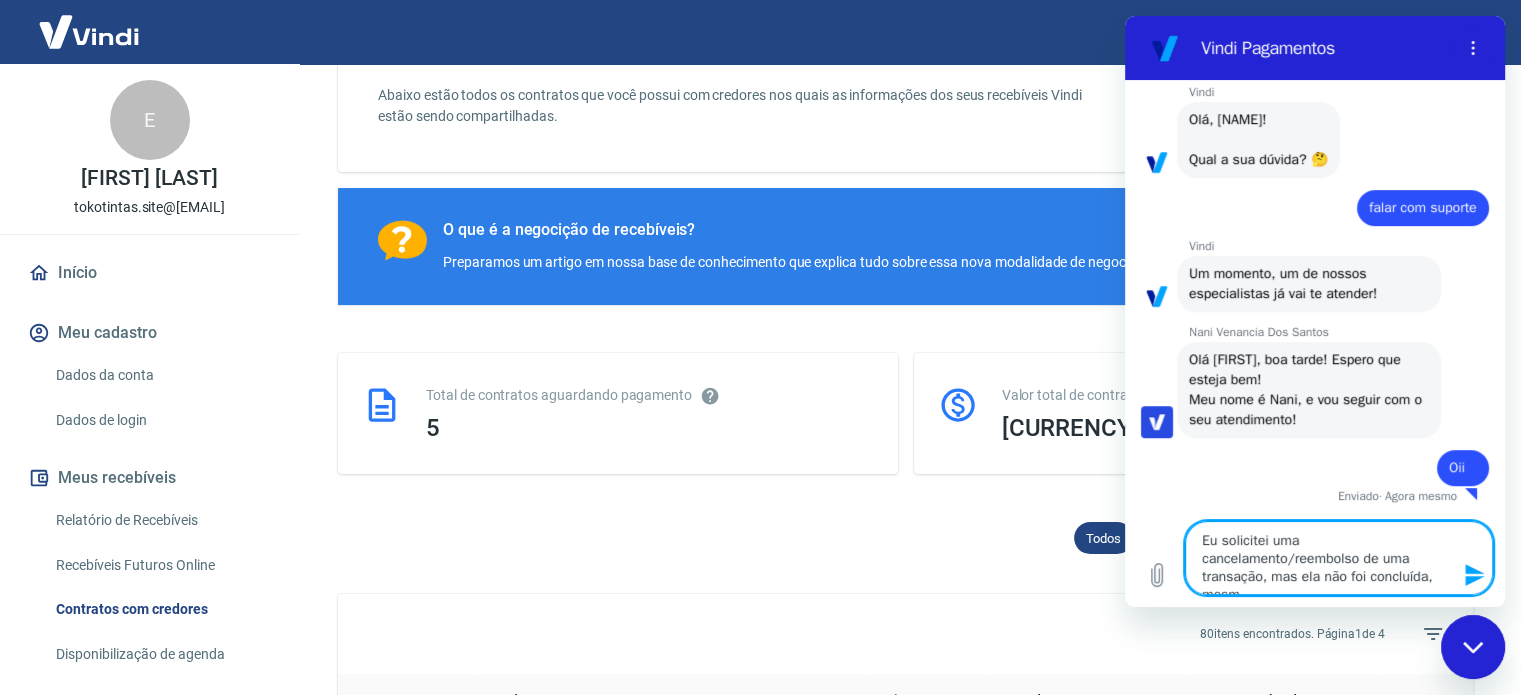 scroll, scrollTop: 760, scrollLeft: 0, axis: vertical 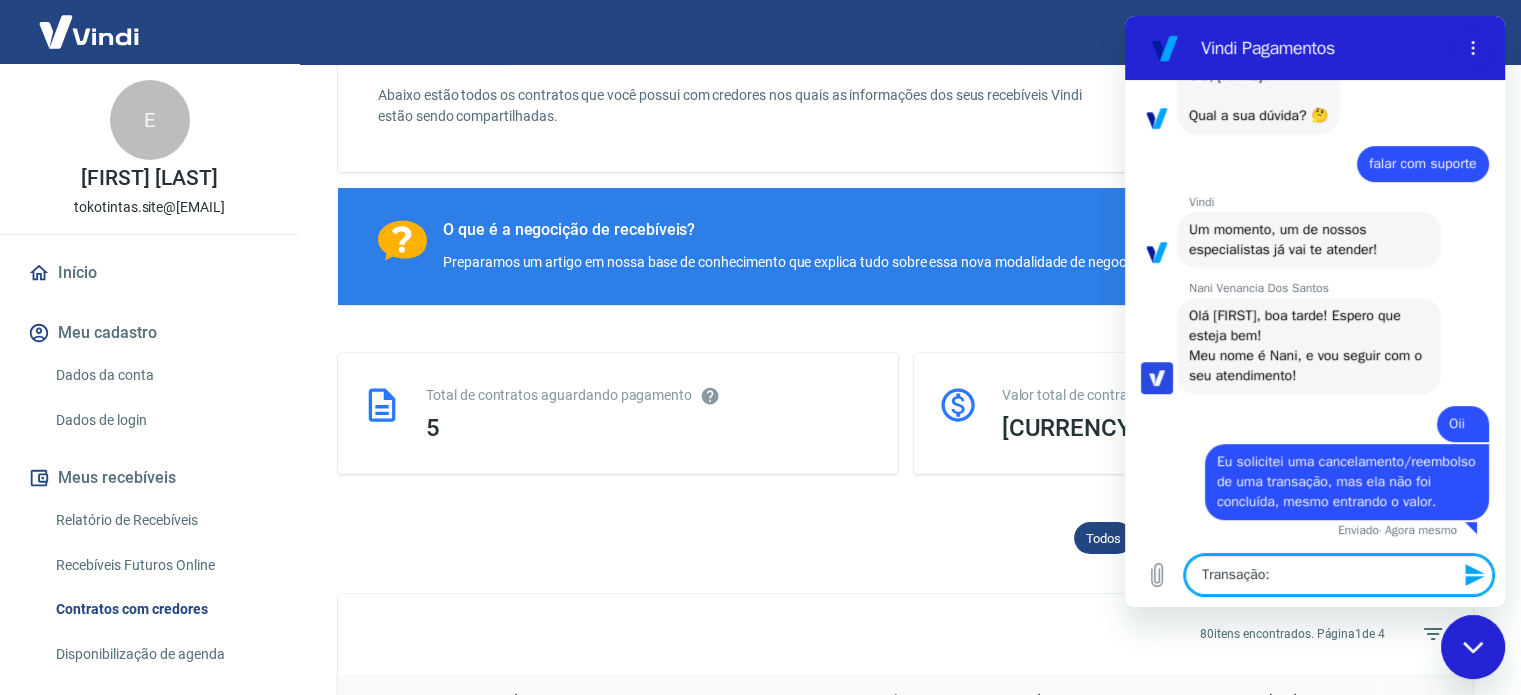 paste on "[NUMBER]" 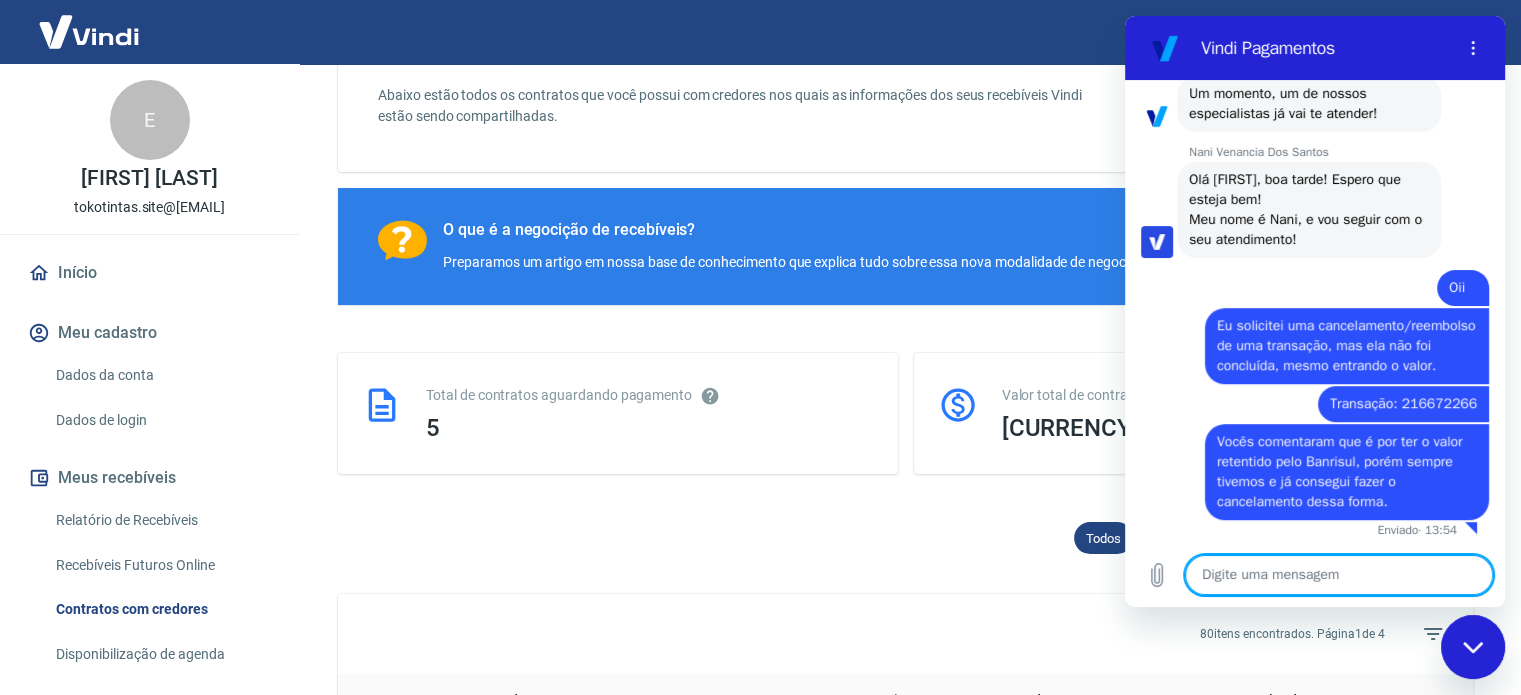 scroll, scrollTop: 941, scrollLeft: 0, axis: vertical 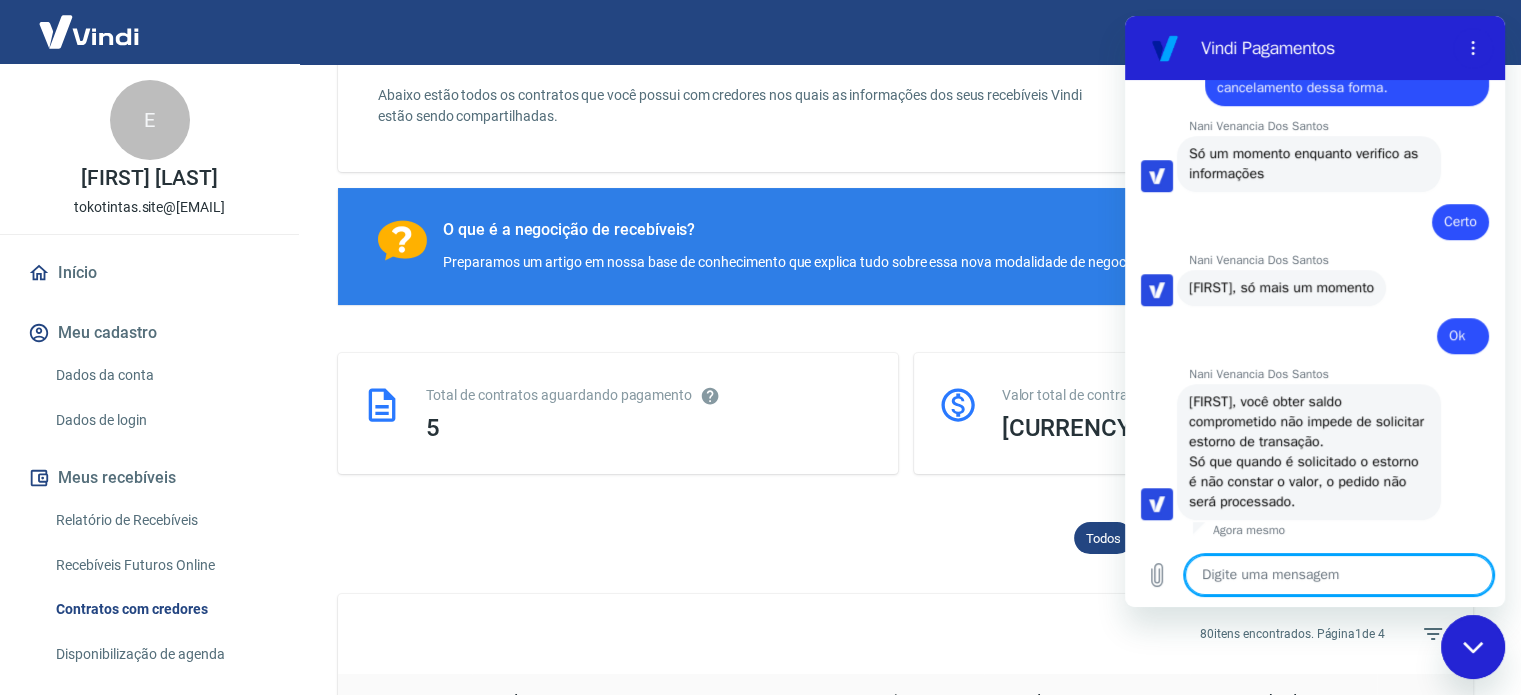 click at bounding box center (1339, 575) 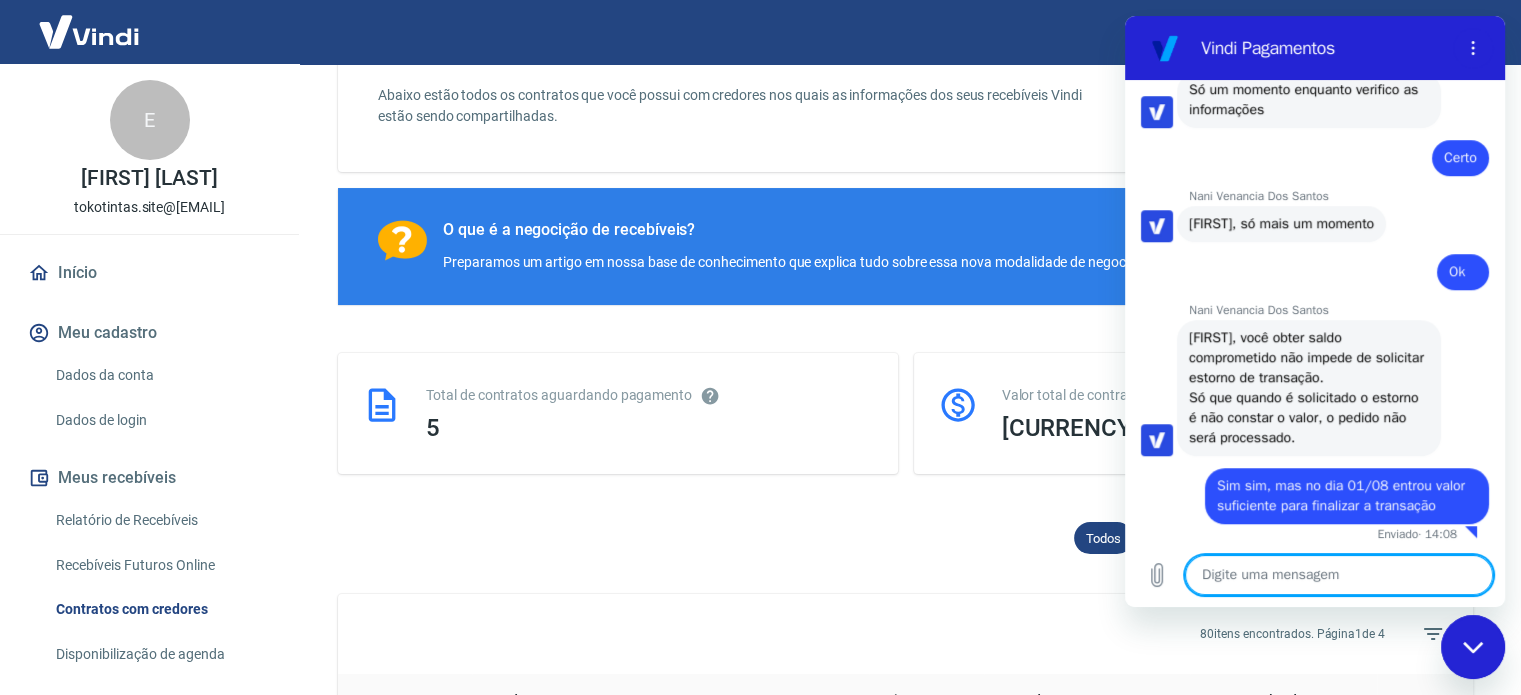 scroll, scrollTop: 1424, scrollLeft: 0, axis: vertical 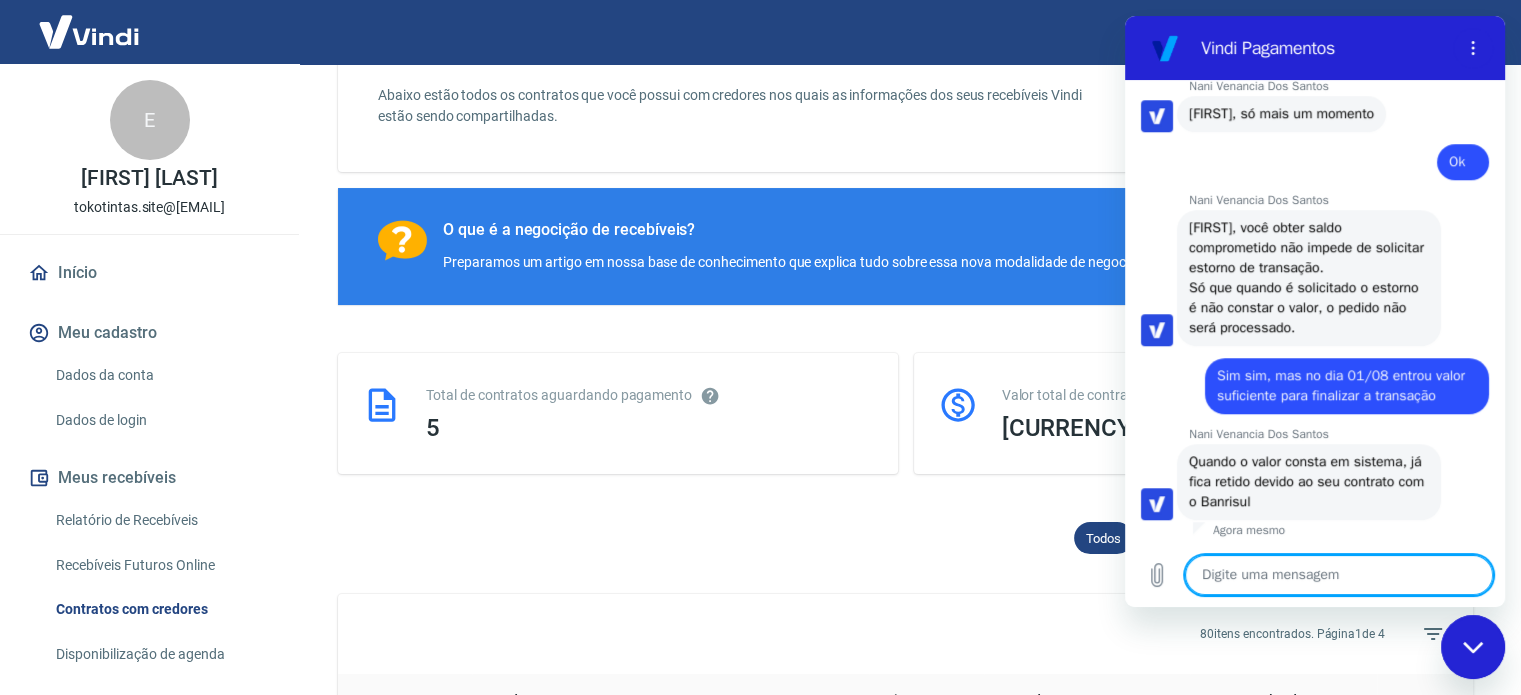 click at bounding box center [1339, 575] 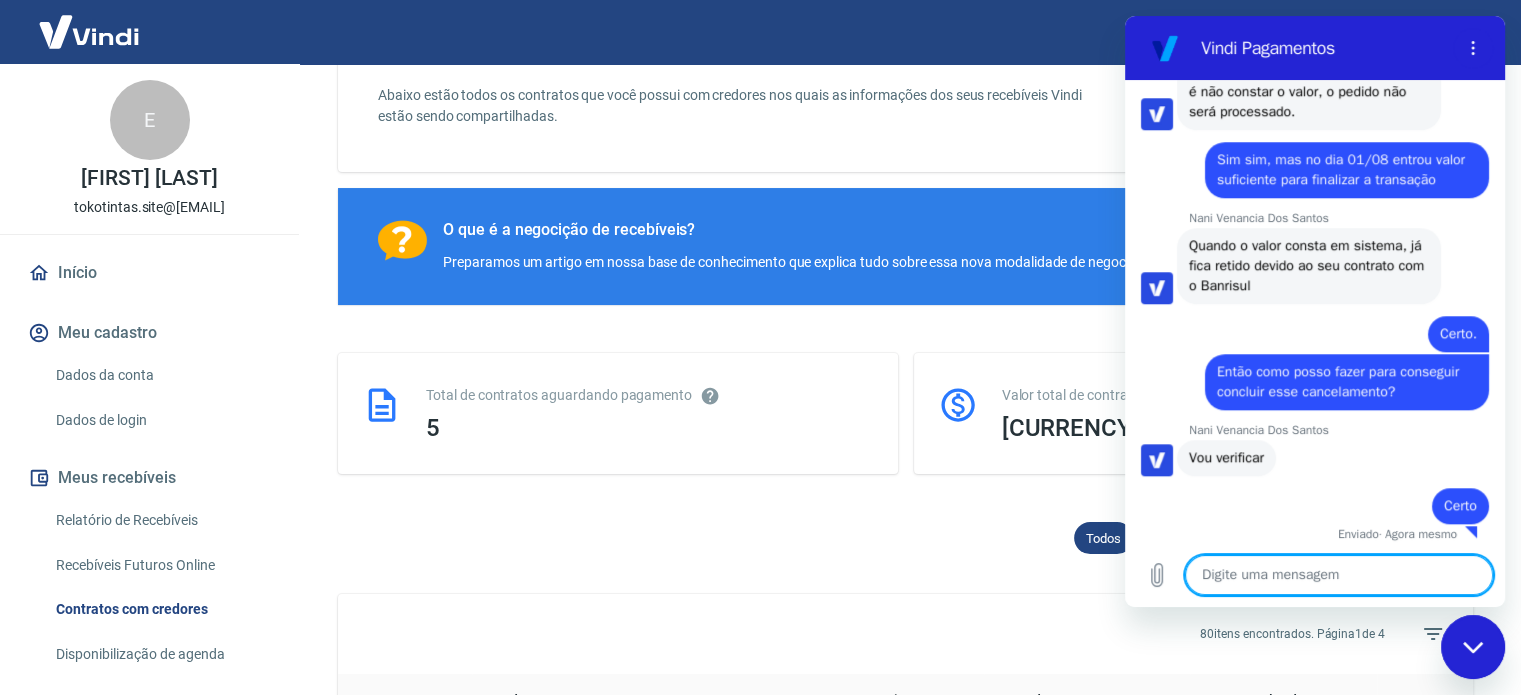 scroll, scrollTop: 1749, scrollLeft: 0, axis: vertical 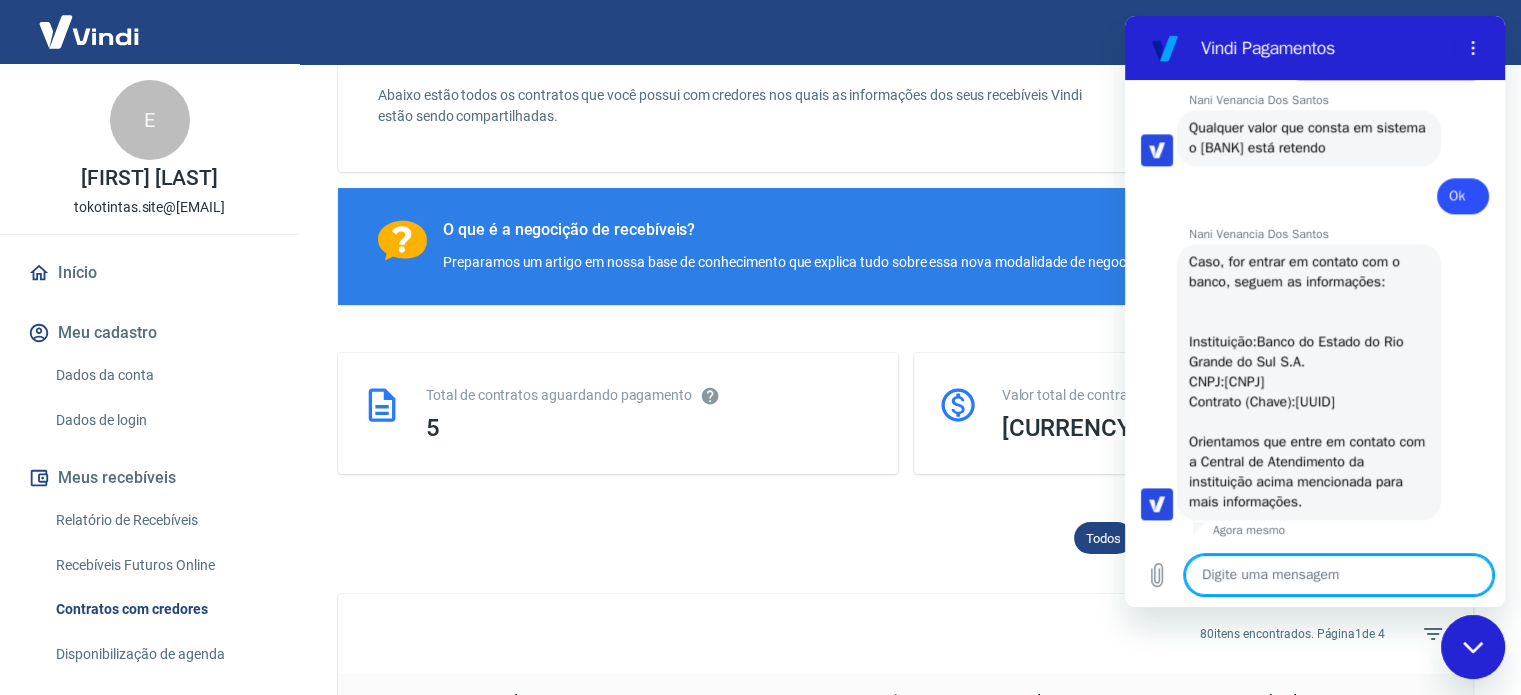 click at bounding box center (1339, 575) 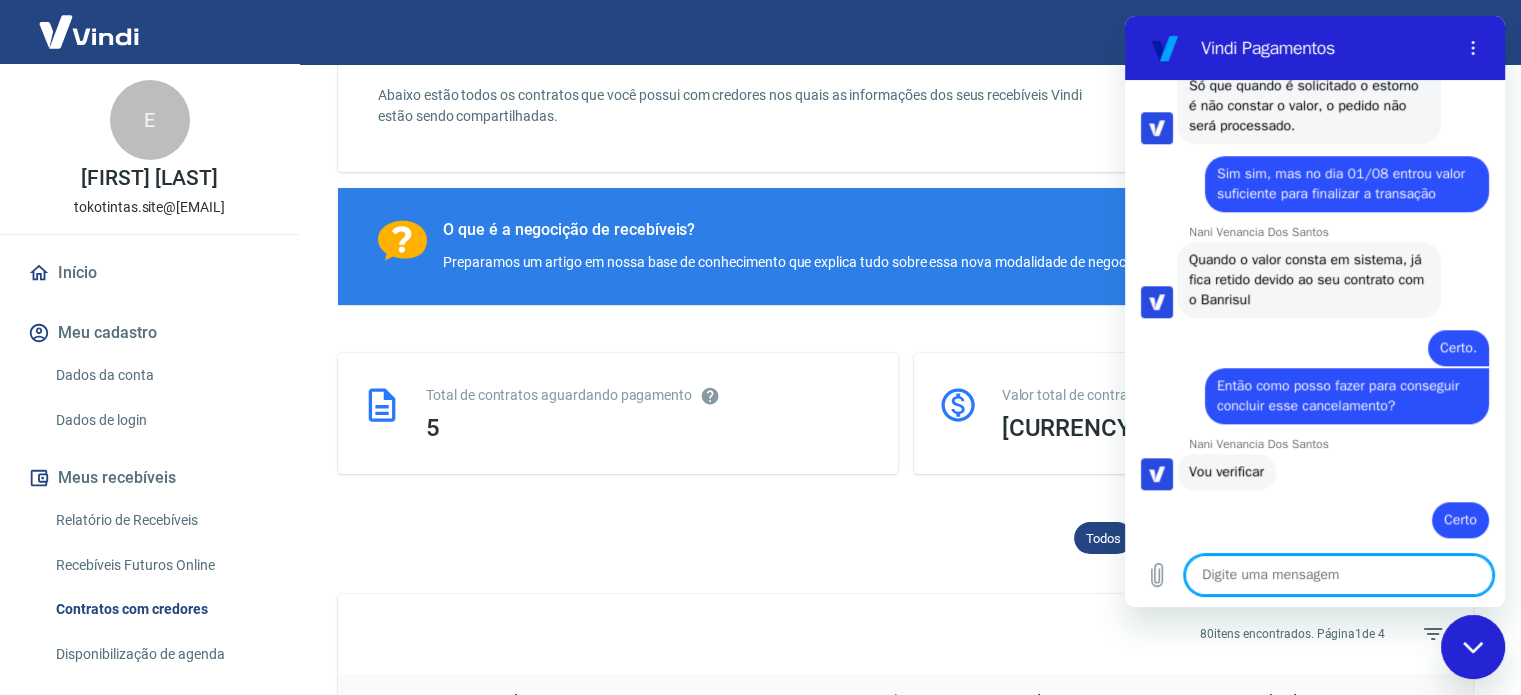 scroll, scrollTop: 1688, scrollLeft: 0, axis: vertical 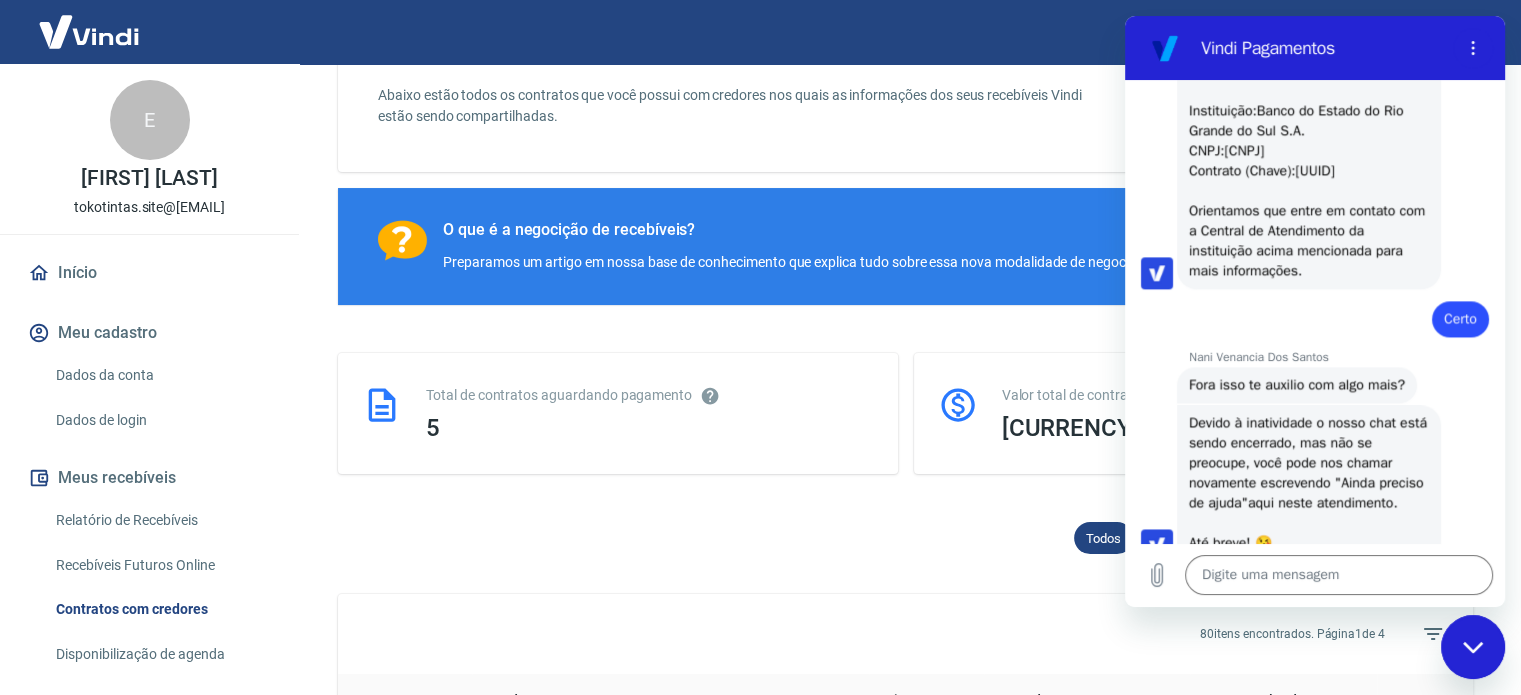 click on "Vindi Pagamentos" at bounding box center [1323, 48] 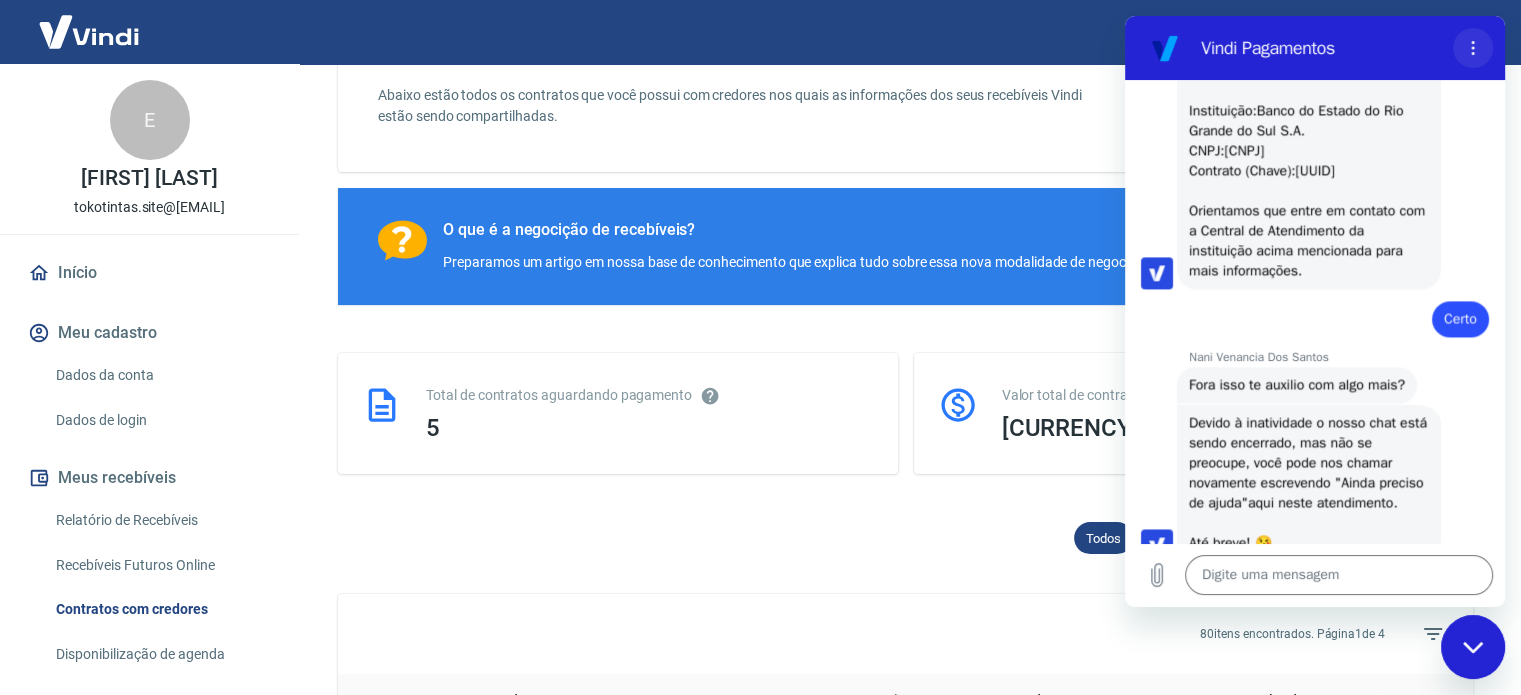 click at bounding box center (1473, 48) 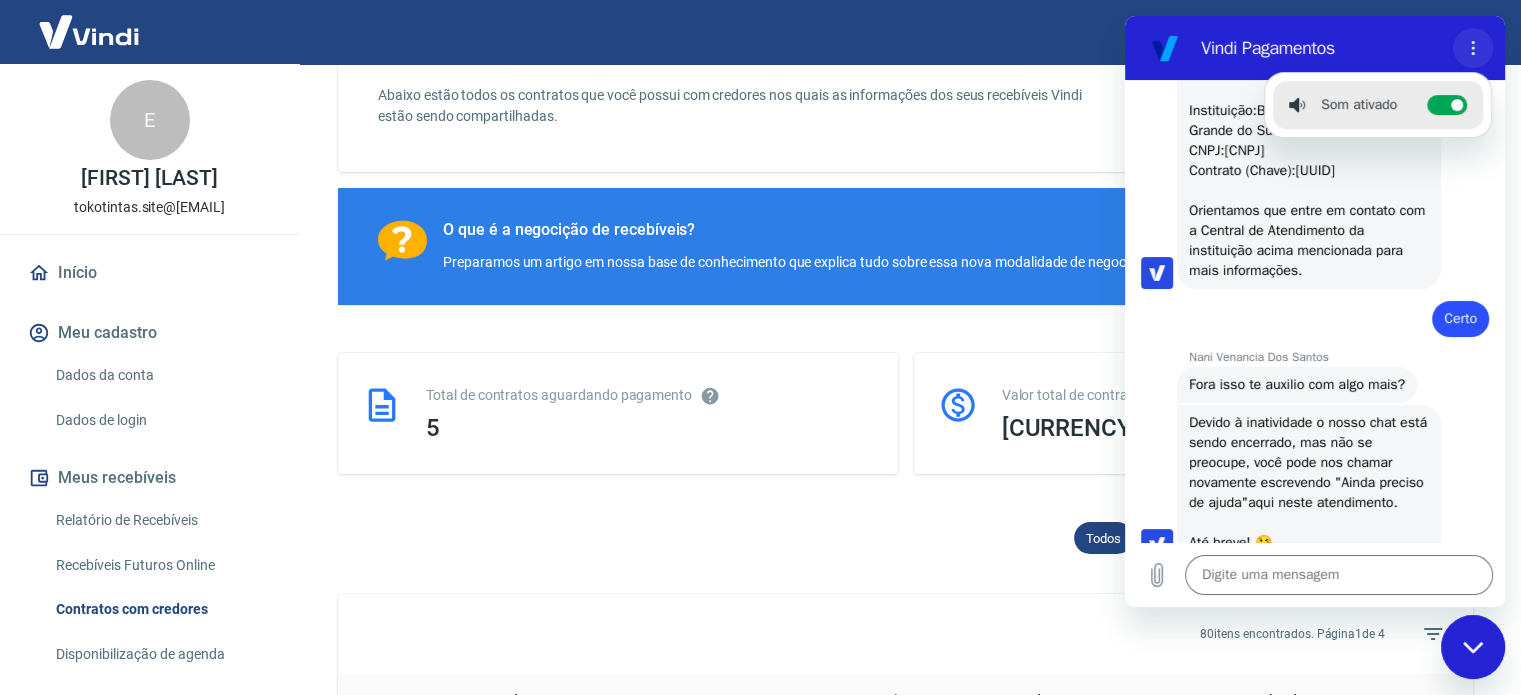 click 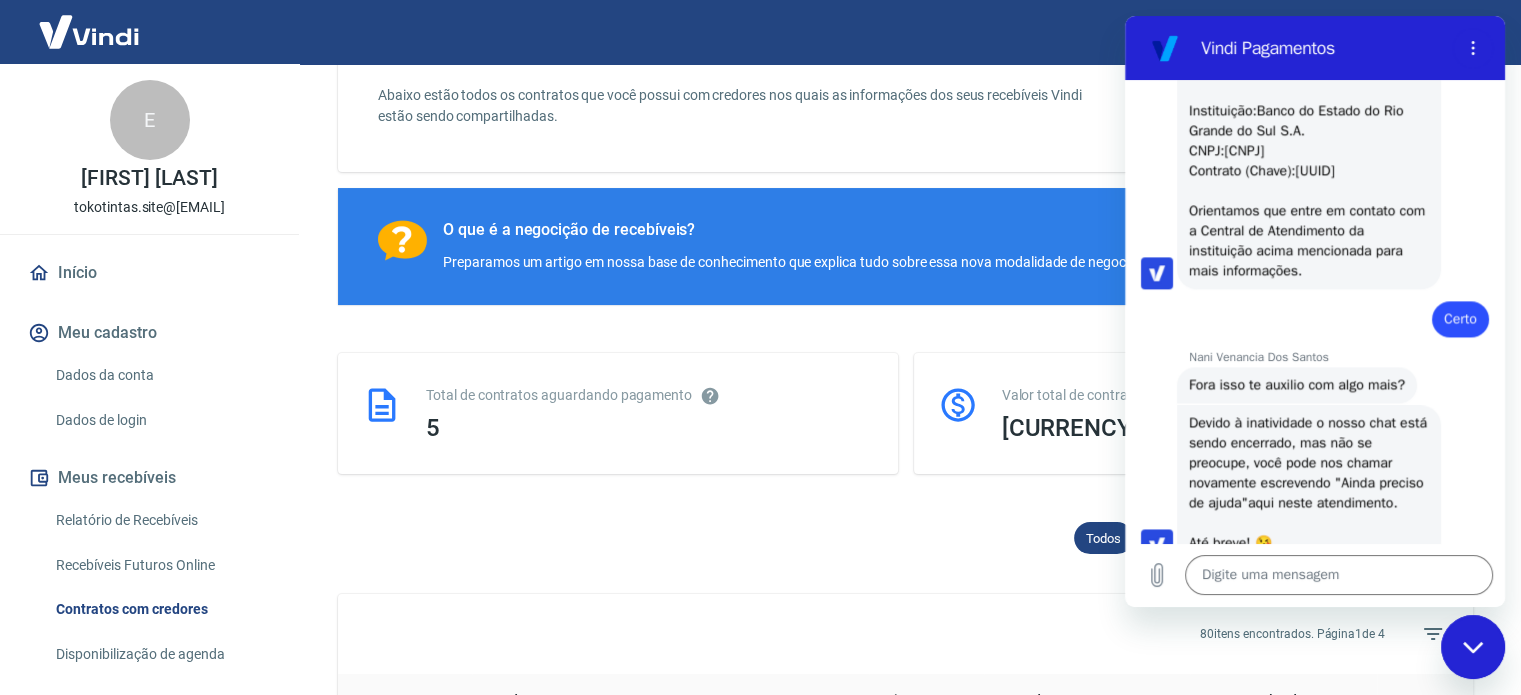 click on "80  itens encontrados. Página  1  de   4 0" at bounding box center (905, 634) 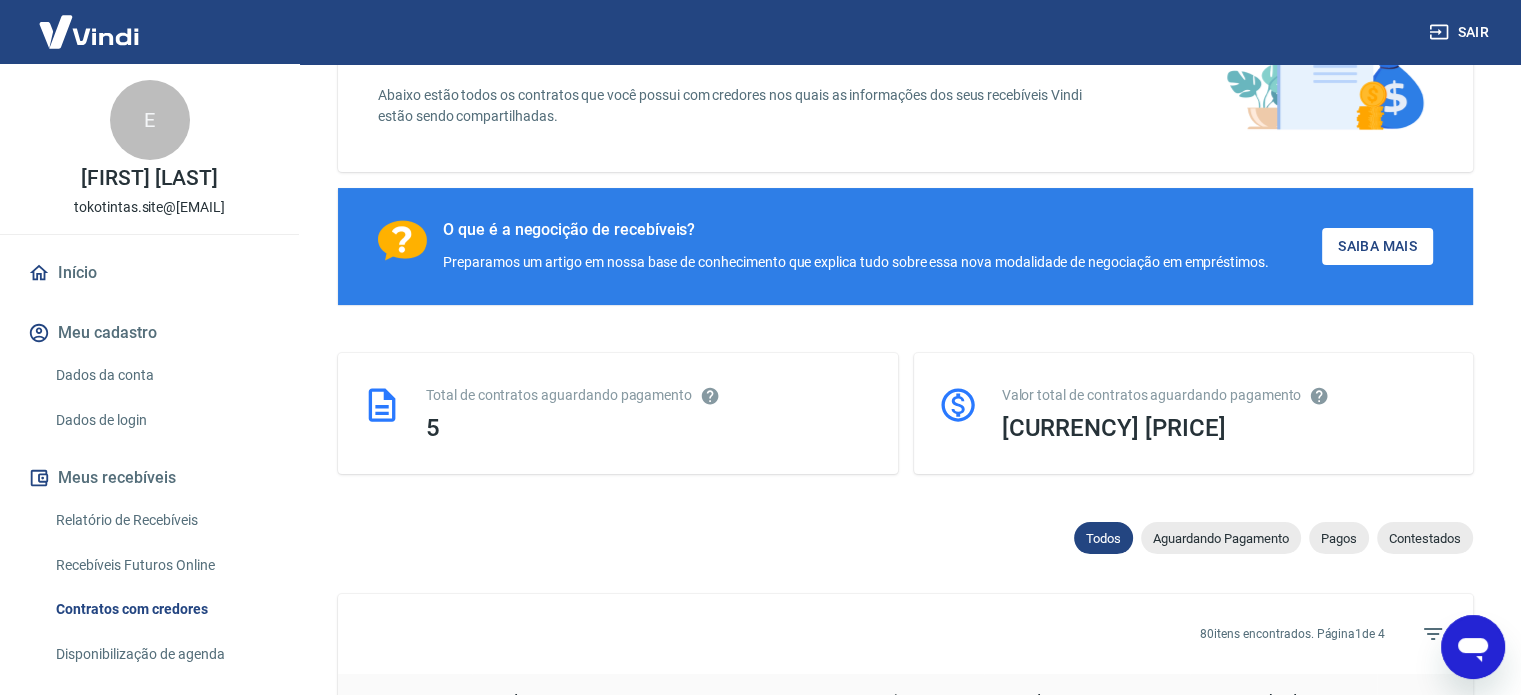 click 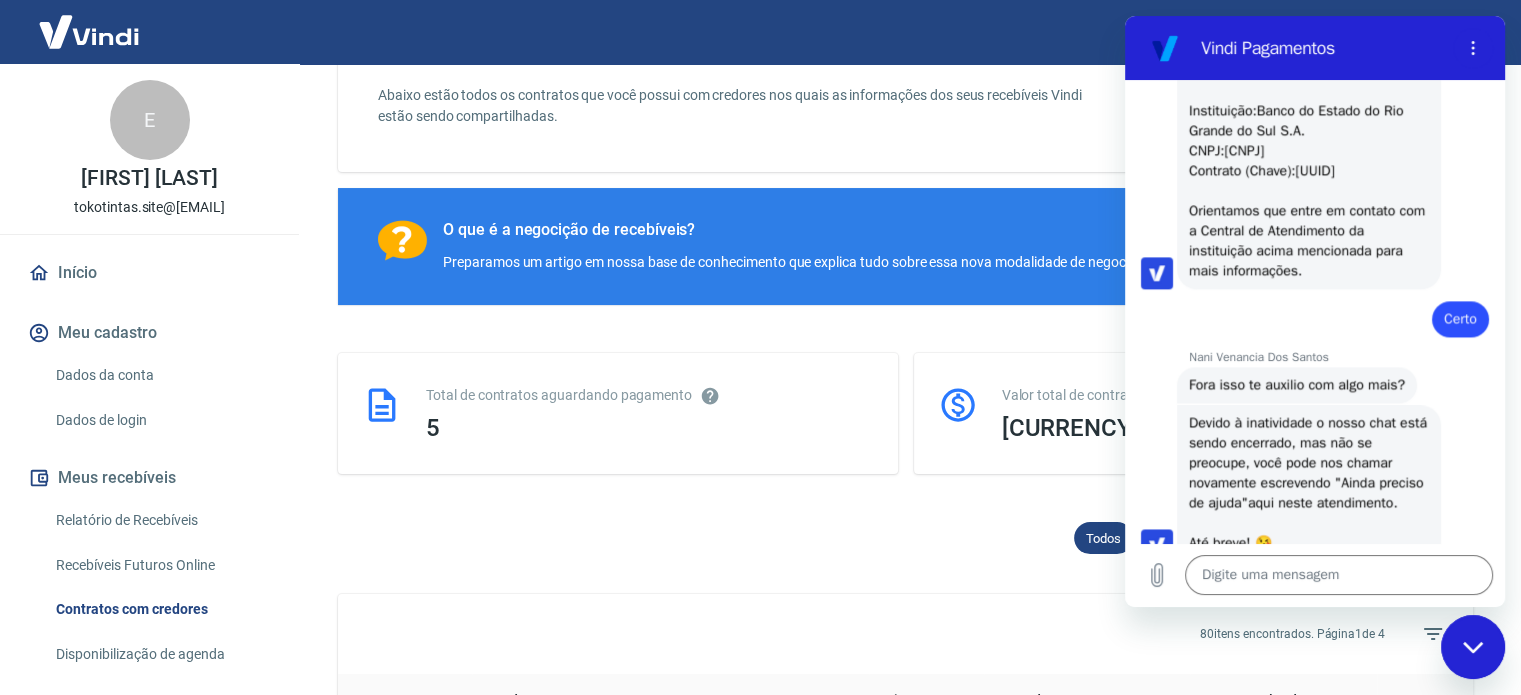 scroll, scrollTop: 0, scrollLeft: 0, axis: both 